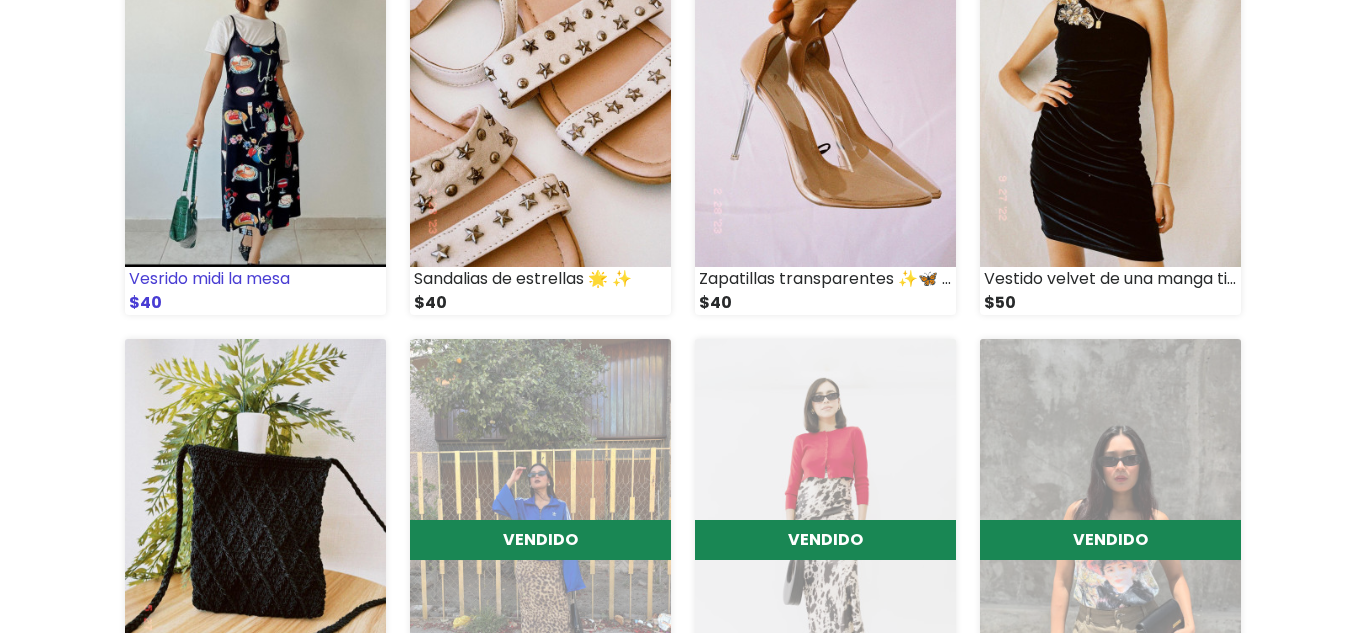 scroll, scrollTop: 12, scrollLeft: 0, axis: vertical 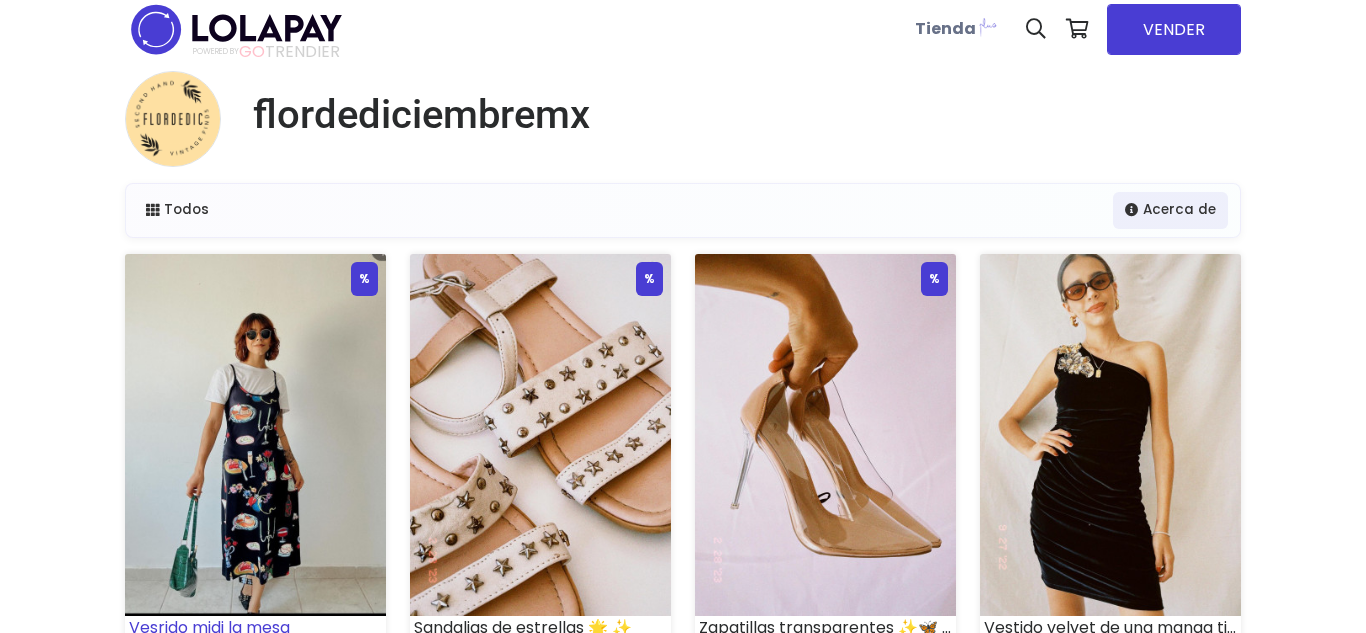 click at bounding box center [255, 435] 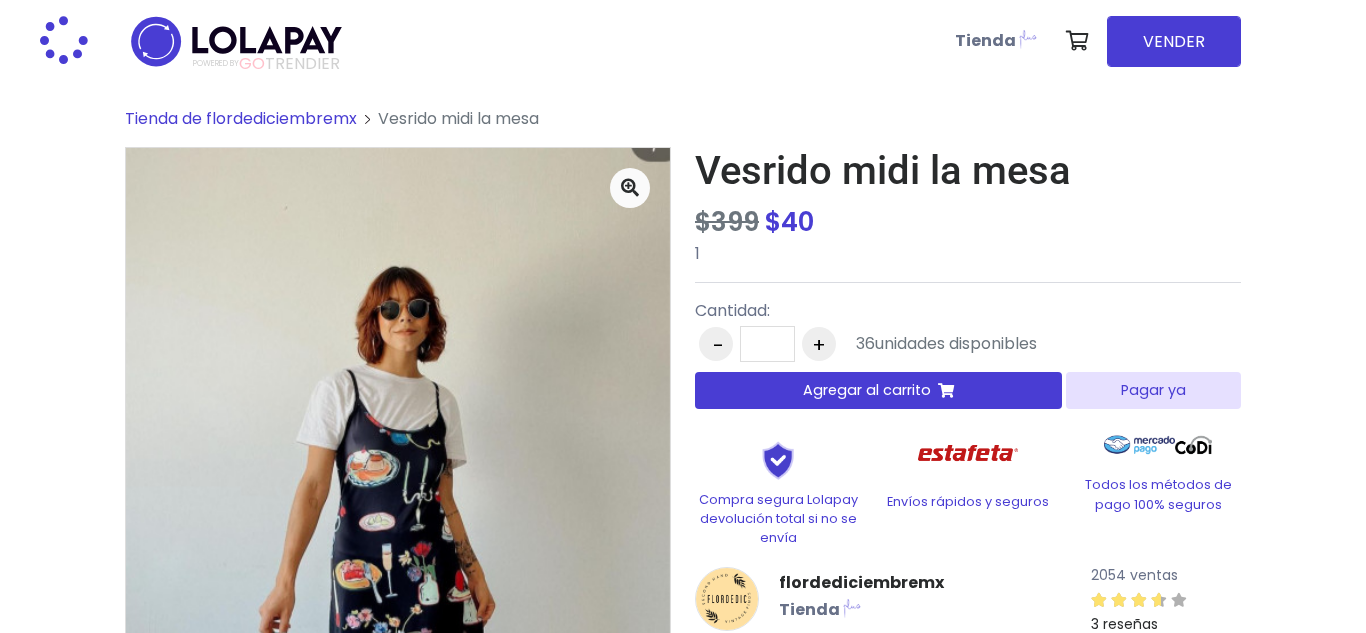 scroll, scrollTop: 0, scrollLeft: 0, axis: both 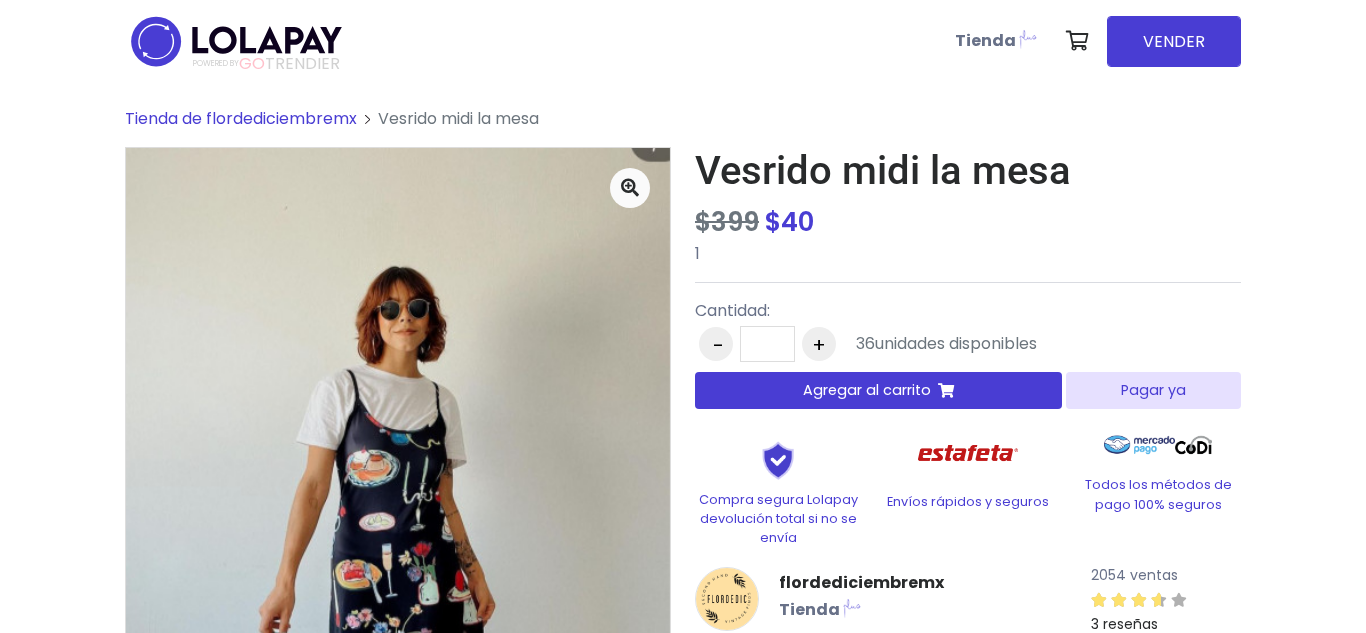 click on "Pagar ya" at bounding box center [1153, 390] 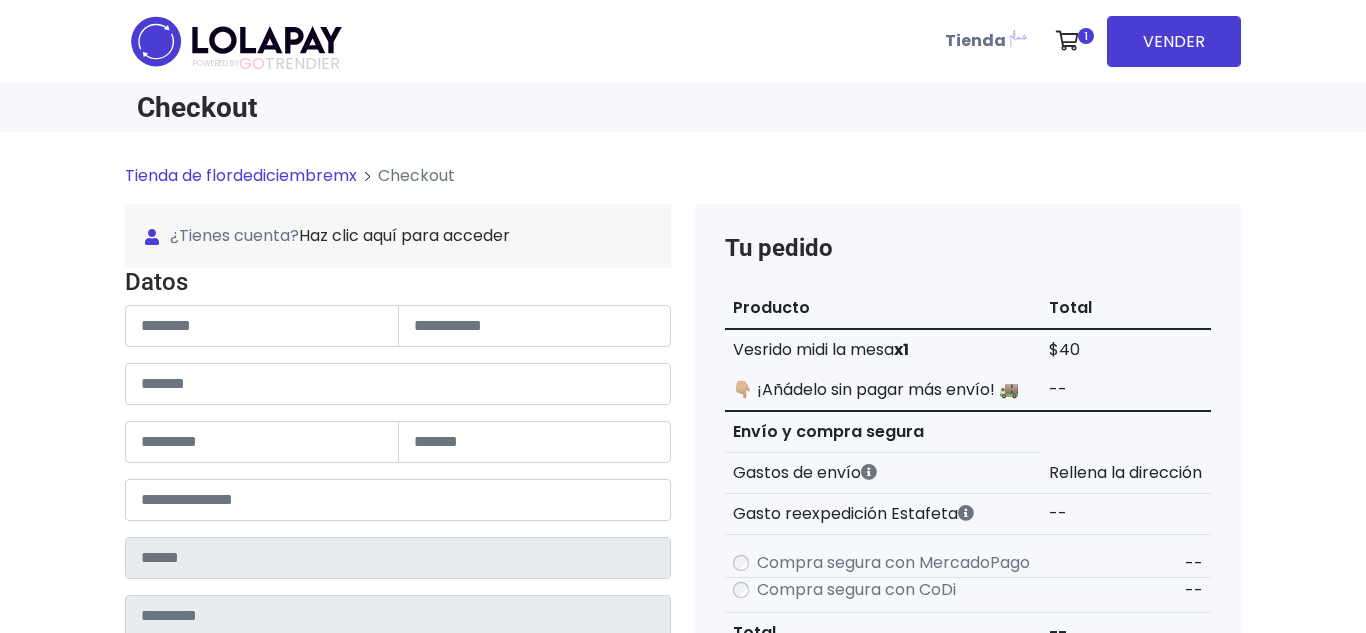 scroll, scrollTop: 0, scrollLeft: 0, axis: both 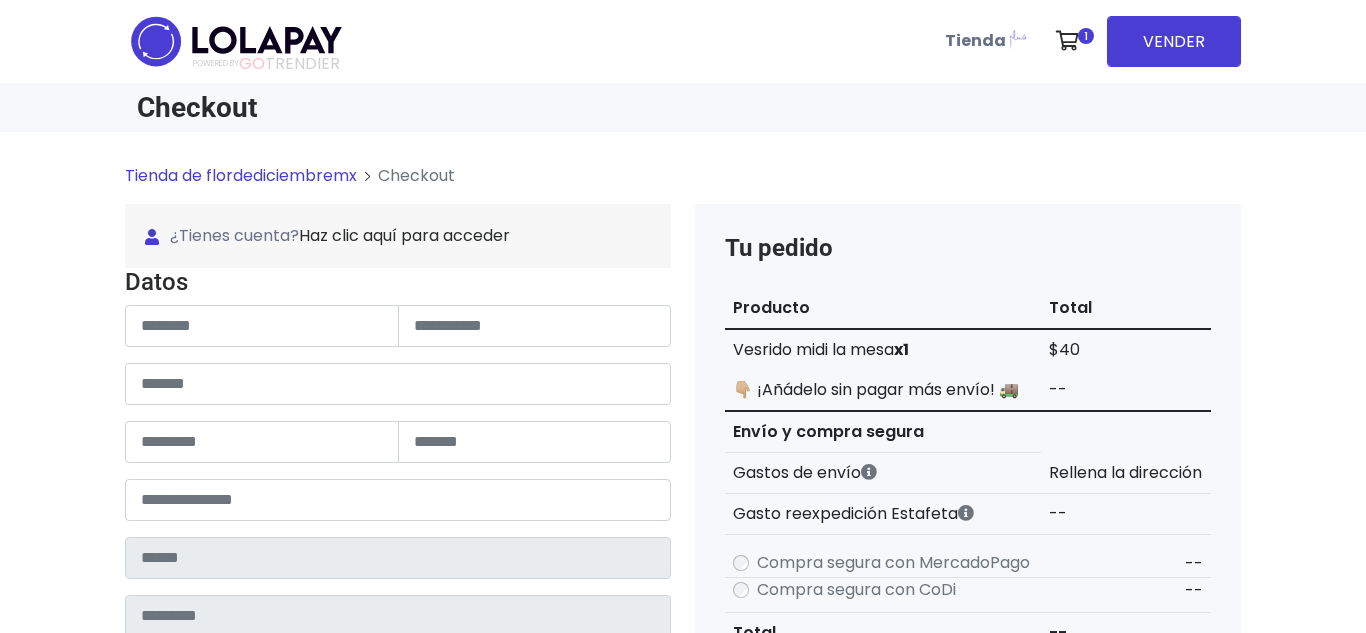 type on "**********" 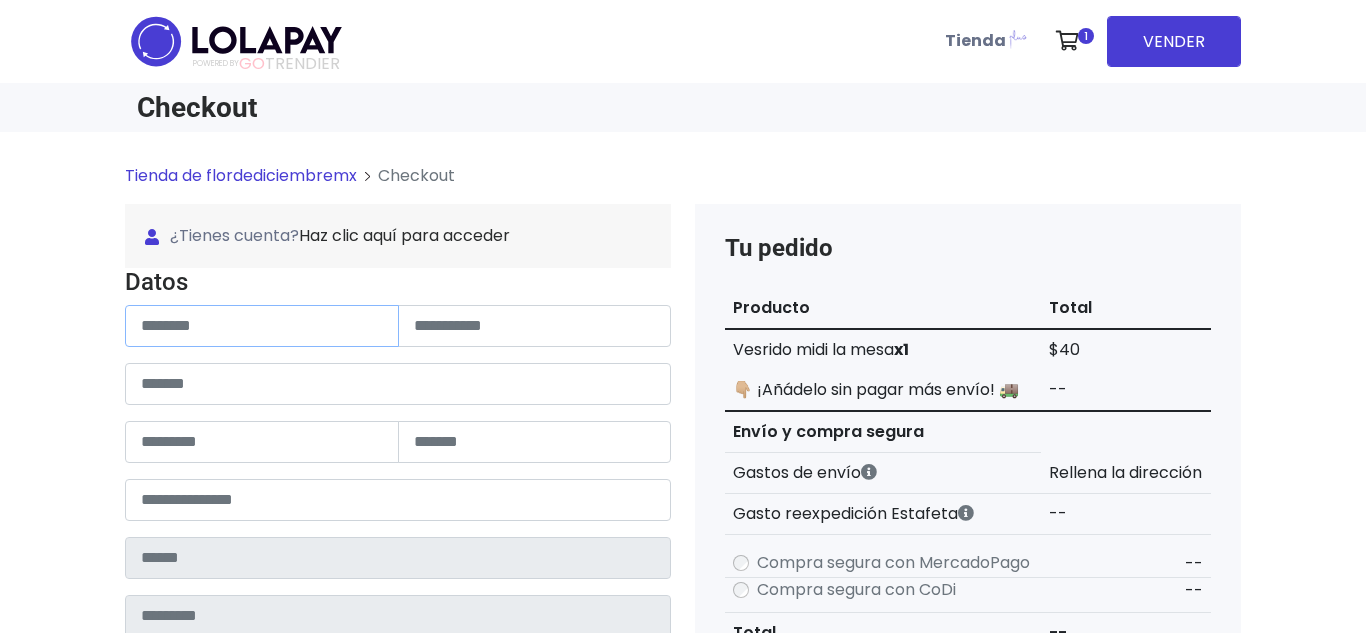 click at bounding box center (262, 326) 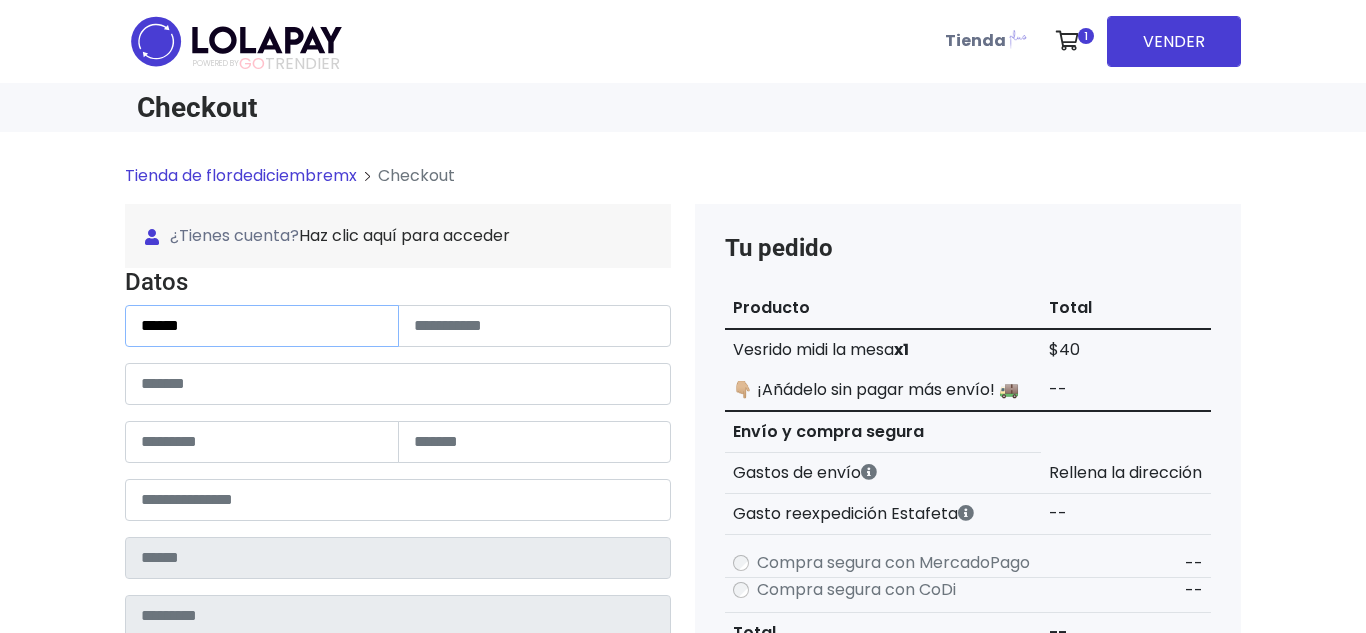 type on "******" 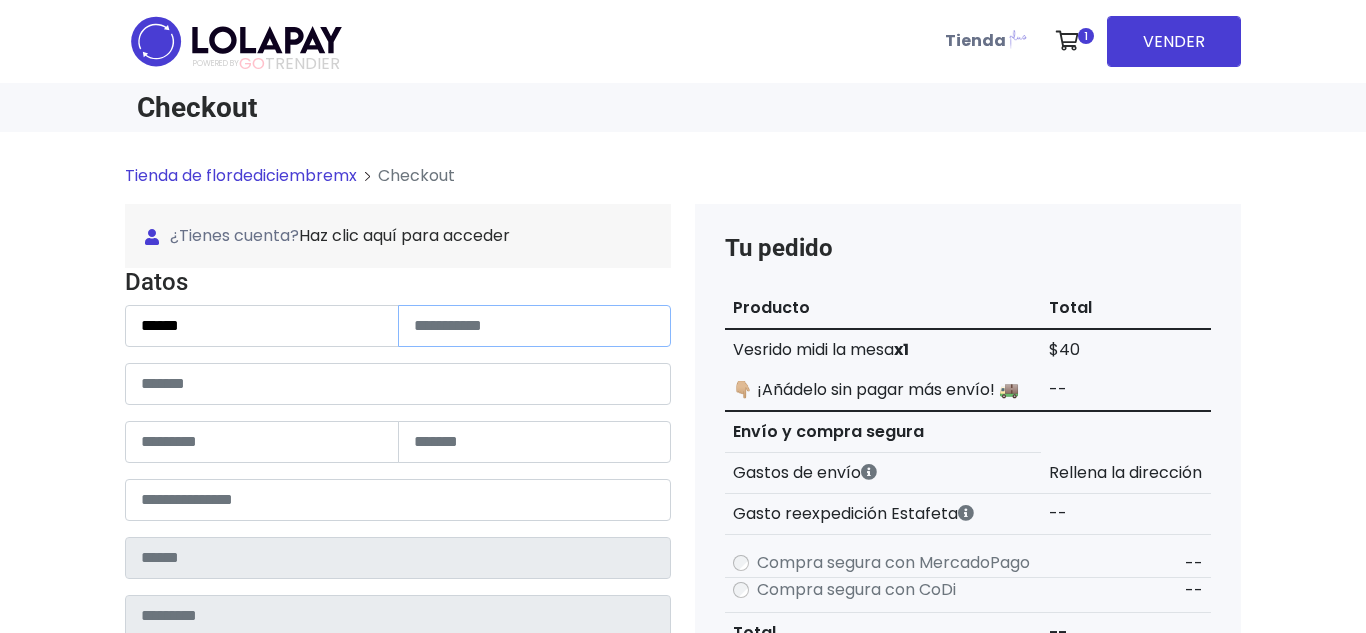 type on "*" 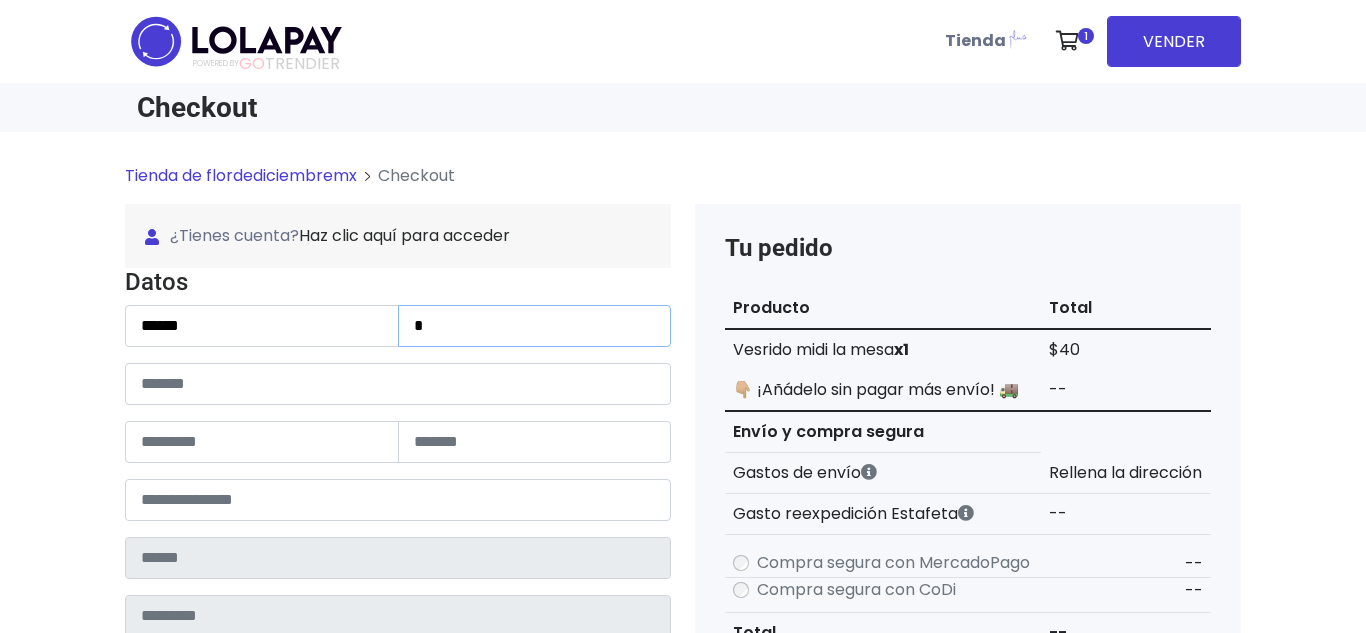 type 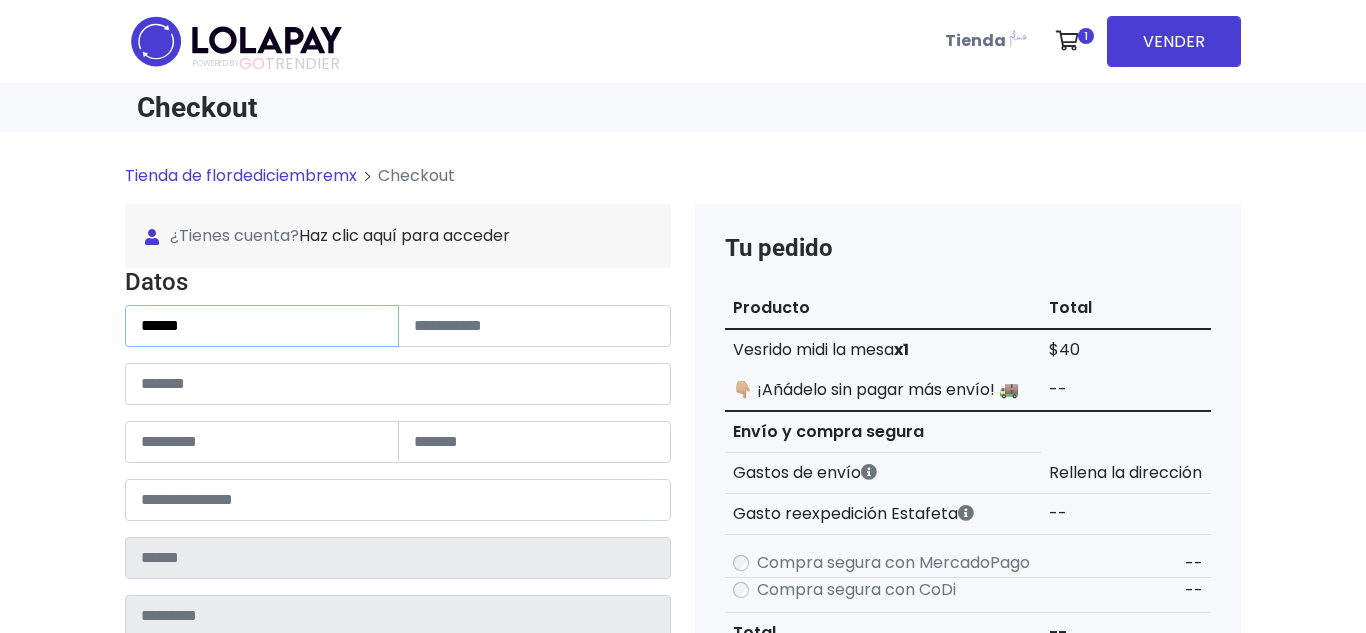 click on "******" at bounding box center (262, 326) 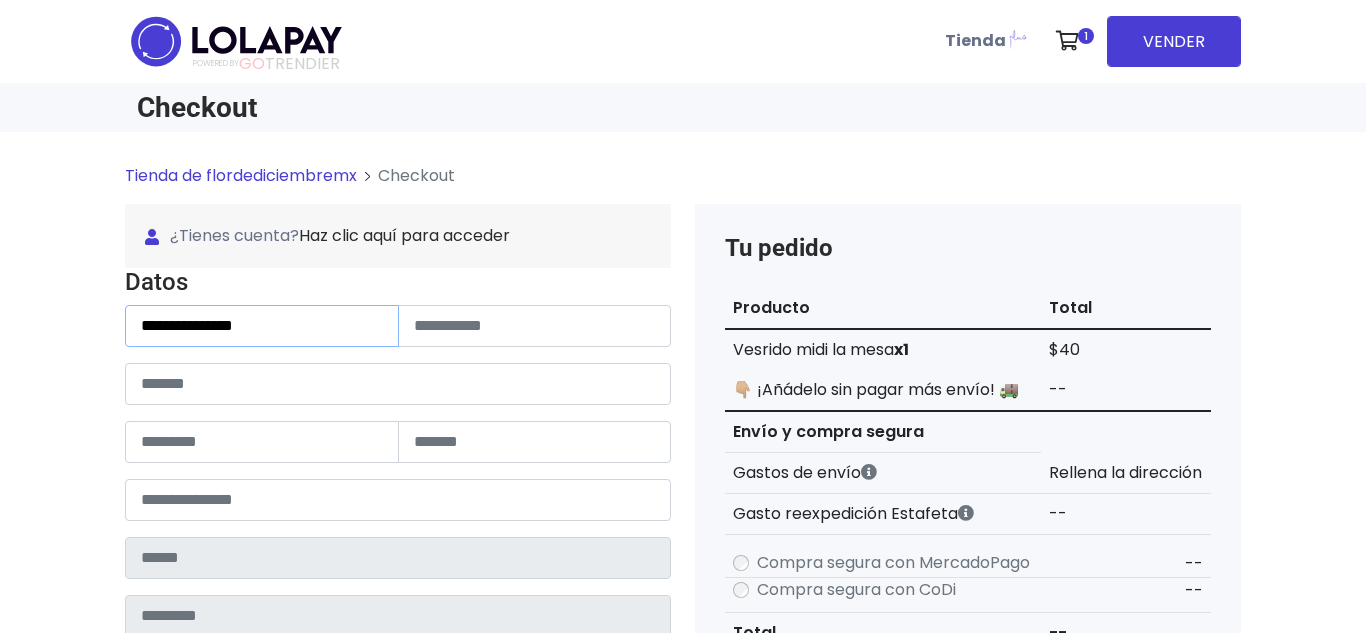 type on "**********" 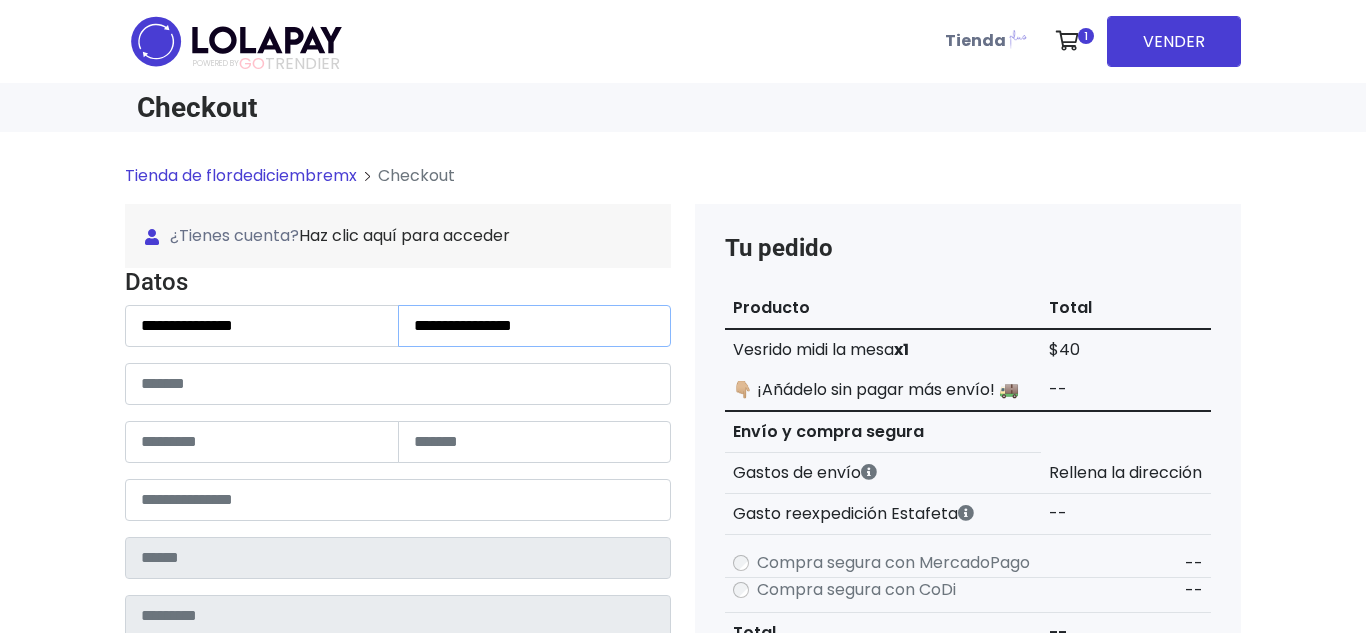 type on "**********" 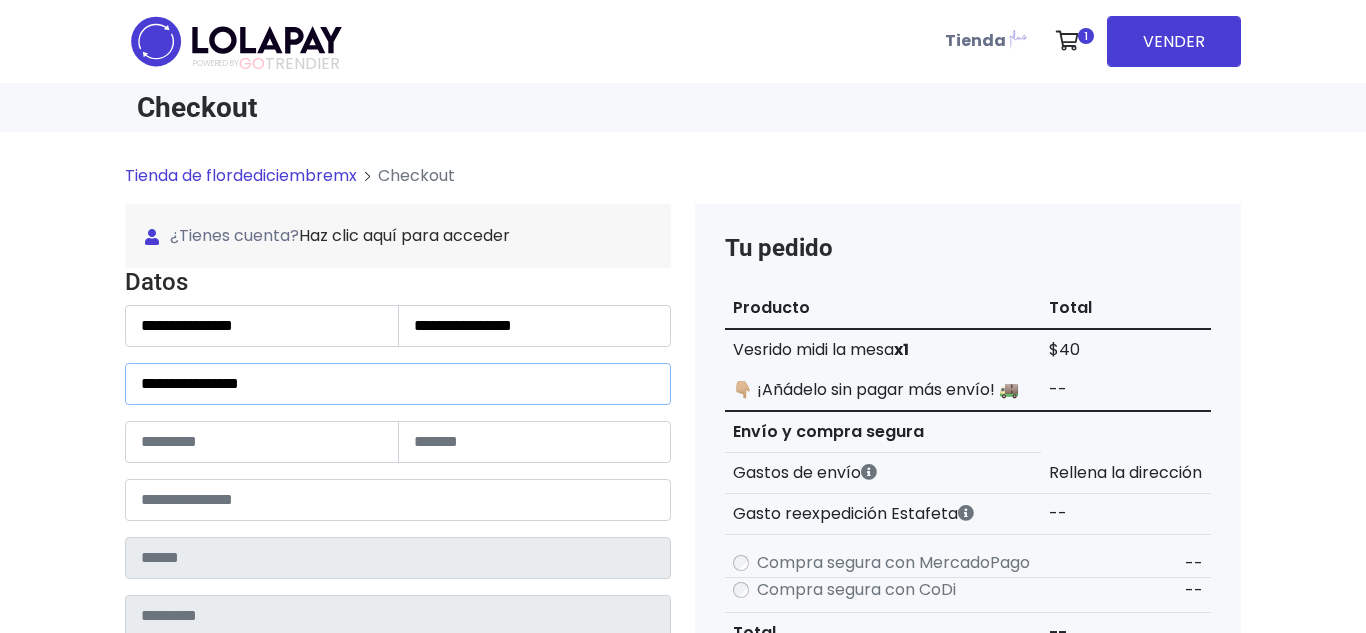 click on "**********" at bounding box center (398, 384) 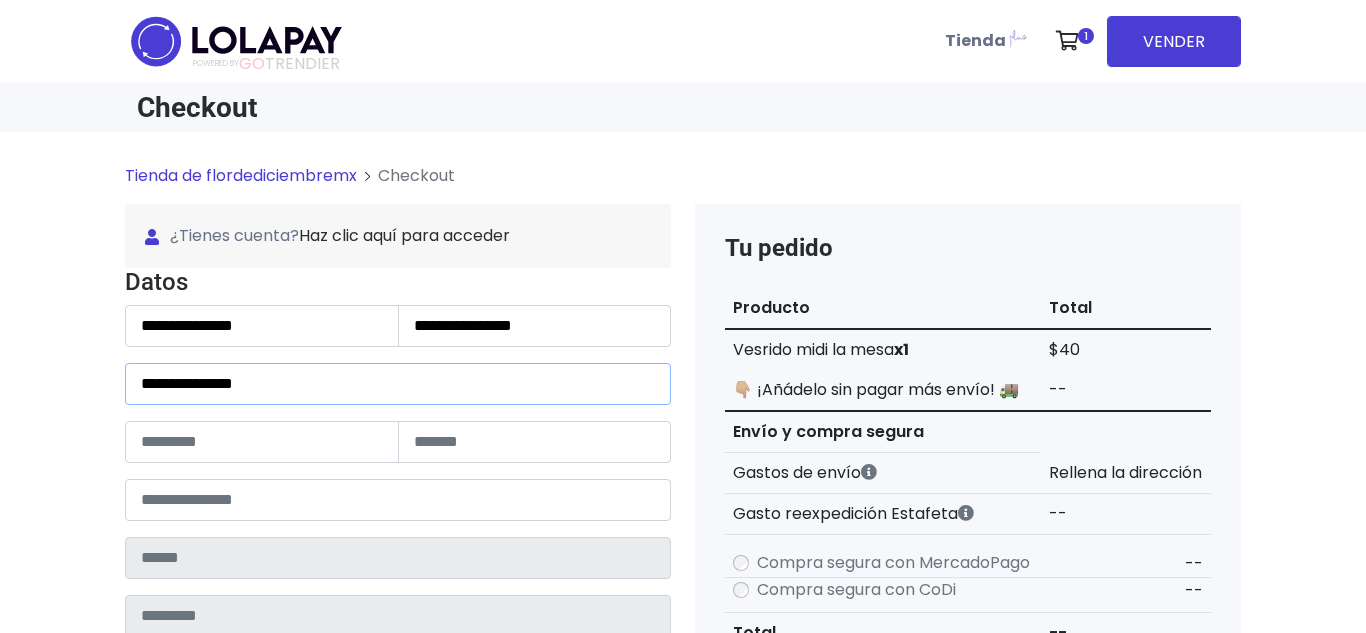 type on "**********" 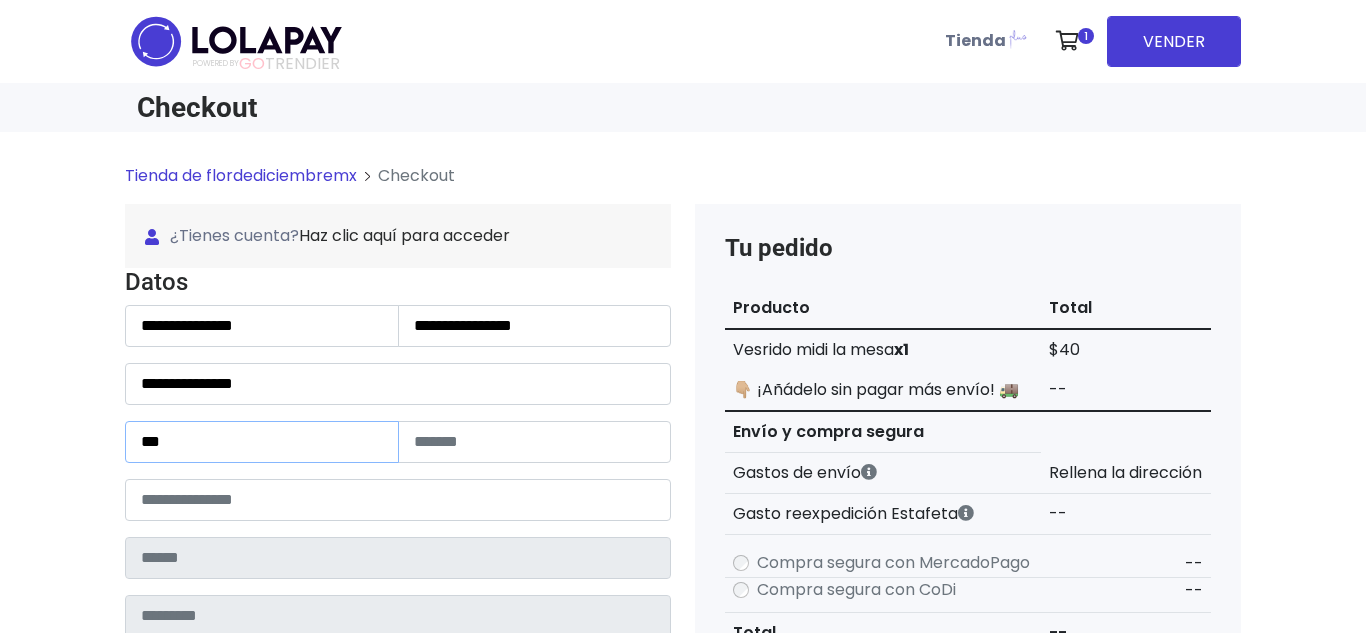 type on "***" 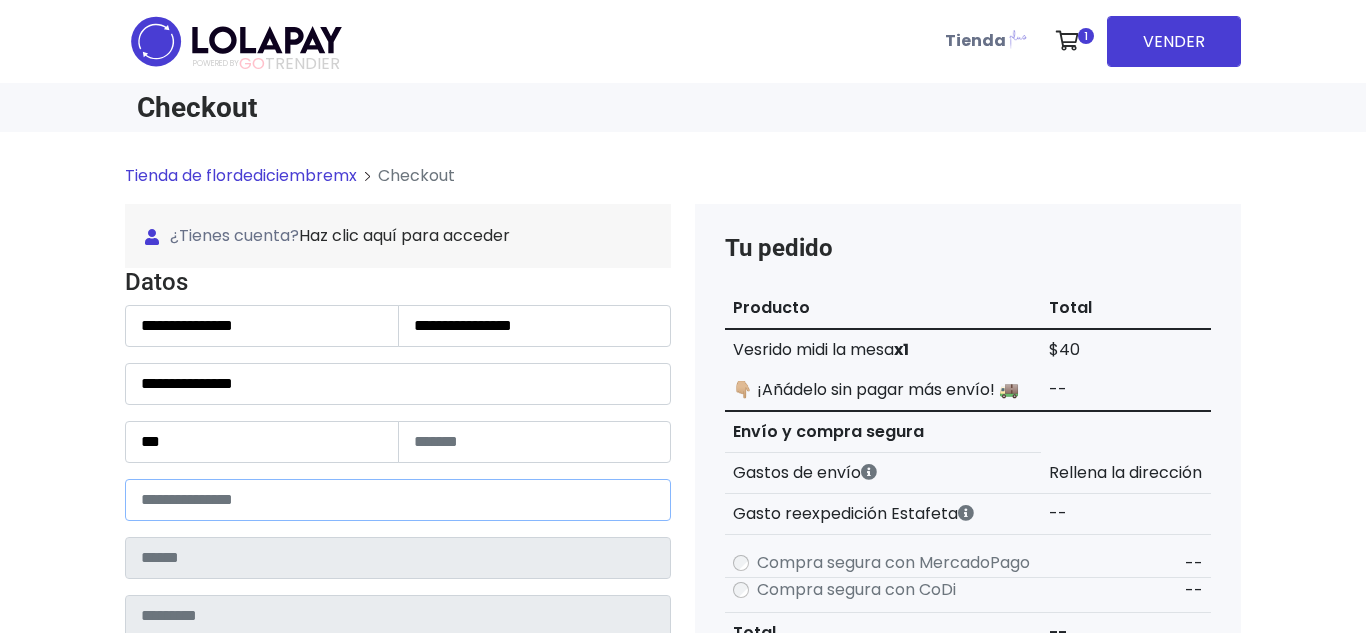 type on "*****" 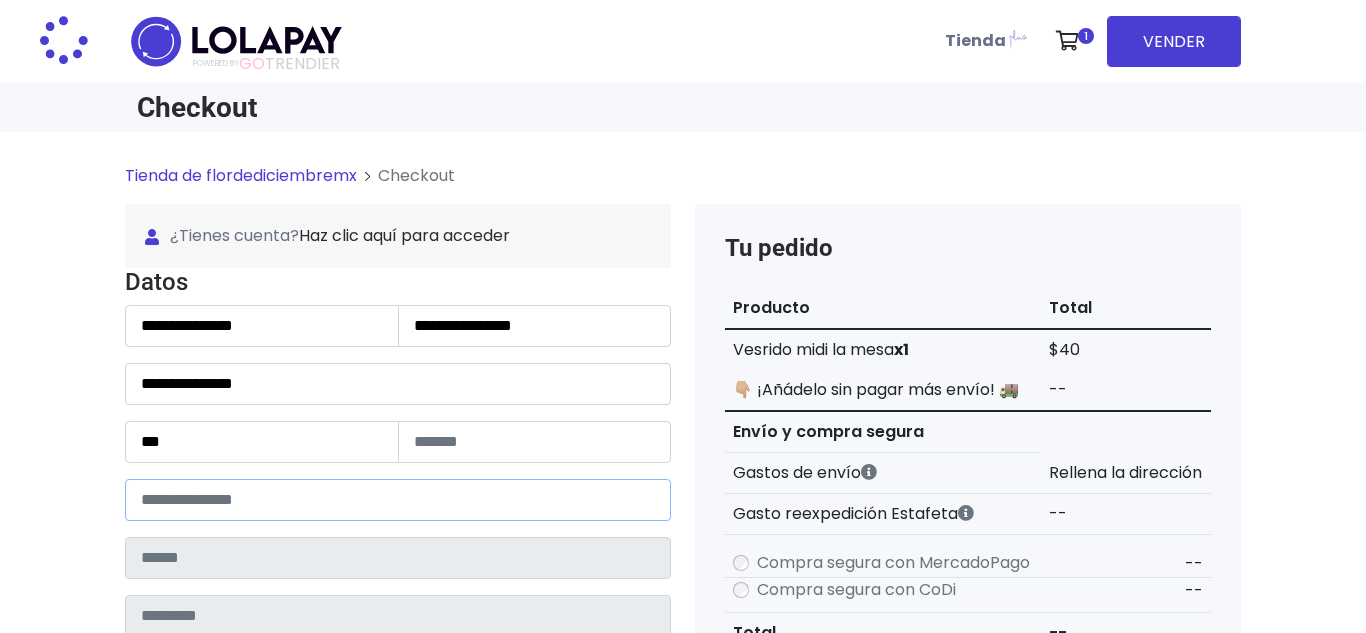 type on "**********" 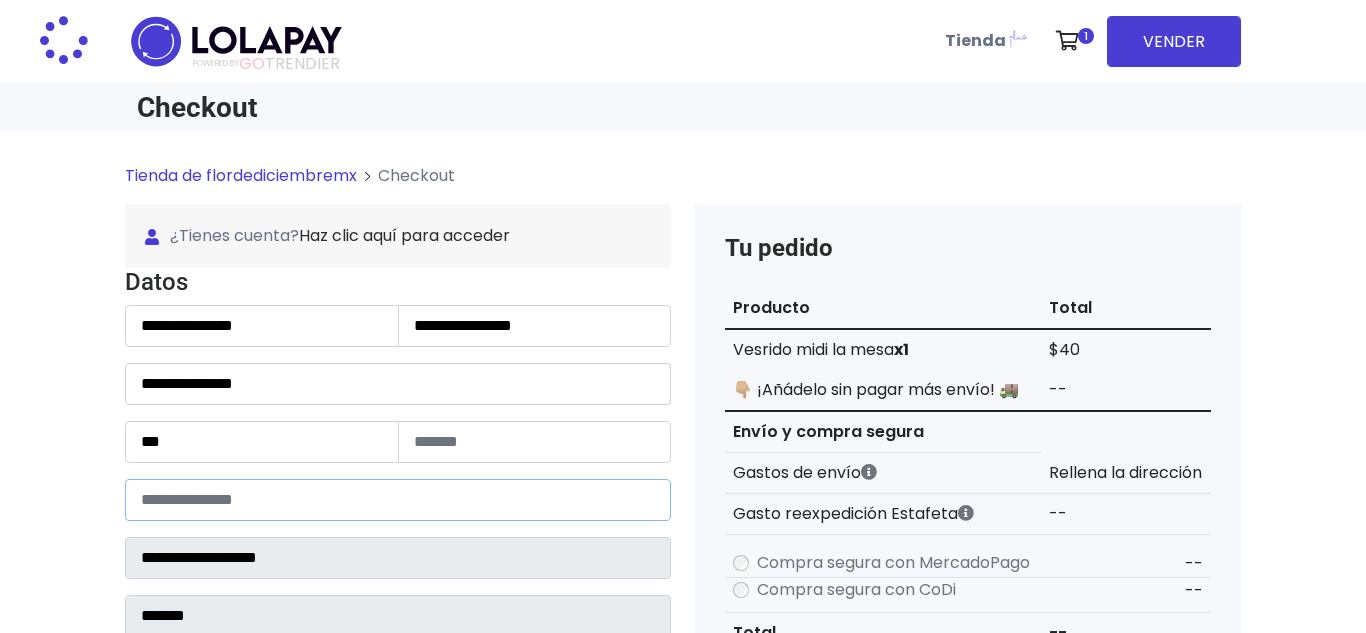 select 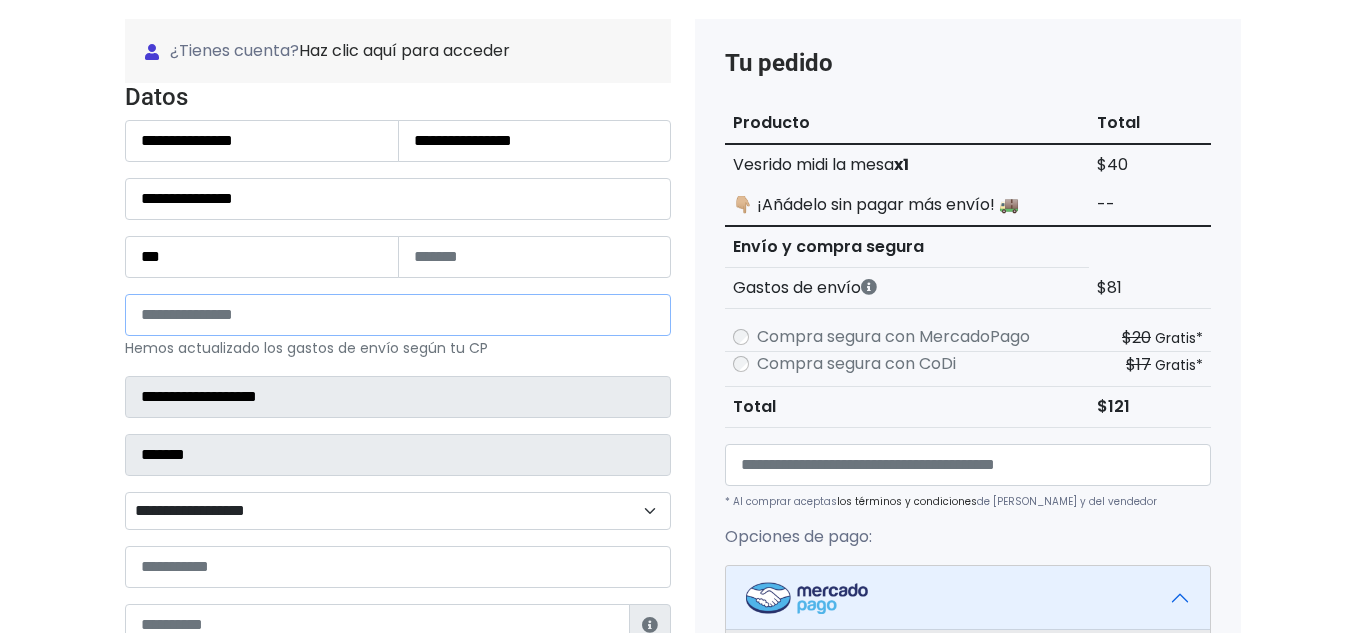scroll, scrollTop: 188, scrollLeft: 0, axis: vertical 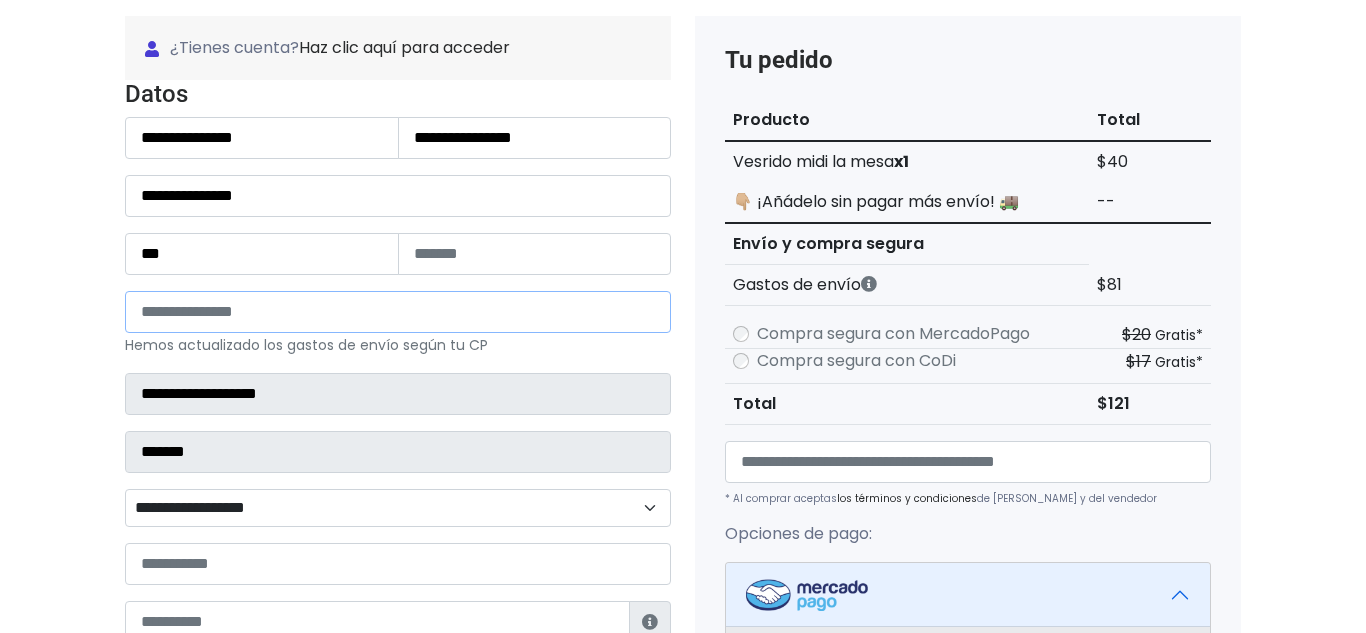 type on "*****" 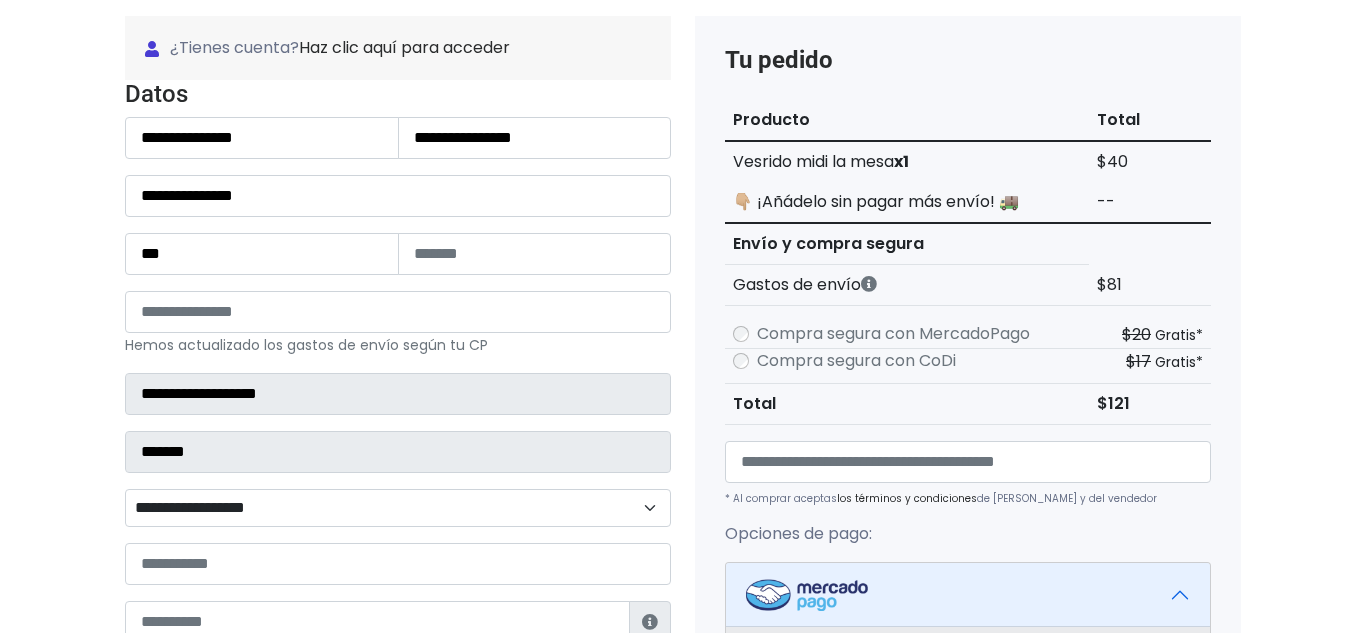 click on "**********" at bounding box center (398, 508) 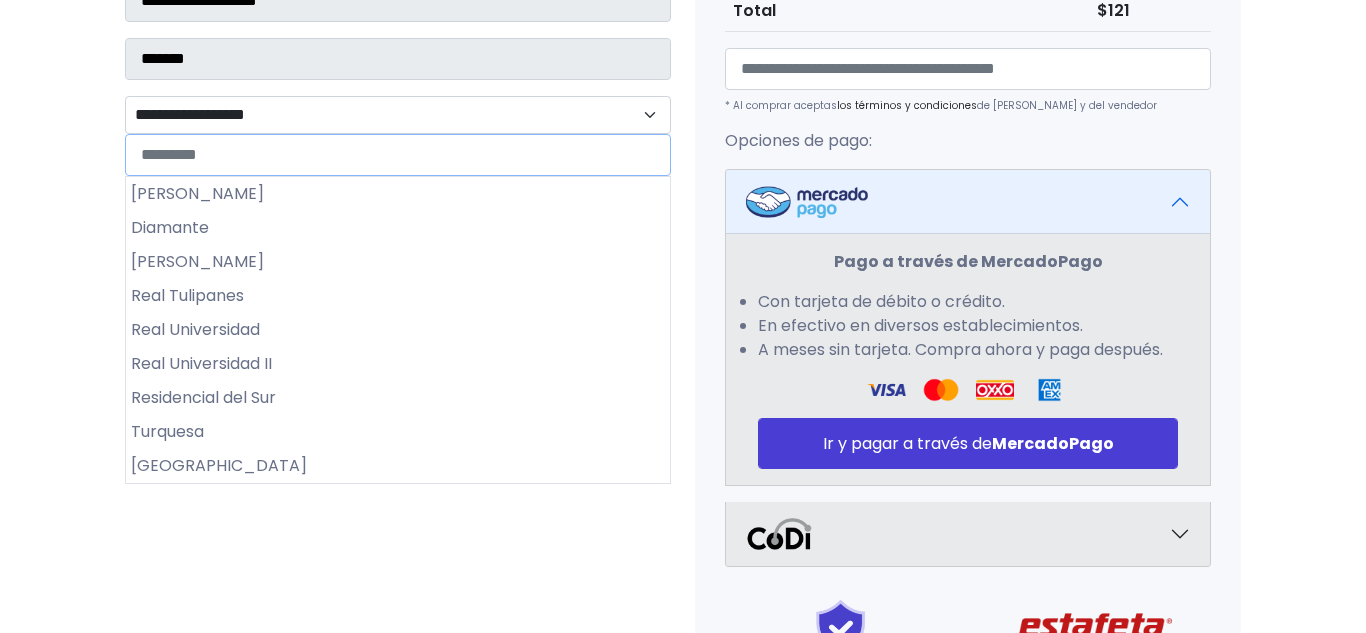 scroll, scrollTop: 584, scrollLeft: 0, axis: vertical 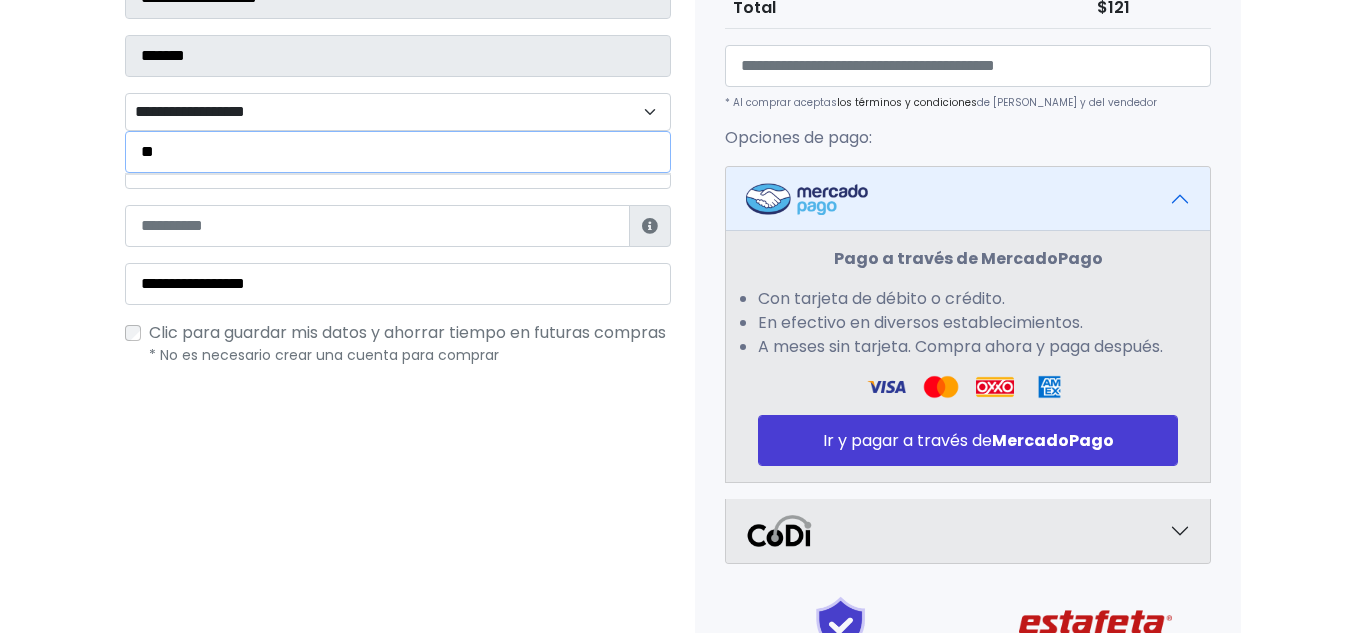 type on "*" 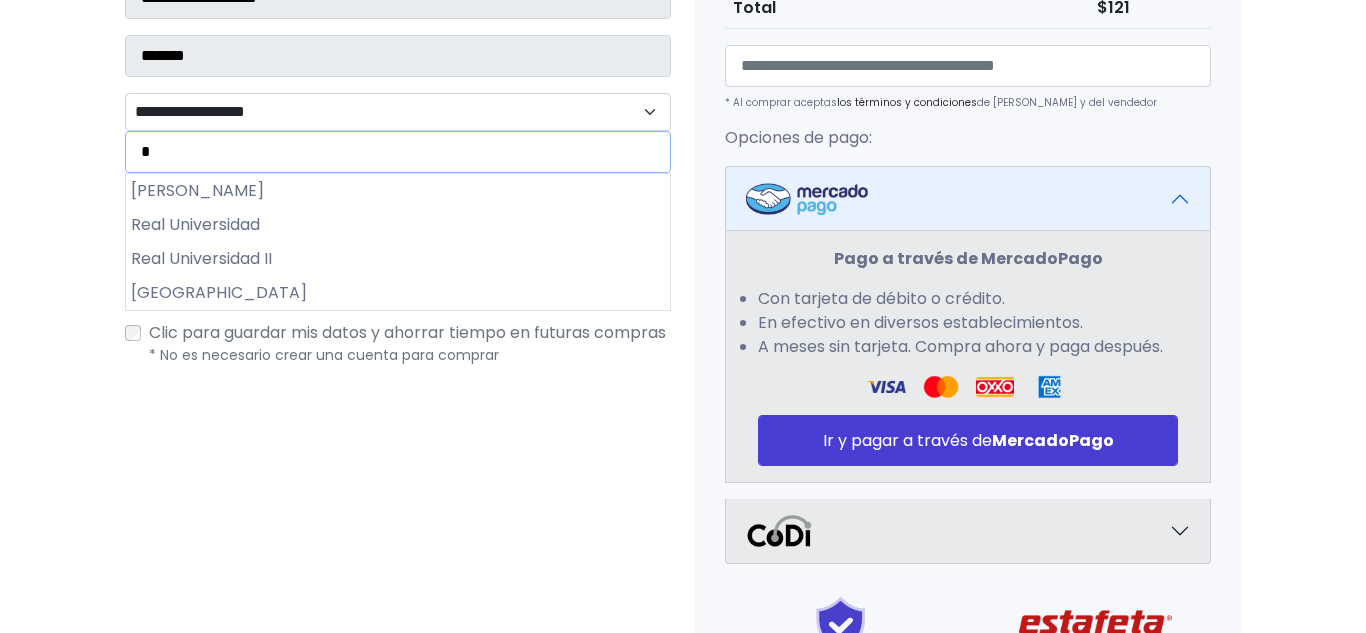 type 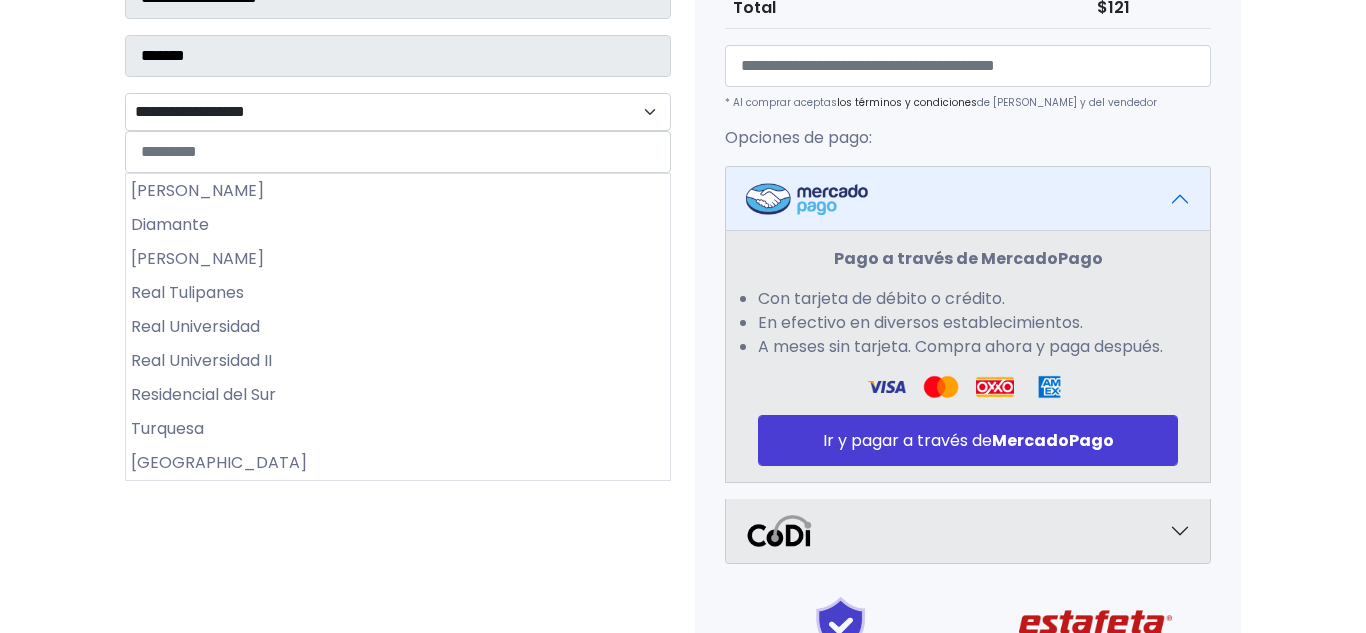 click on "**********" at bounding box center (683, 209) 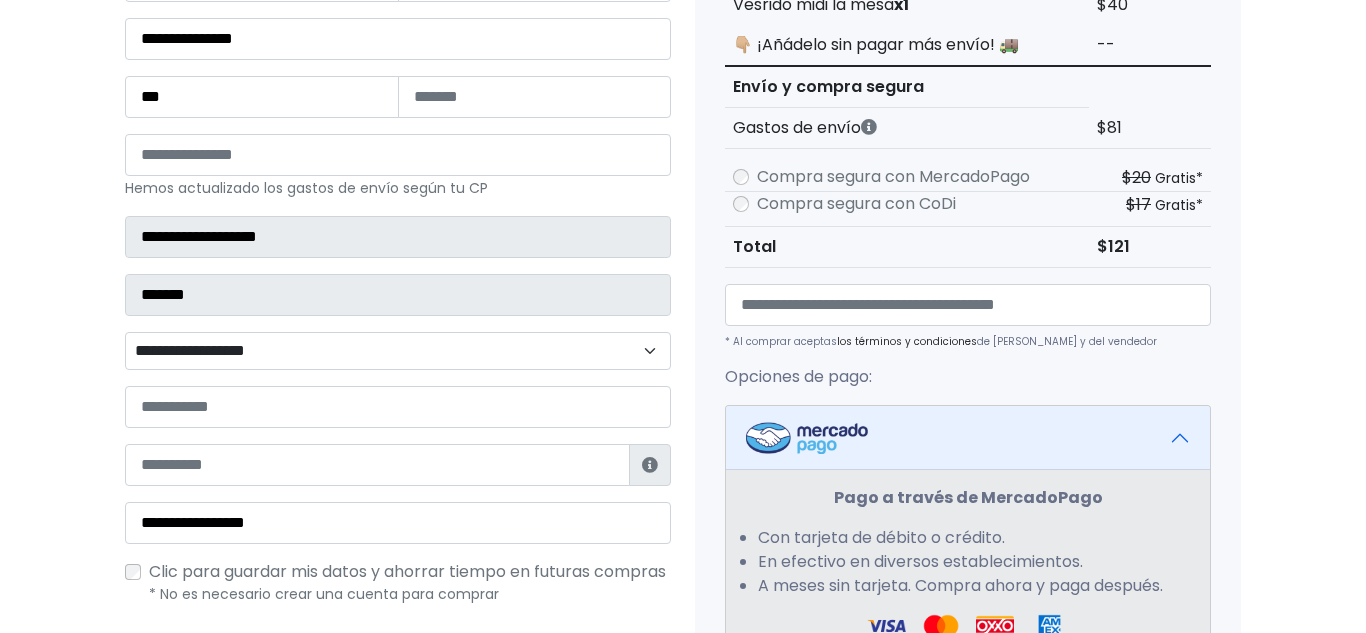 scroll, scrollTop: 308, scrollLeft: 0, axis: vertical 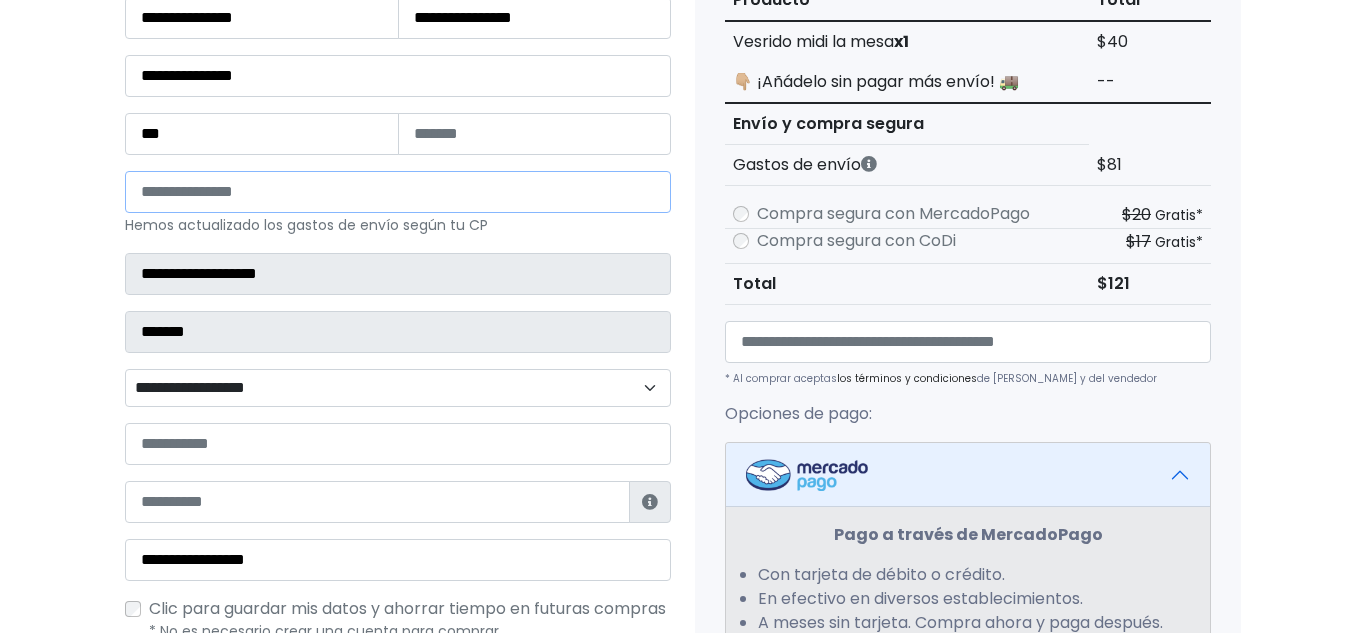 click on "*****" at bounding box center [398, 192] 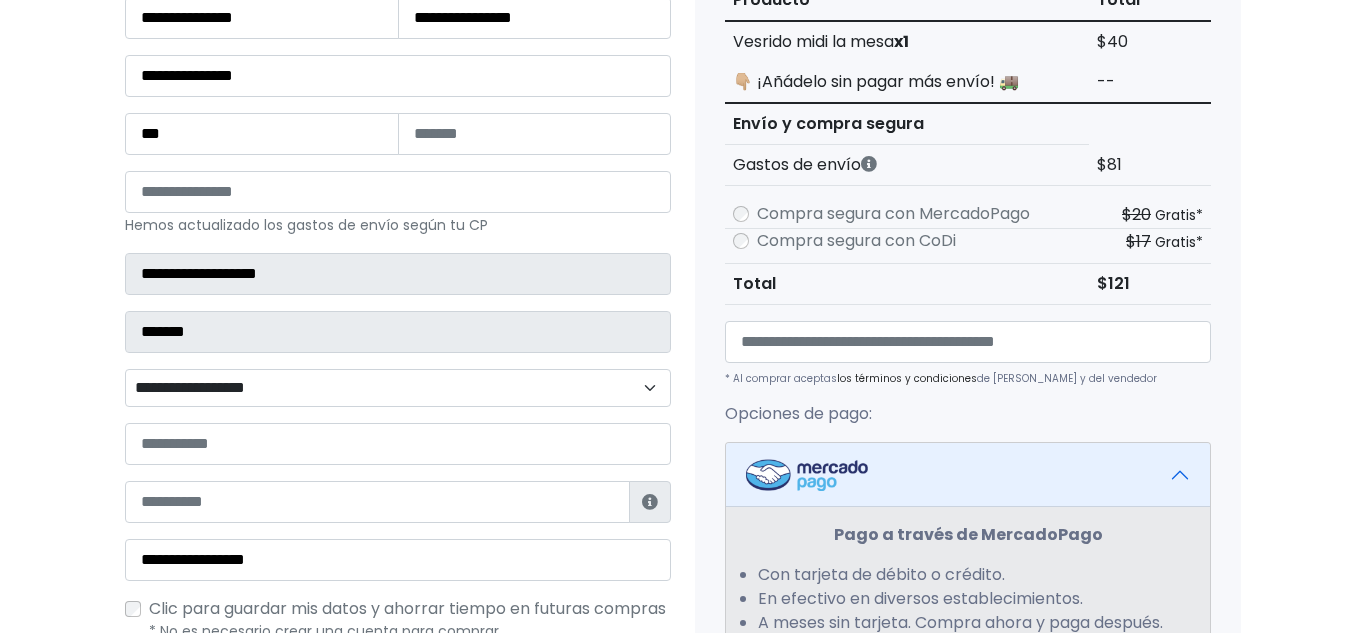 click on "**********" at bounding box center (398, 260) 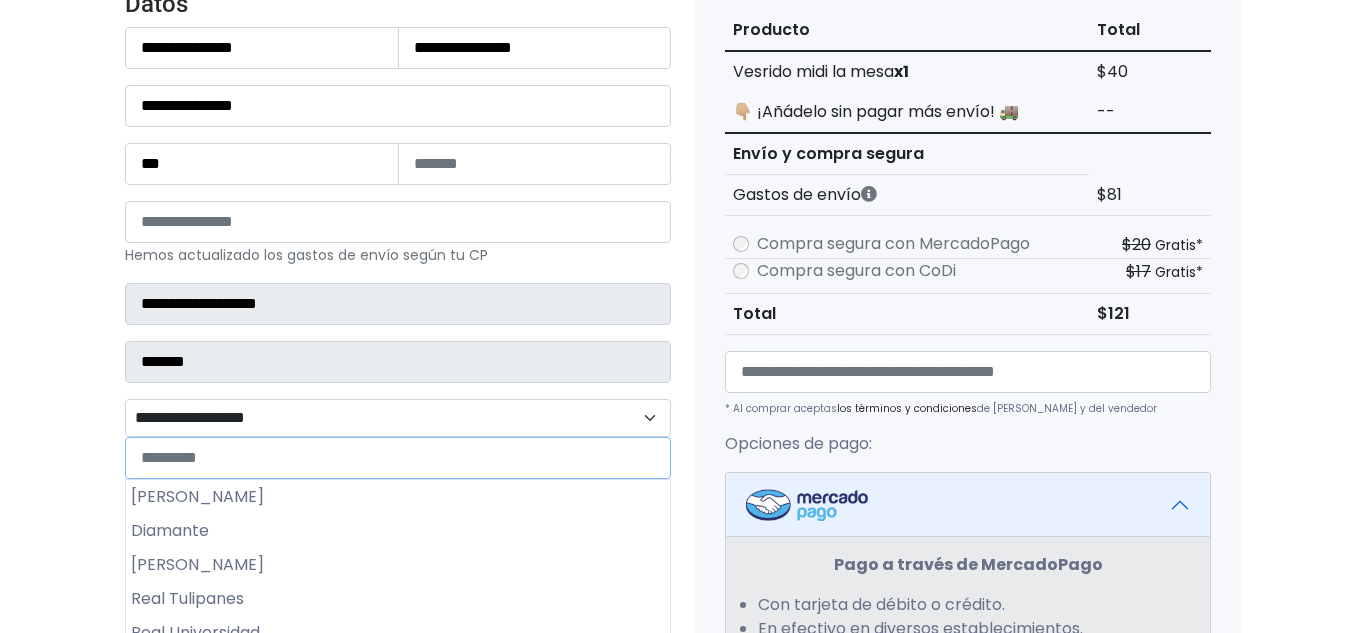 scroll, scrollTop: 274, scrollLeft: 0, axis: vertical 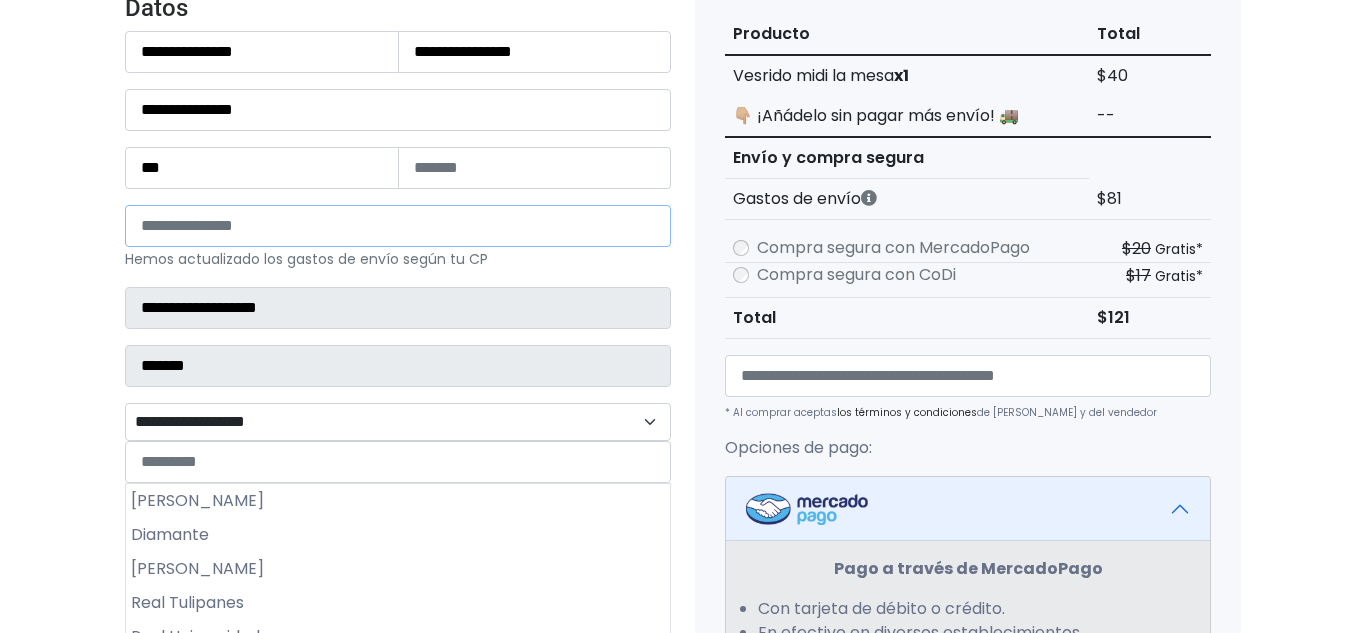 click on "*****" at bounding box center [398, 226] 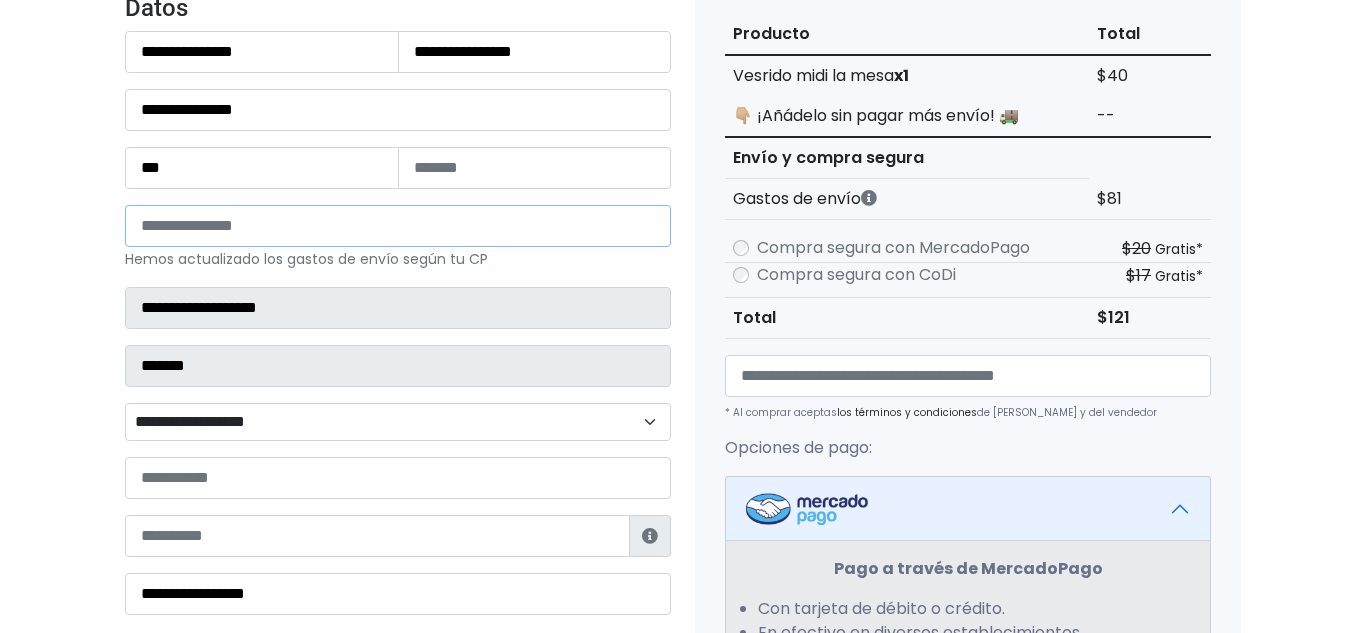type on "*****" 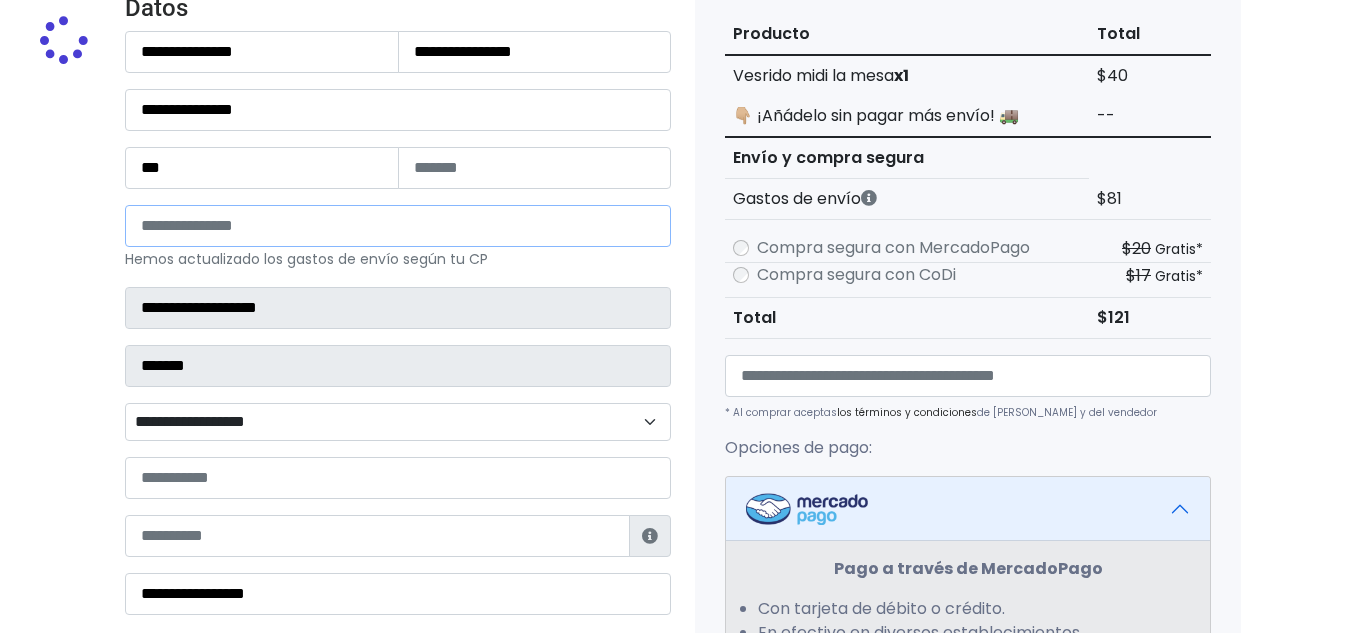 select 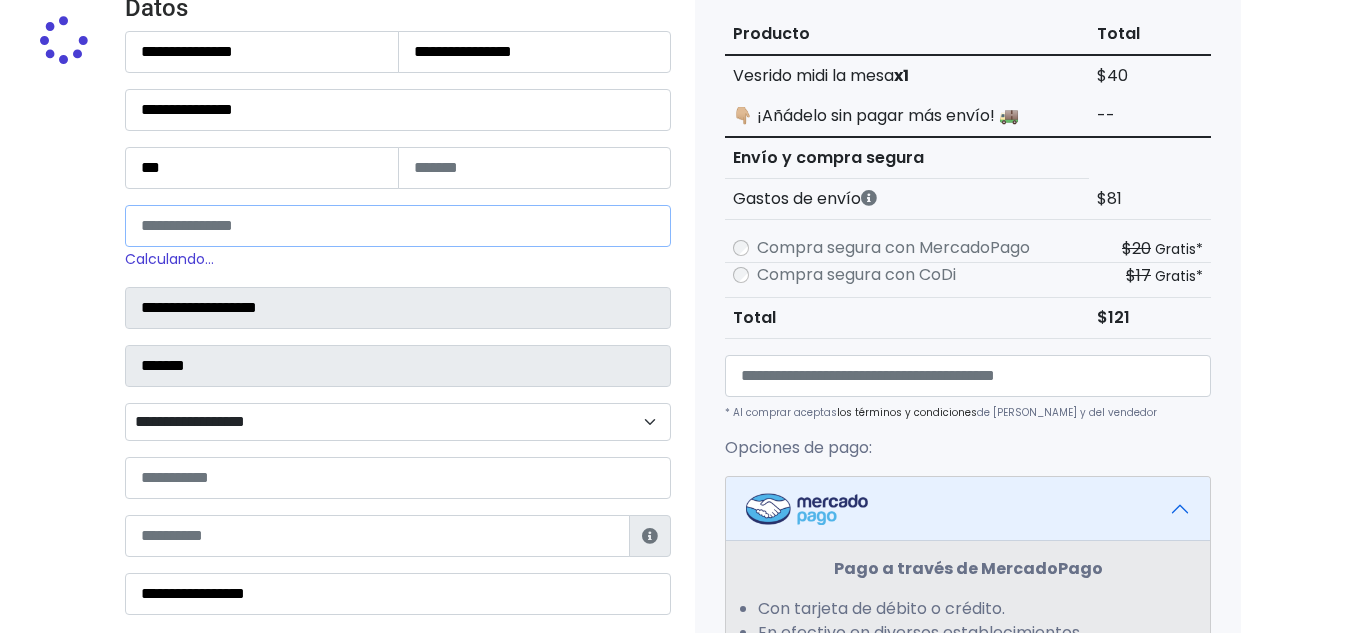 type on "*****" 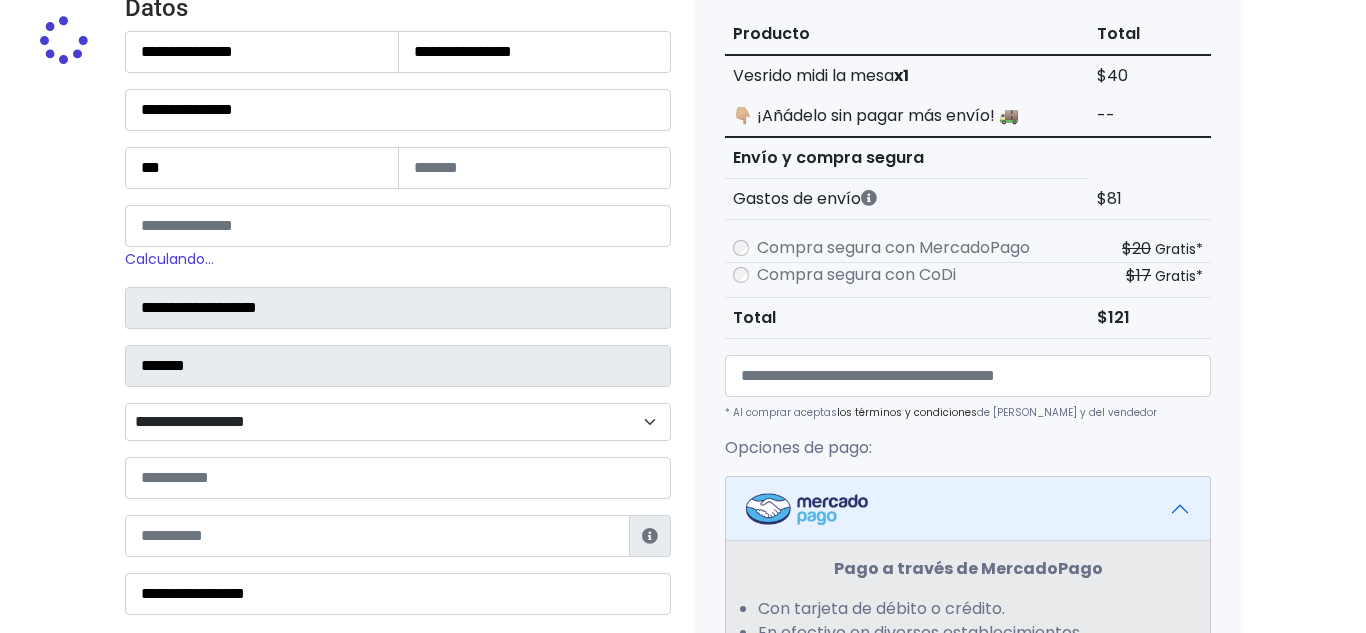 click on "**********" at bounding box center (398, 422) 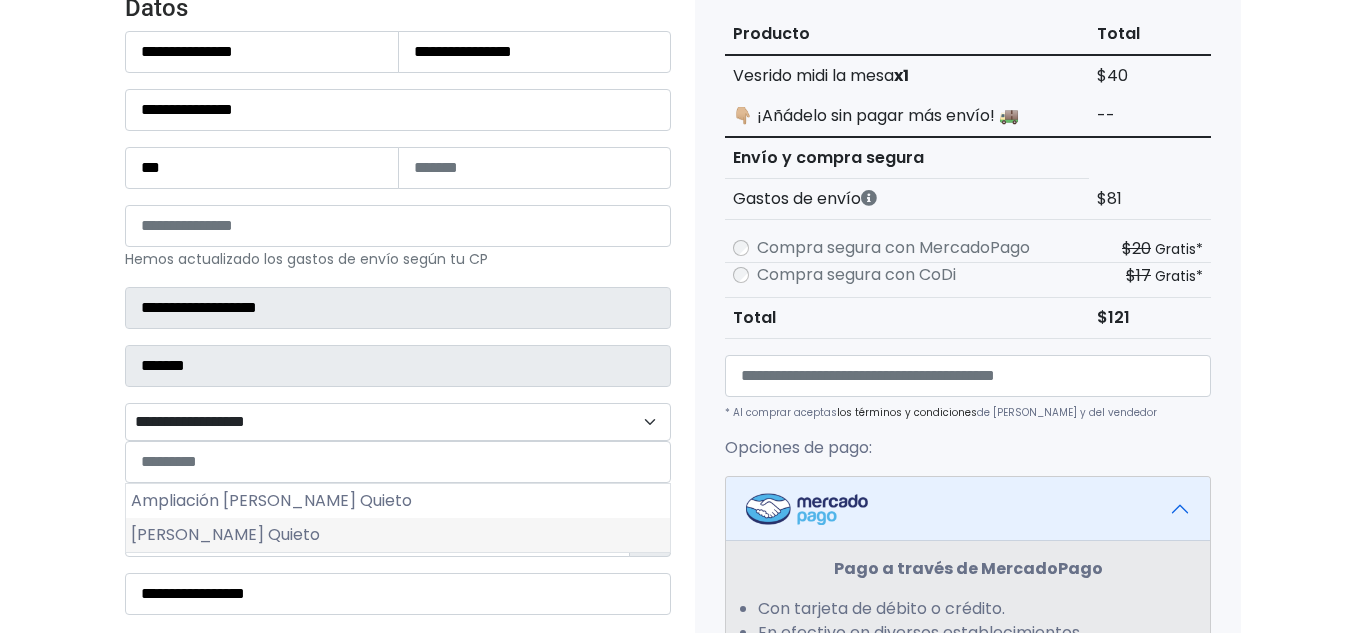 click on "Valle Quieto" at bounding box center (398, 535) 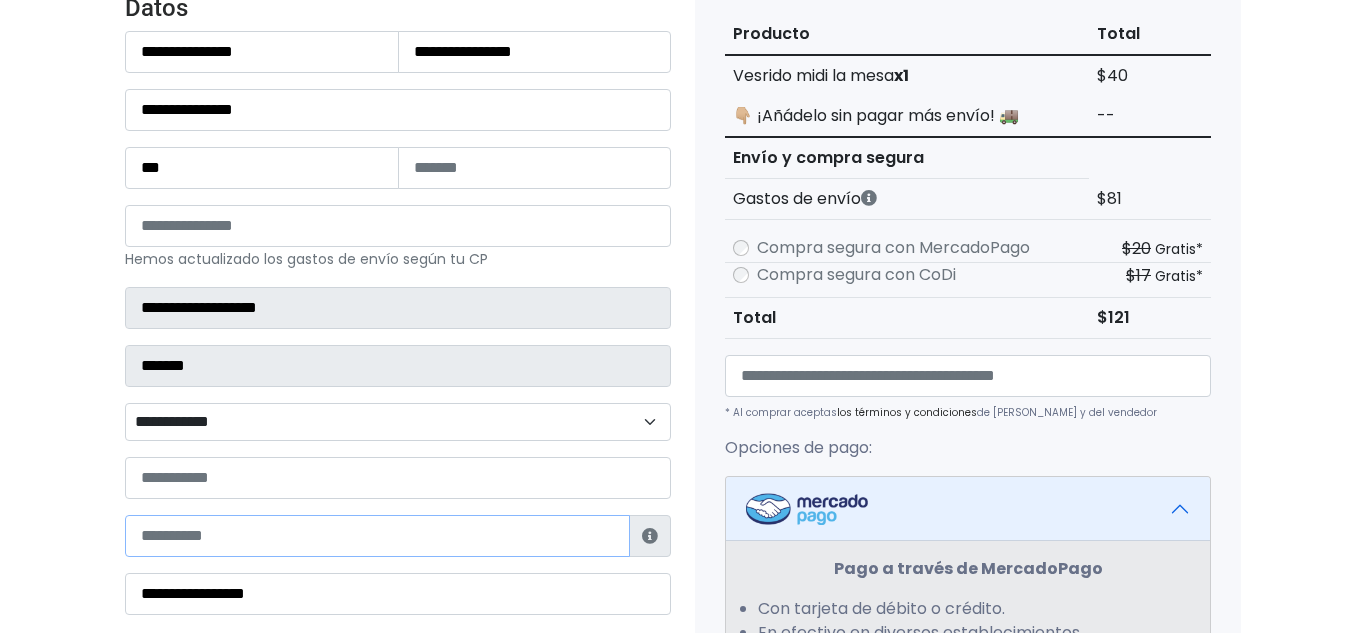 click at bounding box center [377, 536] 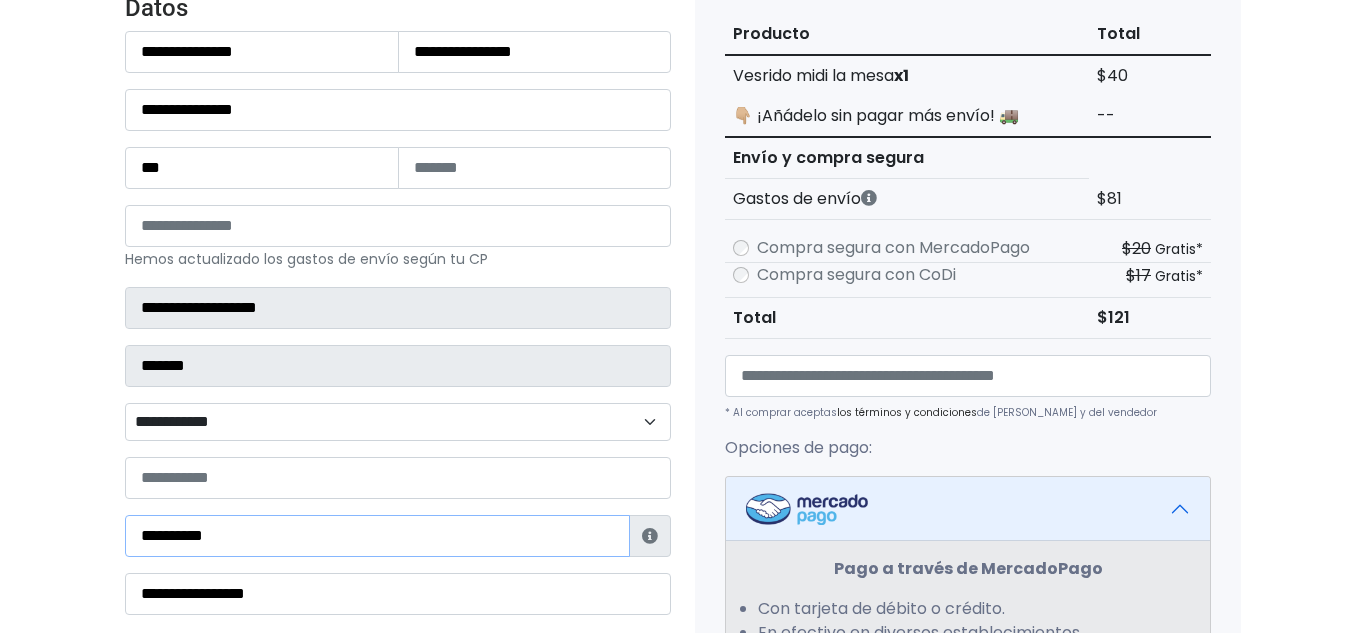 type on "**********" 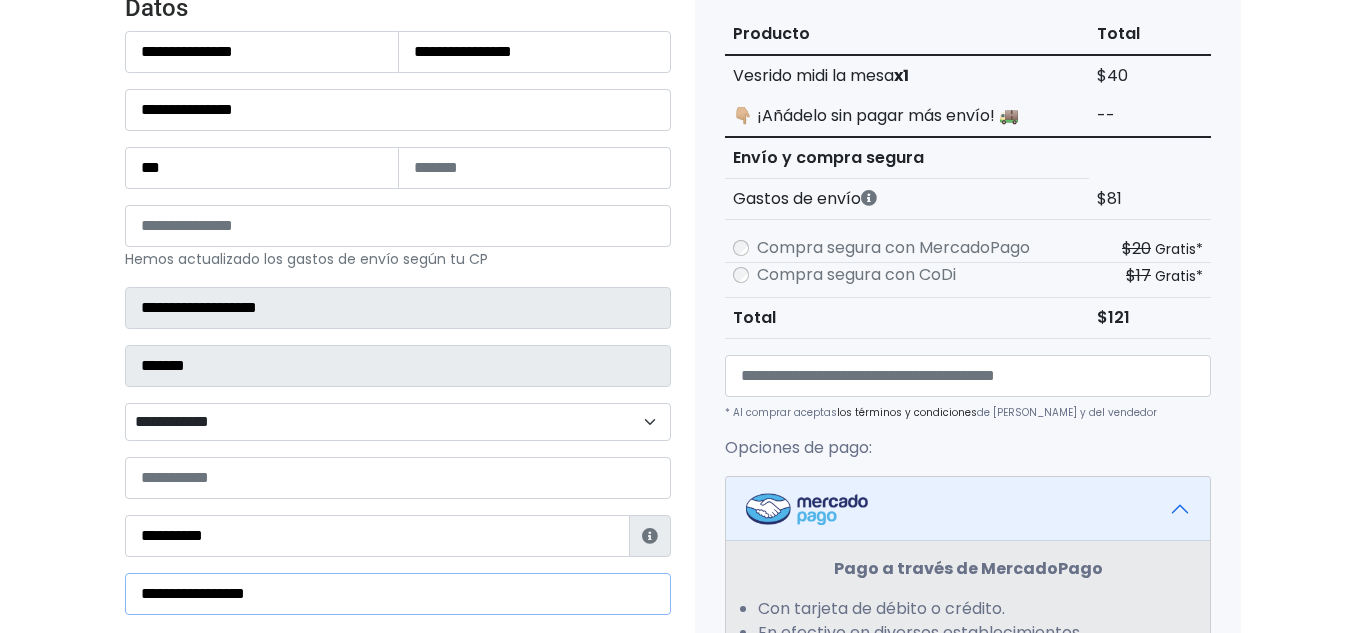click on "**********" at bounding box center [398, 594] 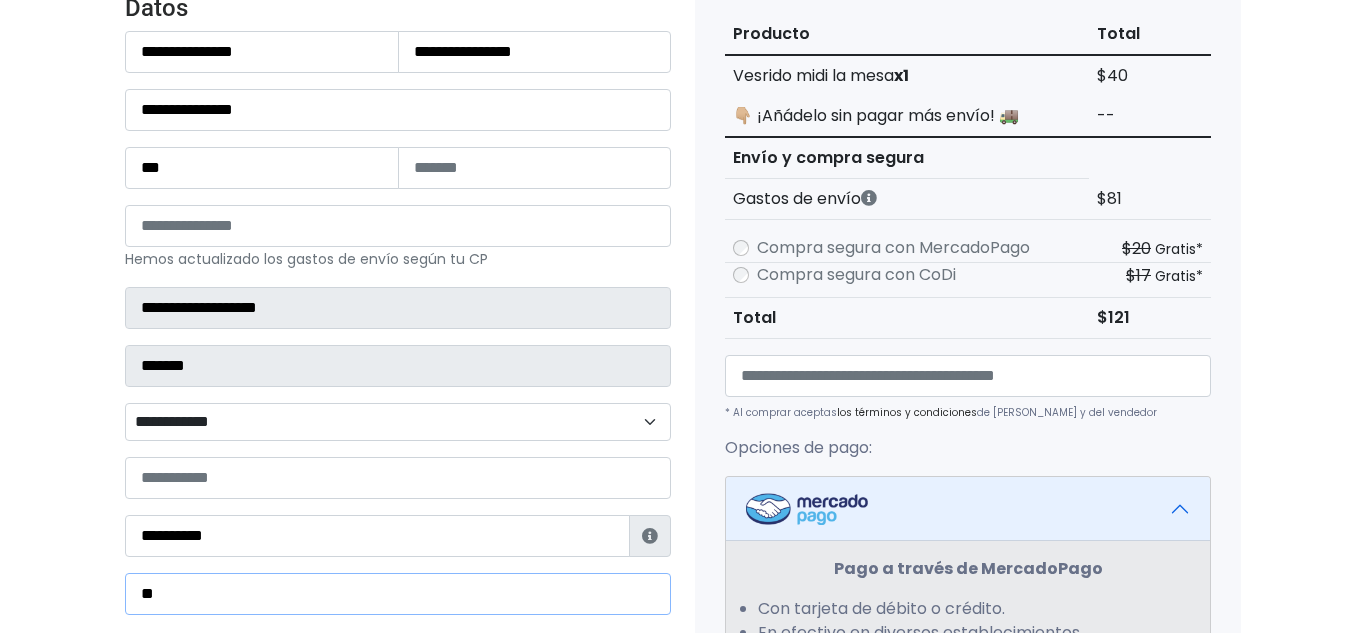 type on "*" 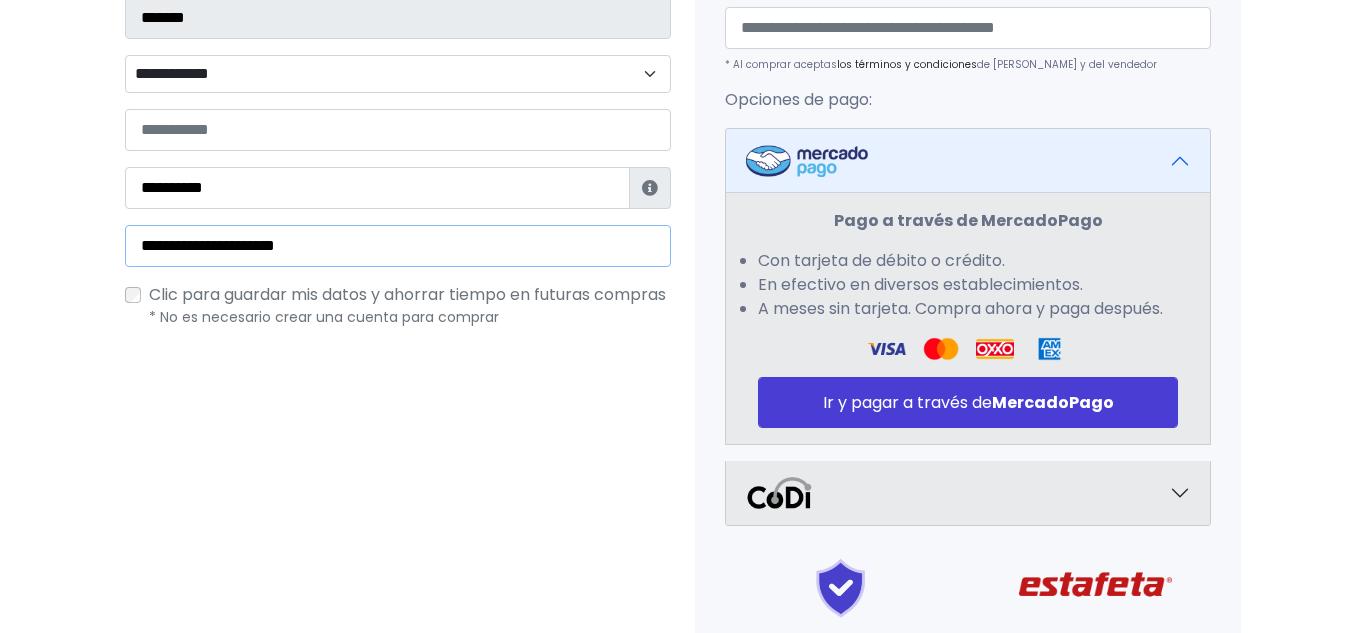 scroll, scrollTop: 648, scrollLeft: 0, axis: vertical 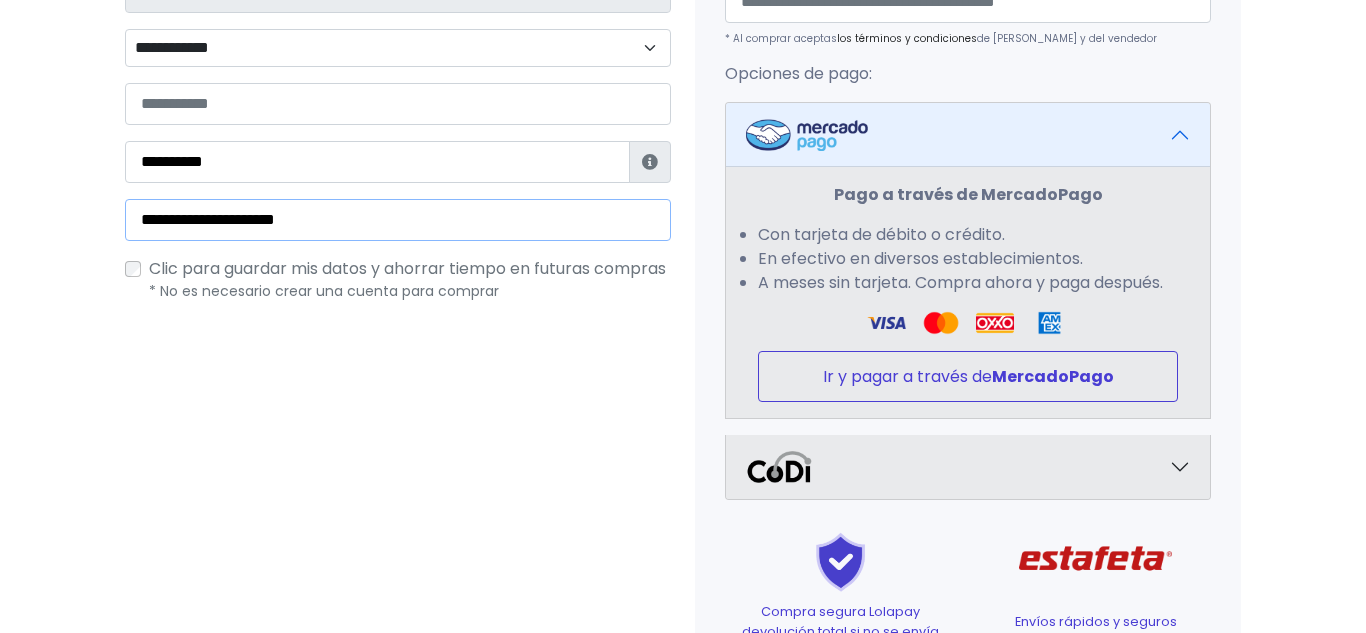 type on "**********" 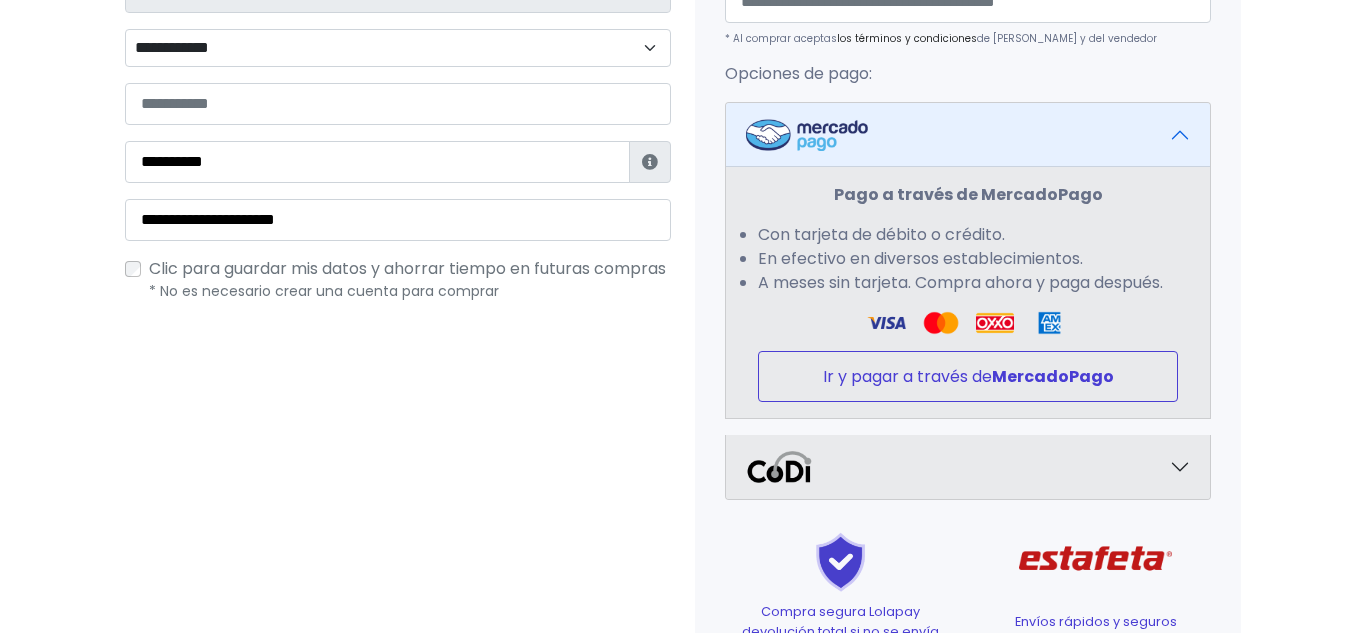 click on "Ir y pagar a través de  MercadoPago" at bounding box center [968, 376] 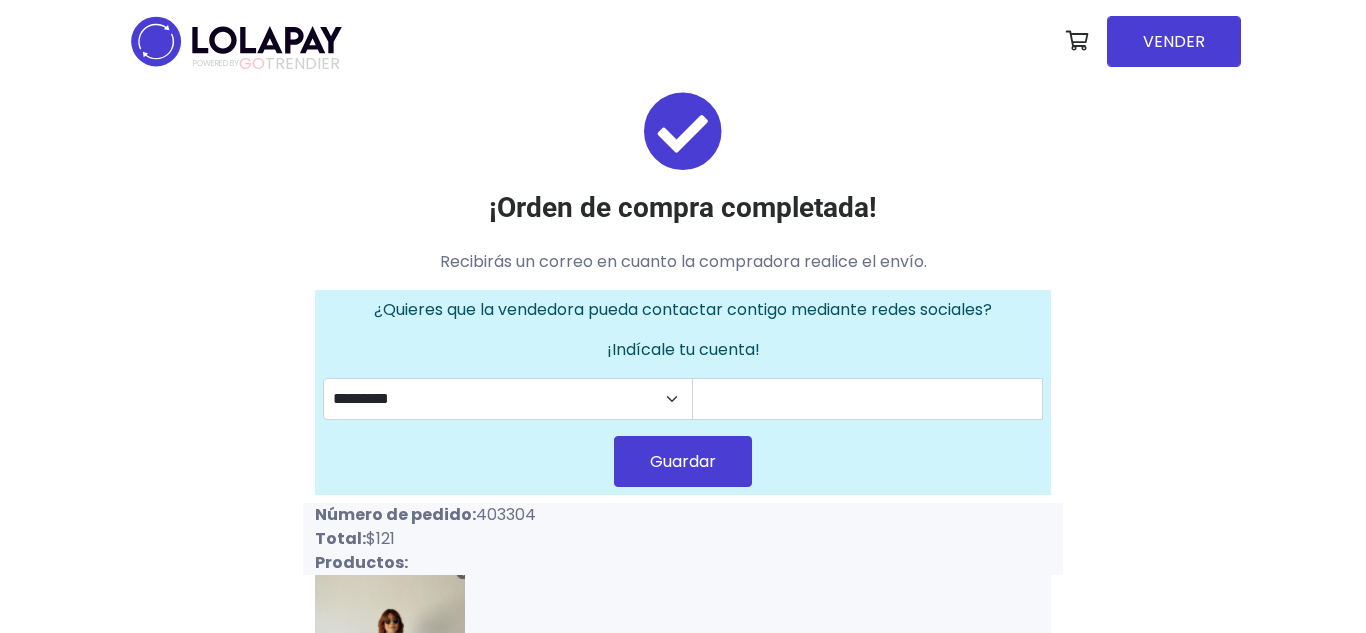 scroll, scrollTop: 0, scrollLeft: 0, axis: both 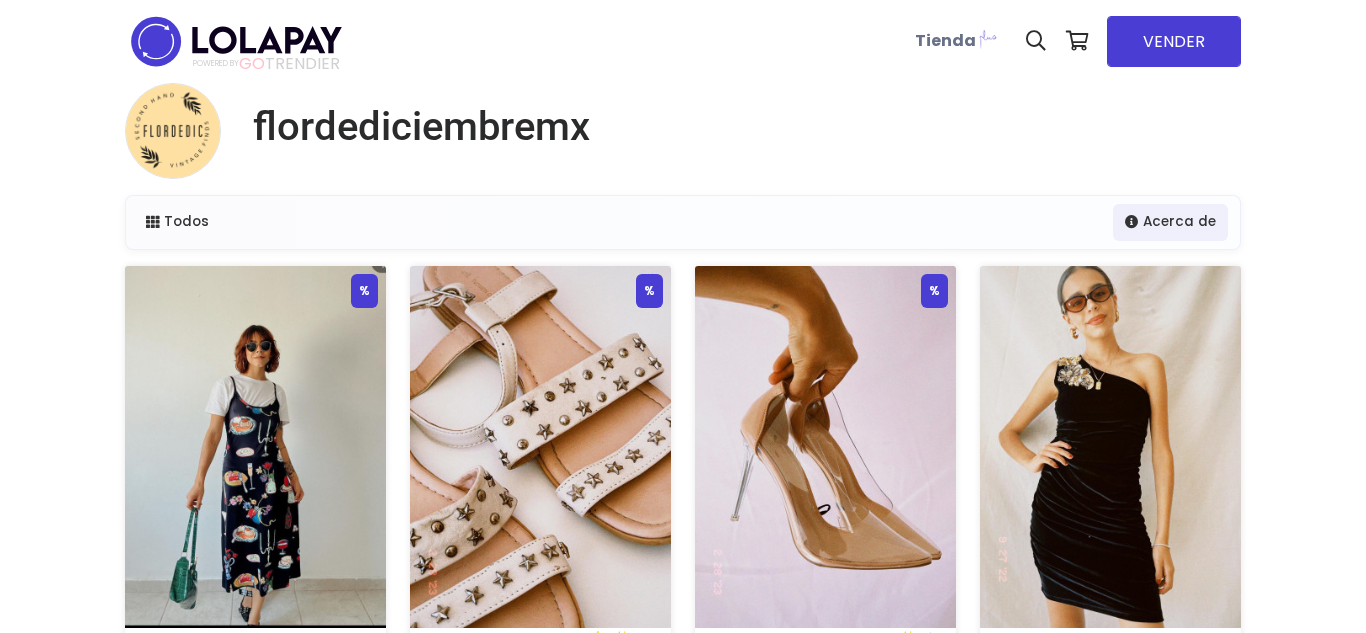 click at bounding box center [255, 447] 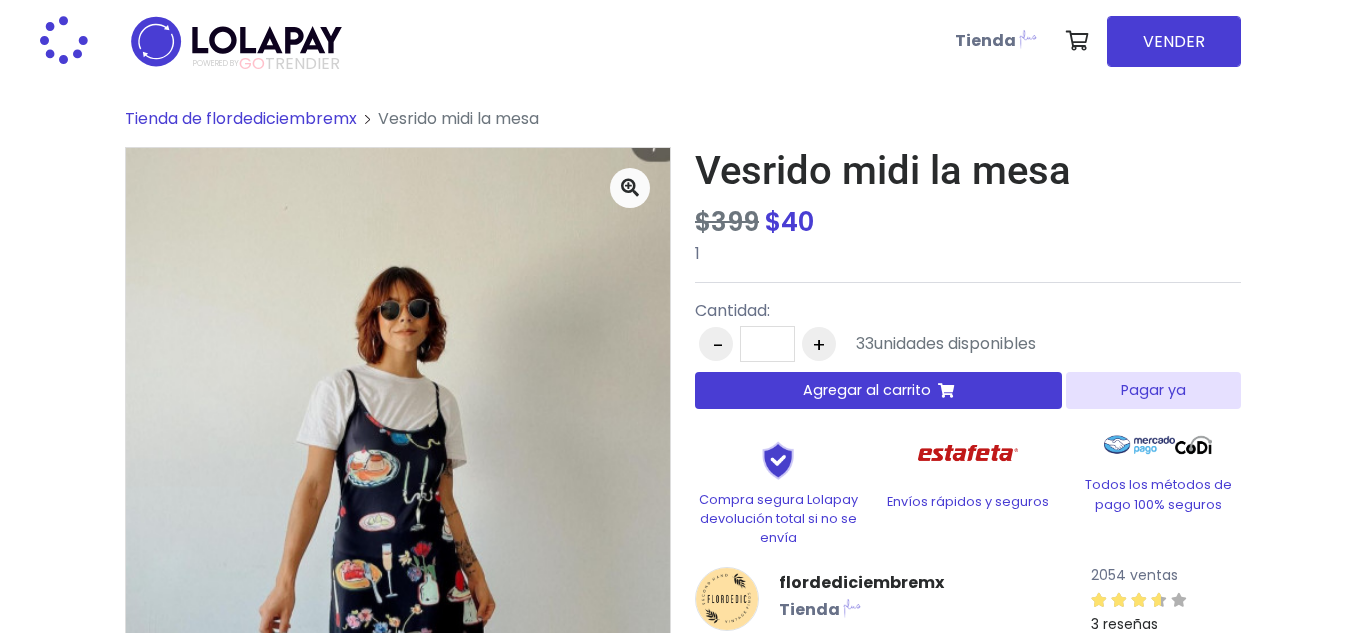 scroll, scrollTop: 0, scrollLeft: 0, axis: both 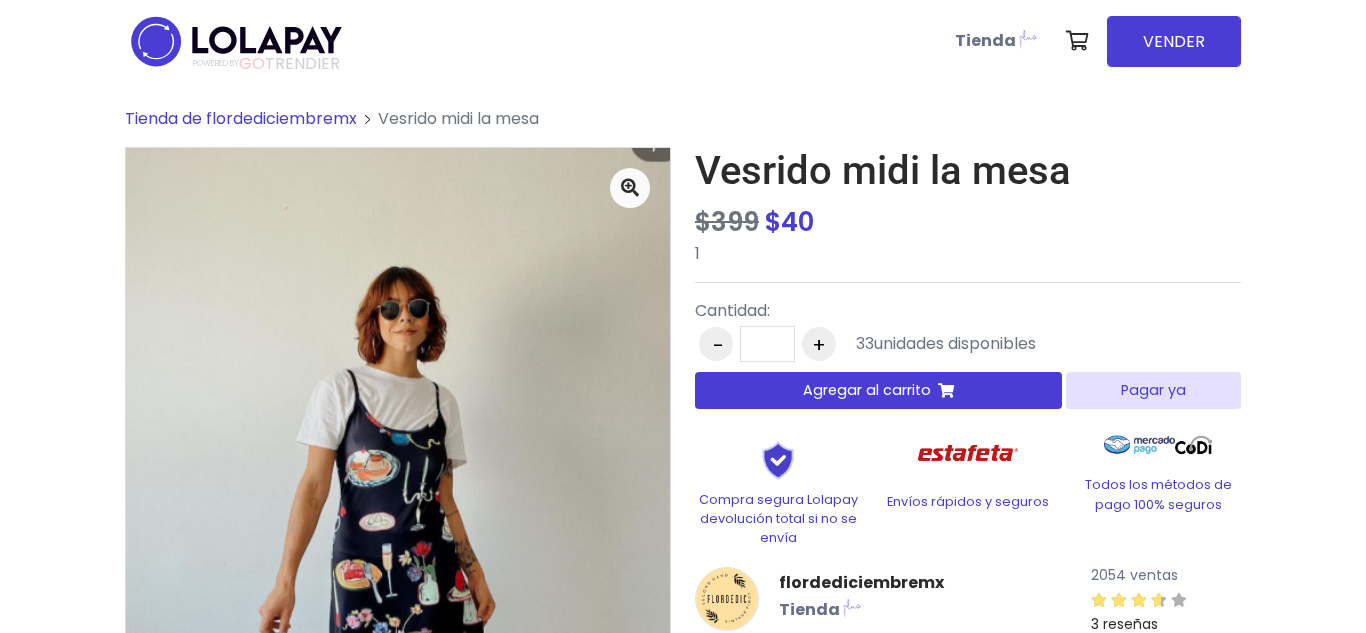 click on "Pagar ya" at bounding box center (1153, 390) 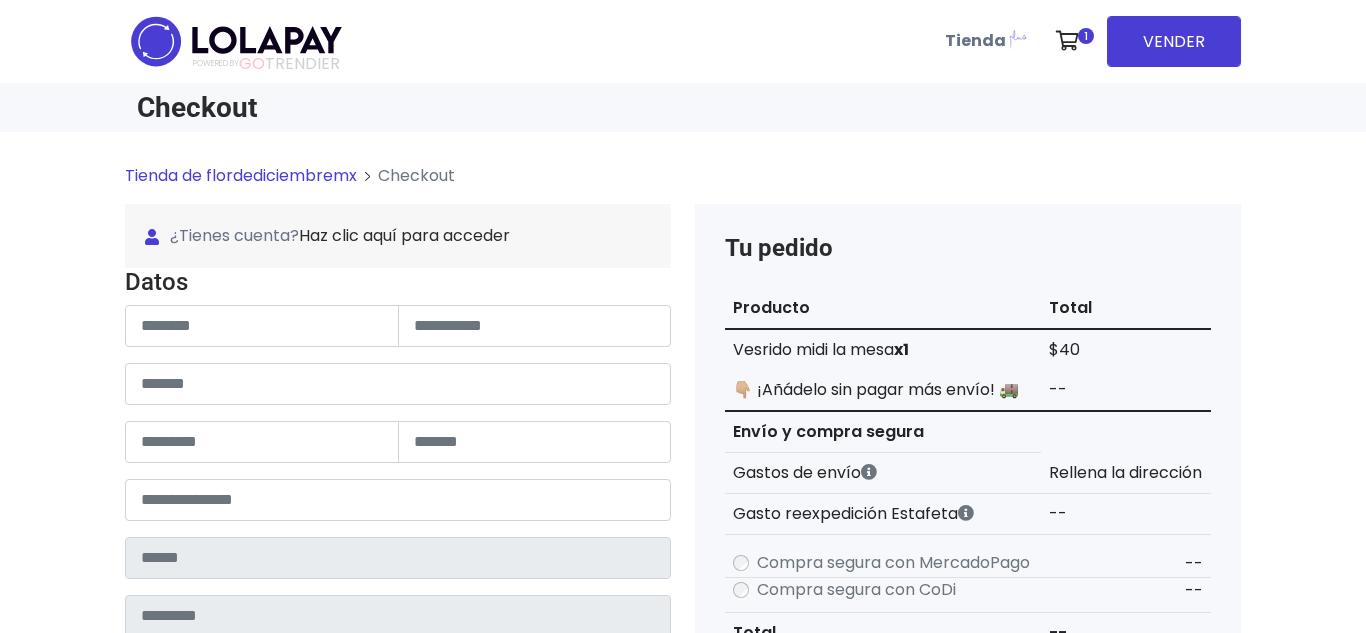 scroll, scrollTop: 0, scrollLeft: 0, axis: both 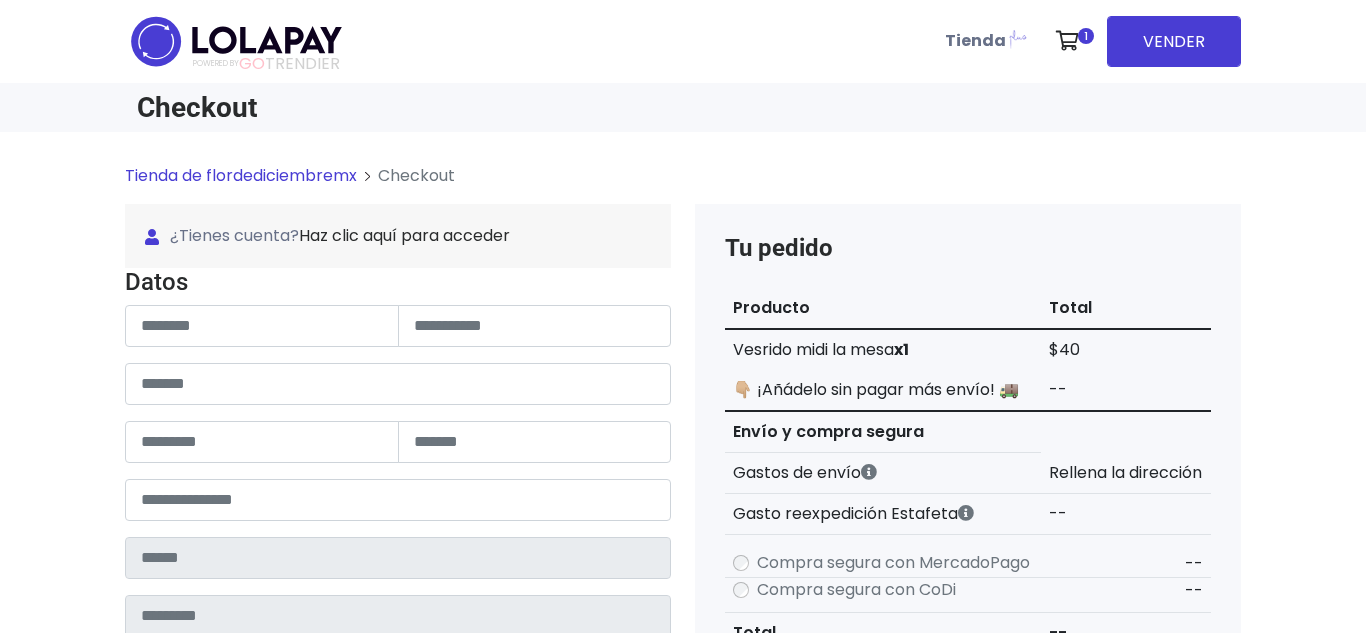 type on "**********" 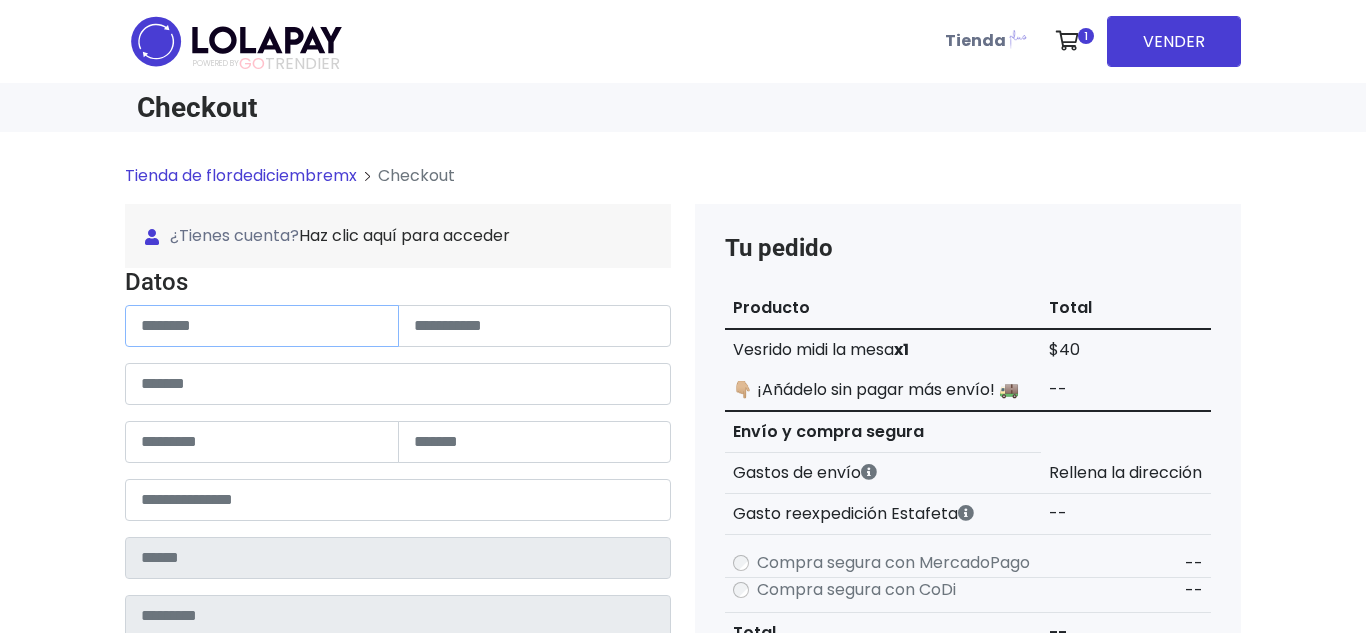 click at bounding box center [262, 326] 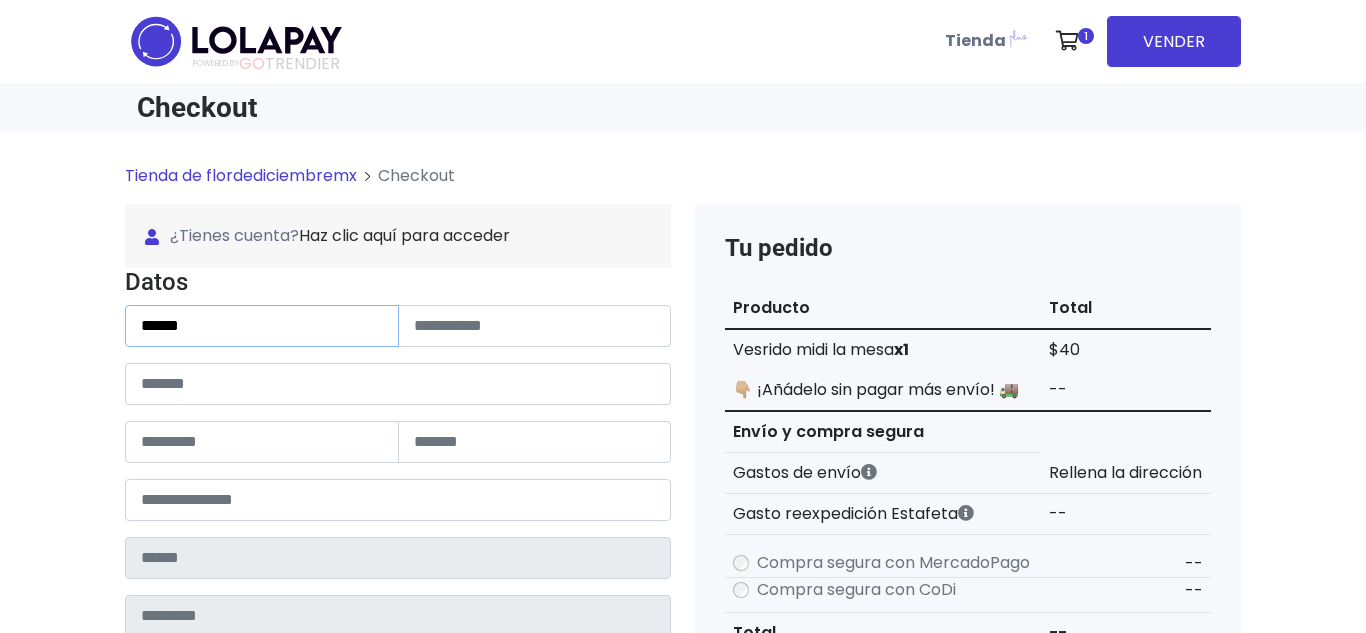 type on "******" 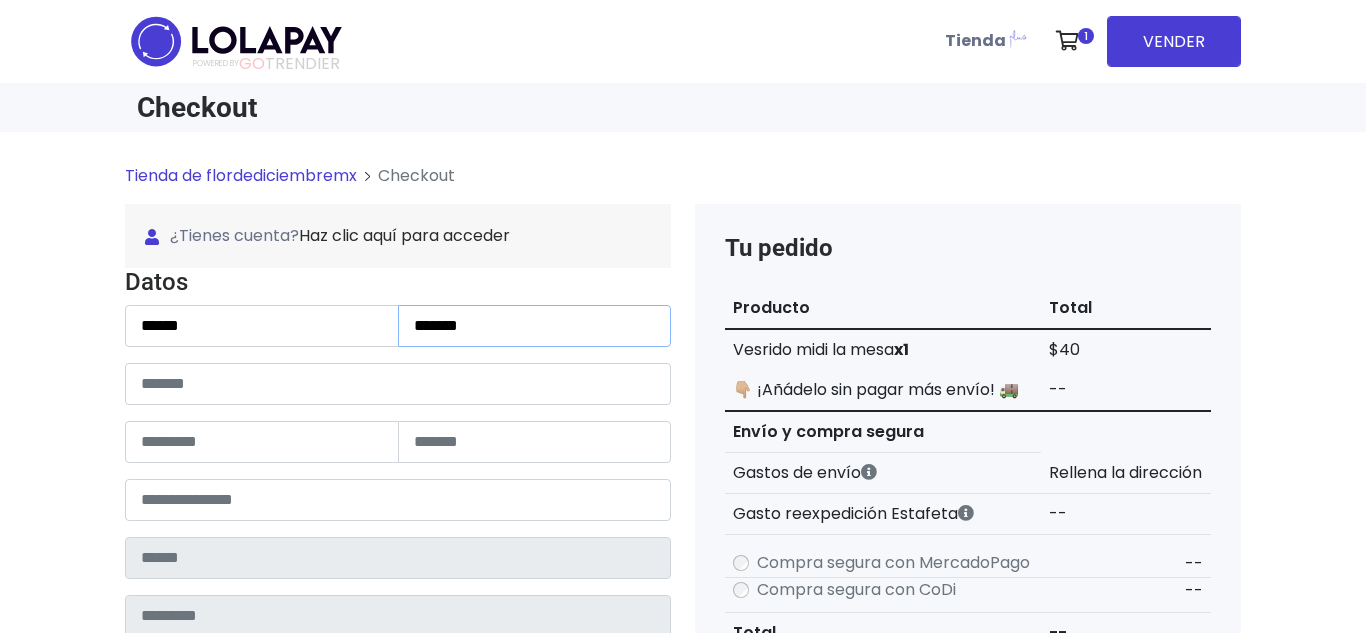 type on "*******" 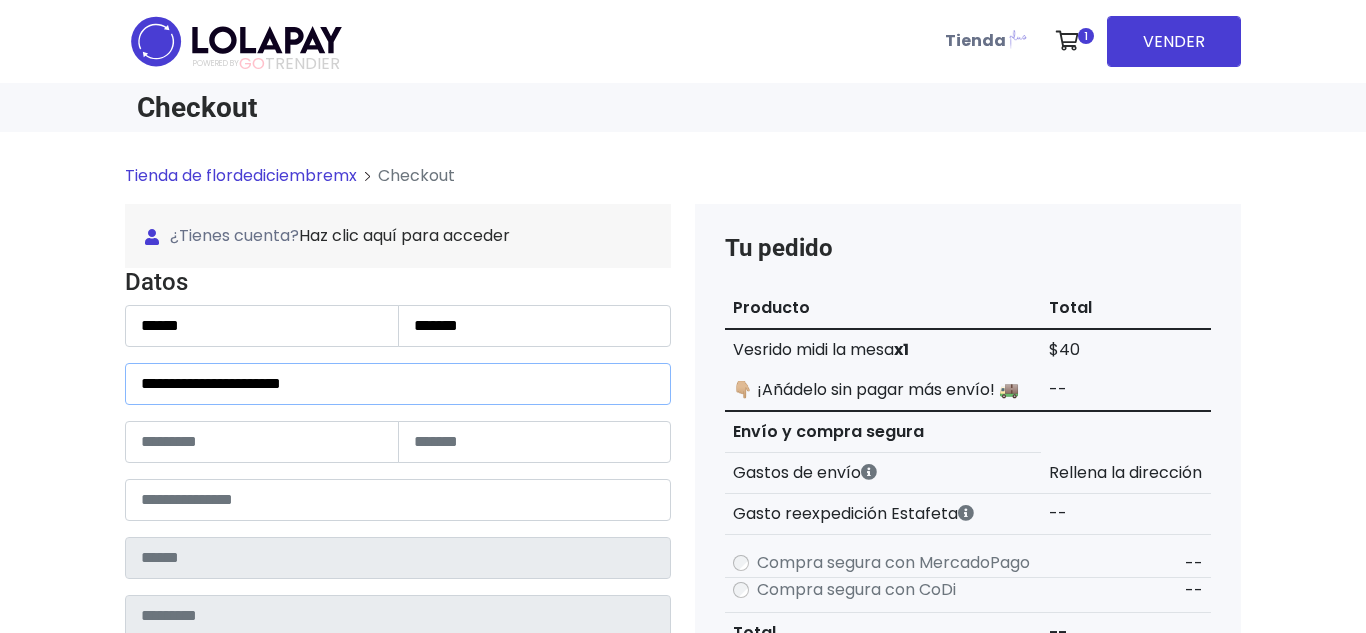 type on "**********" 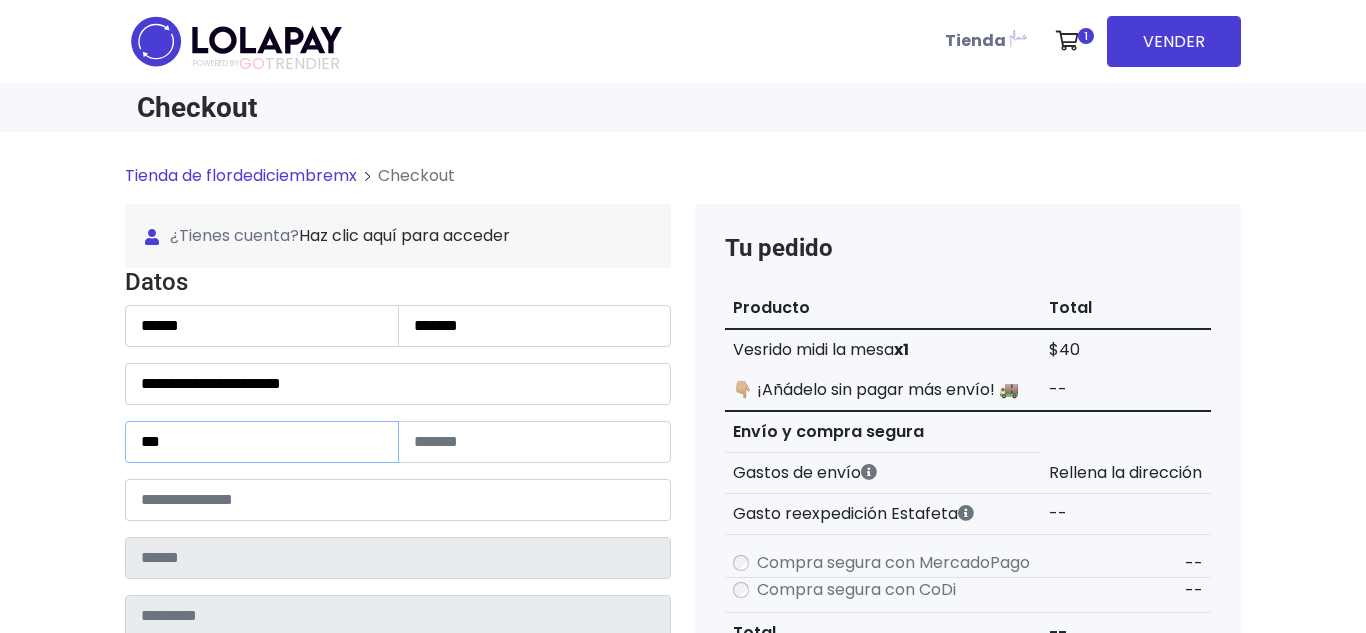 type on "***" 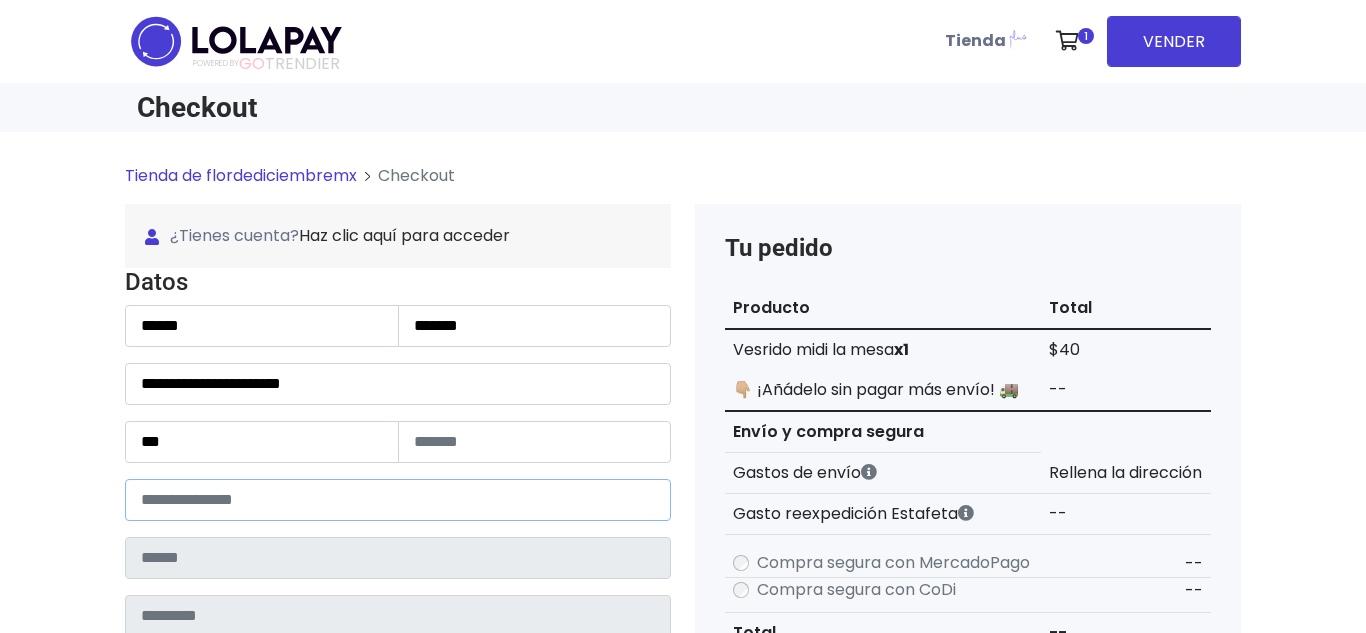 click at bounding box center [398, 500] 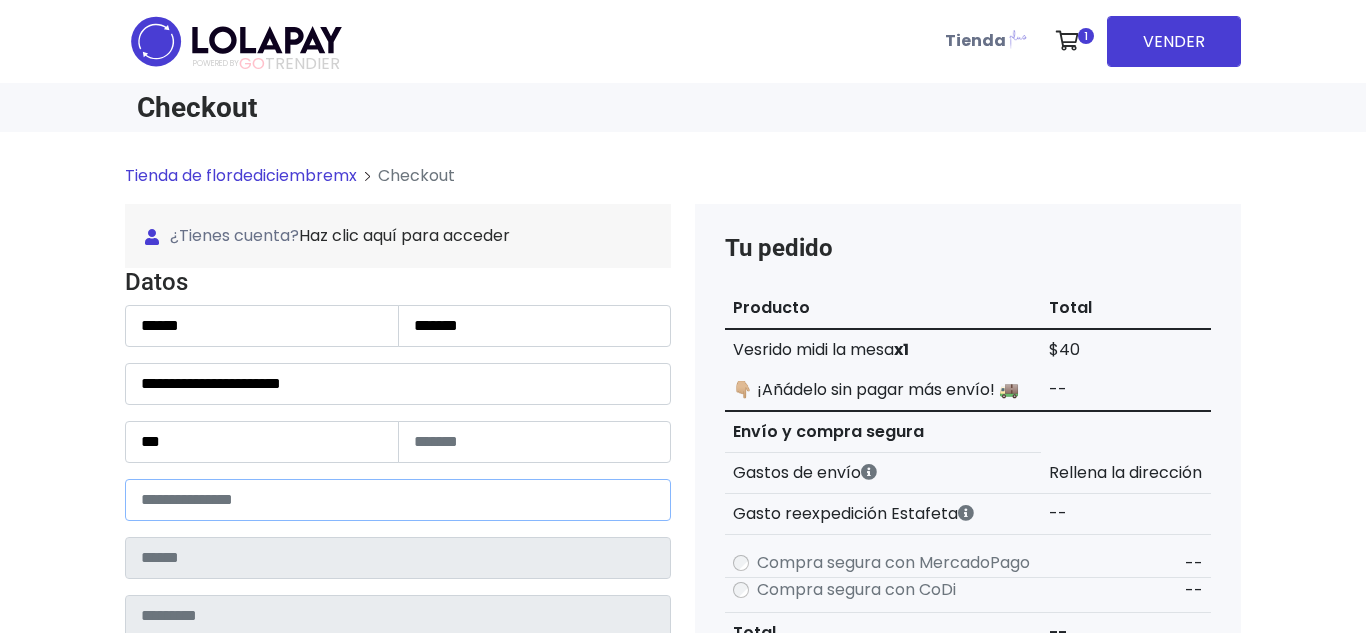 type on "*****" 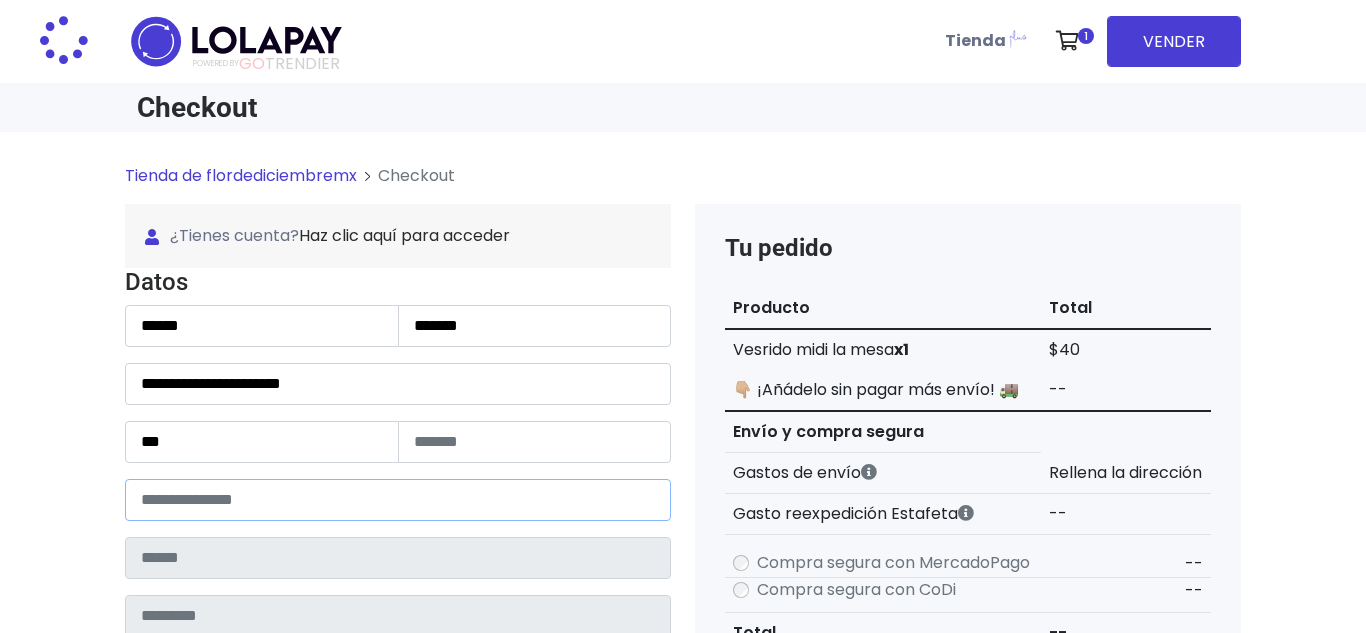 type on "**********" 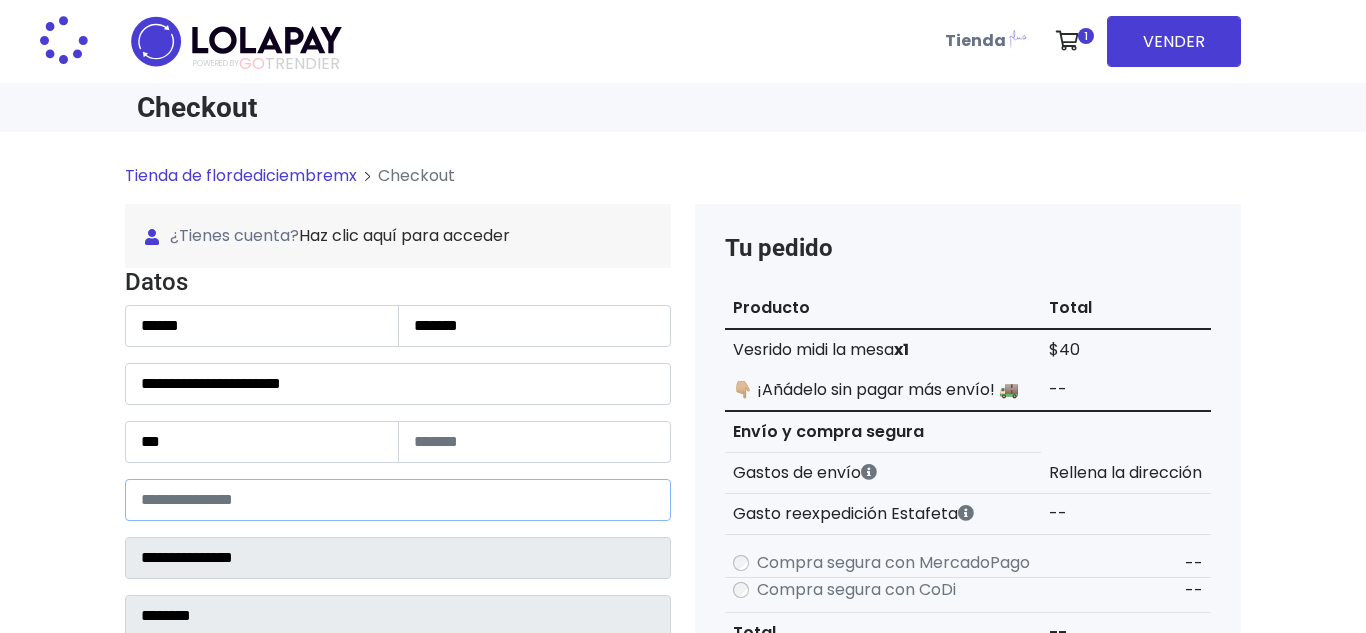 select 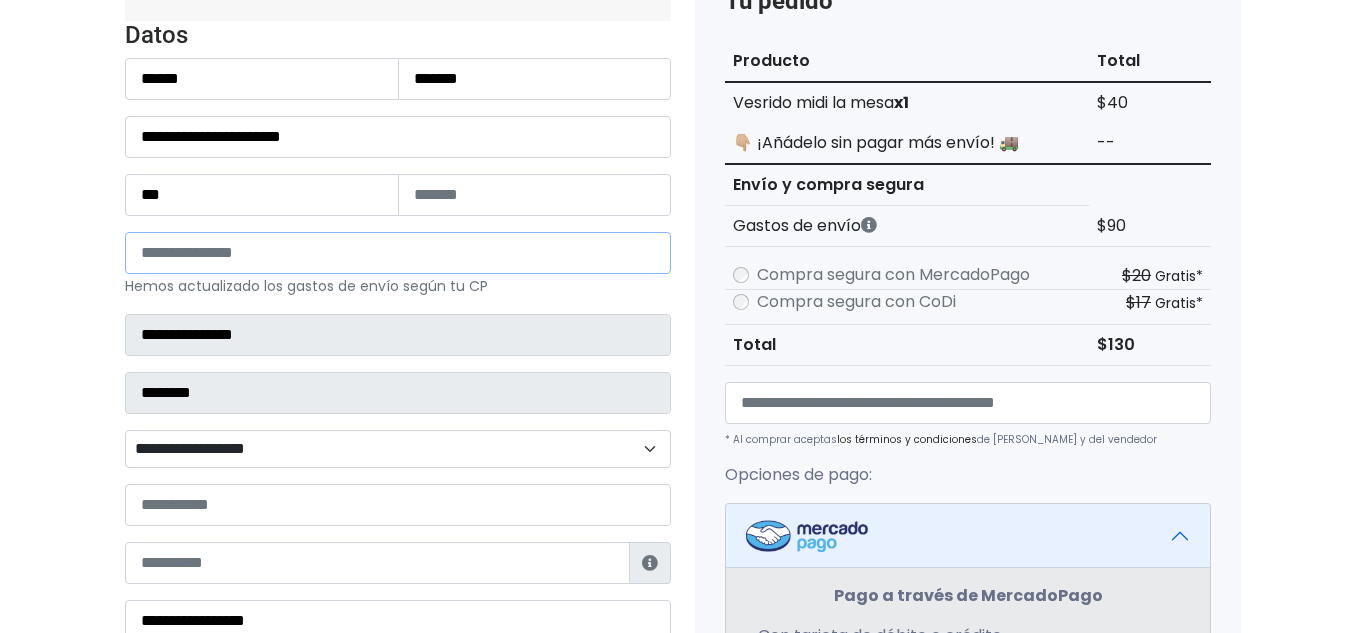 scroll, scrollTop: 252, scrollLeft: 0, axis: vertical 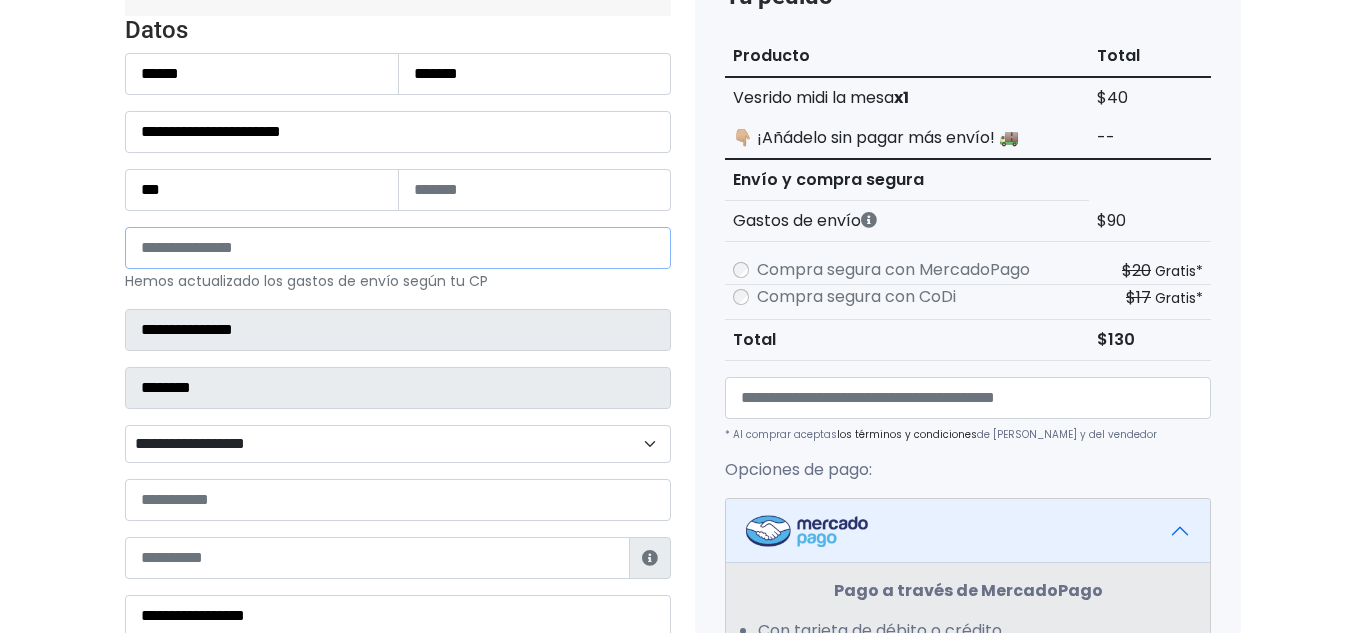 type on "*****" 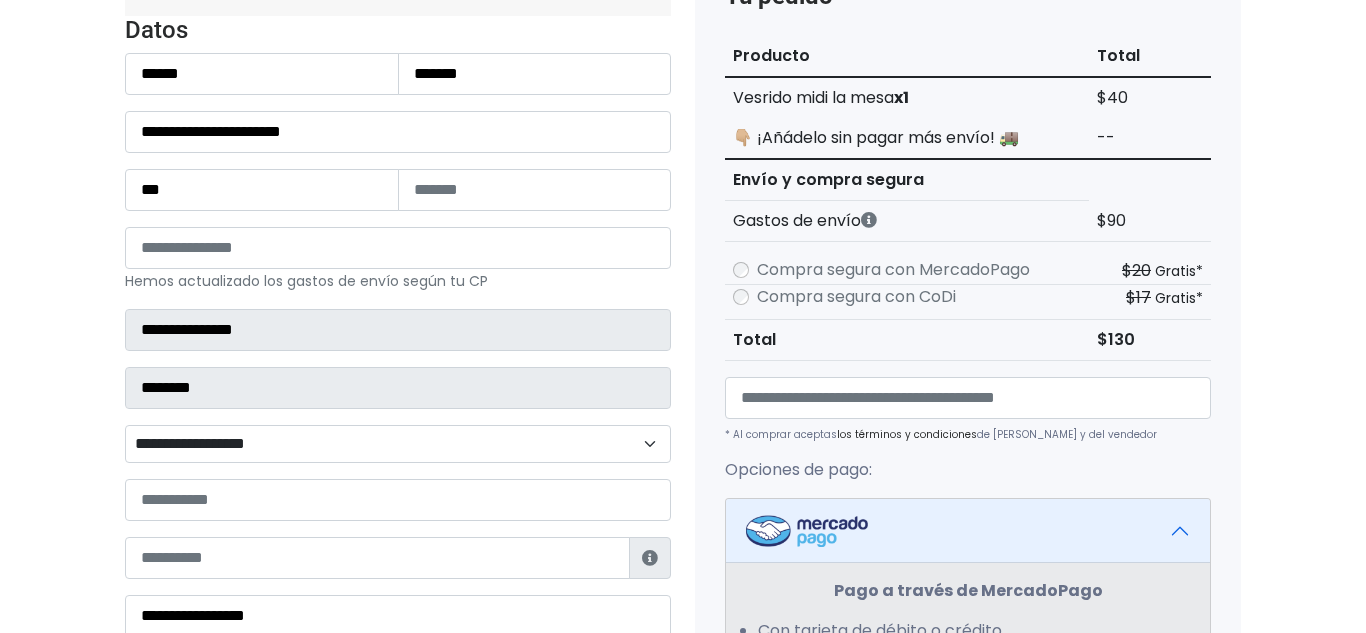 click on "**********" at bounding box center [398, 444] 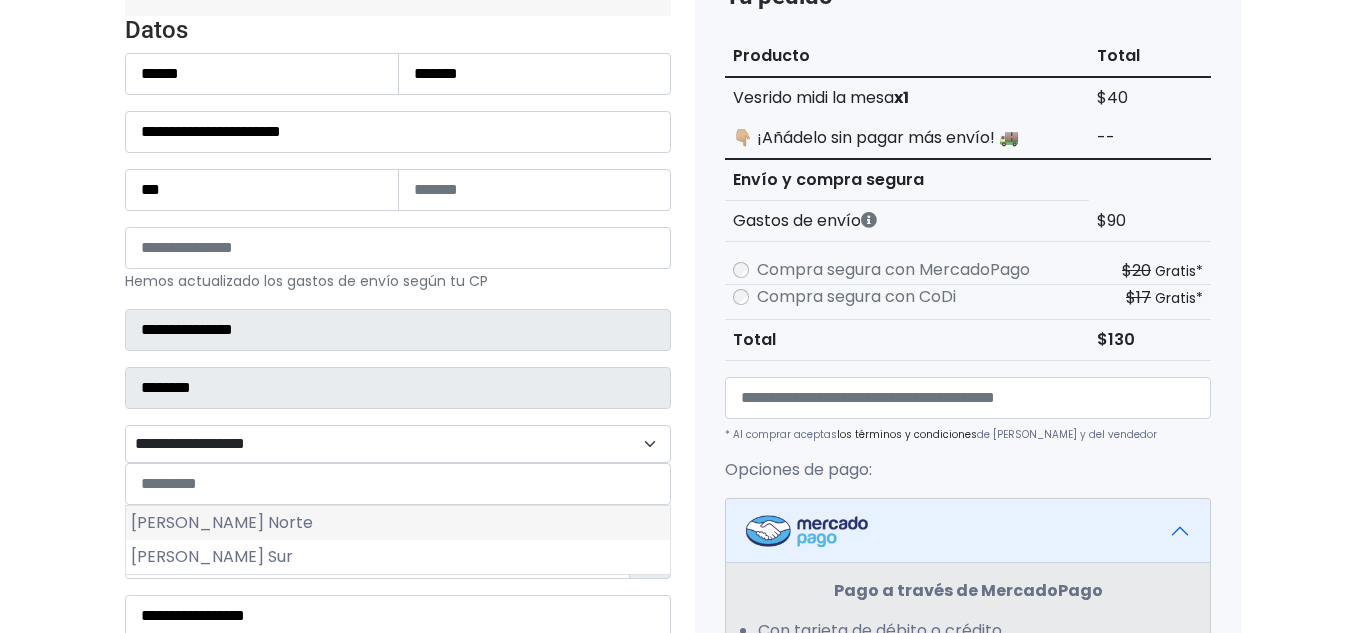 click on "Cuauhtémoc Norte" at bounding box center [398, 523] 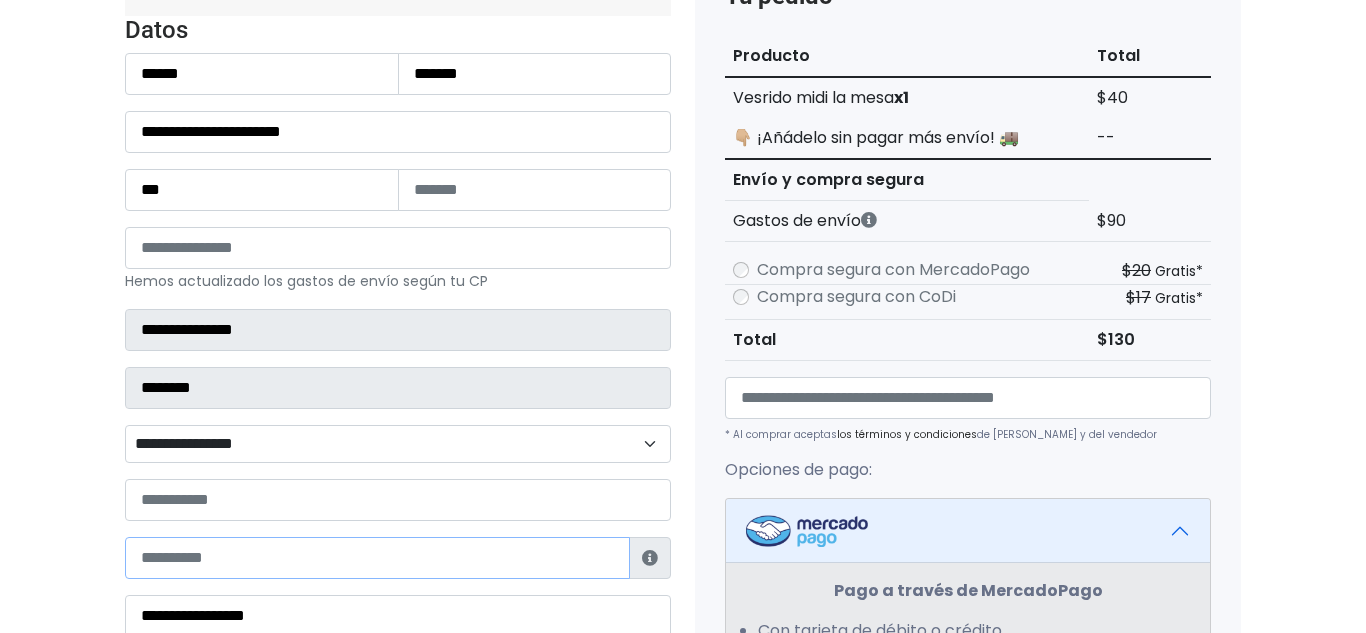 click at bounding box center (377, 558) 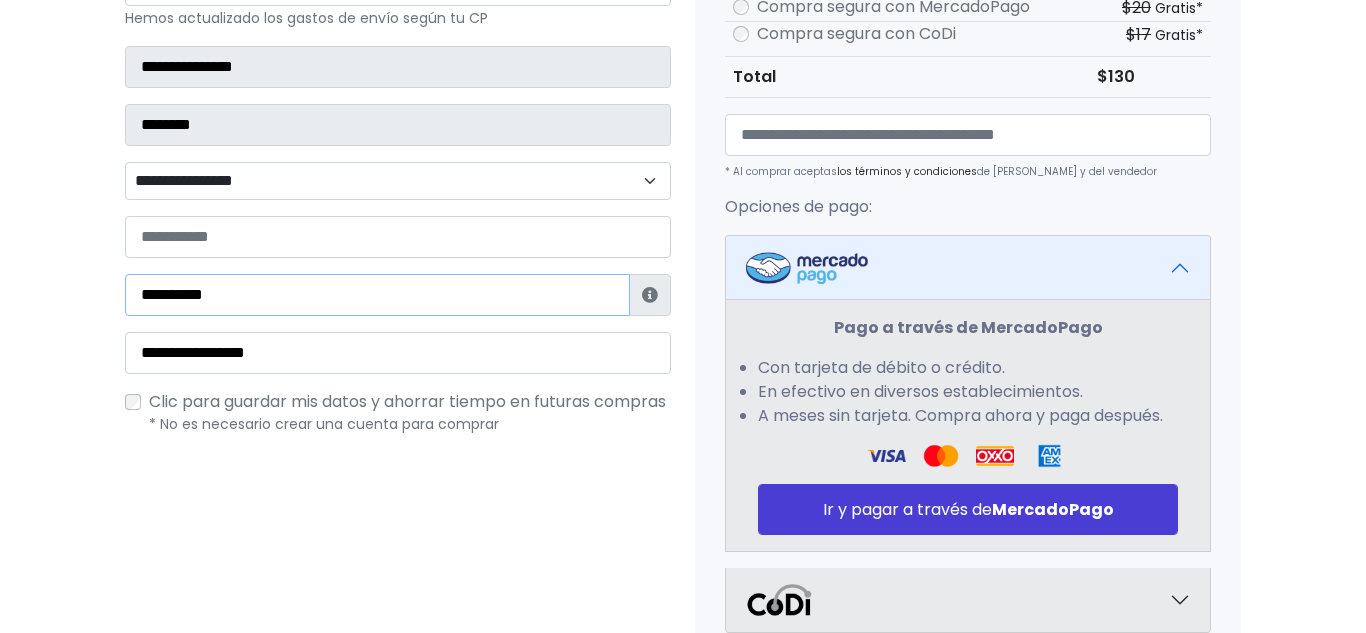 scroll, scrollTop: 567, scrollLeft: 0, axis: vertical 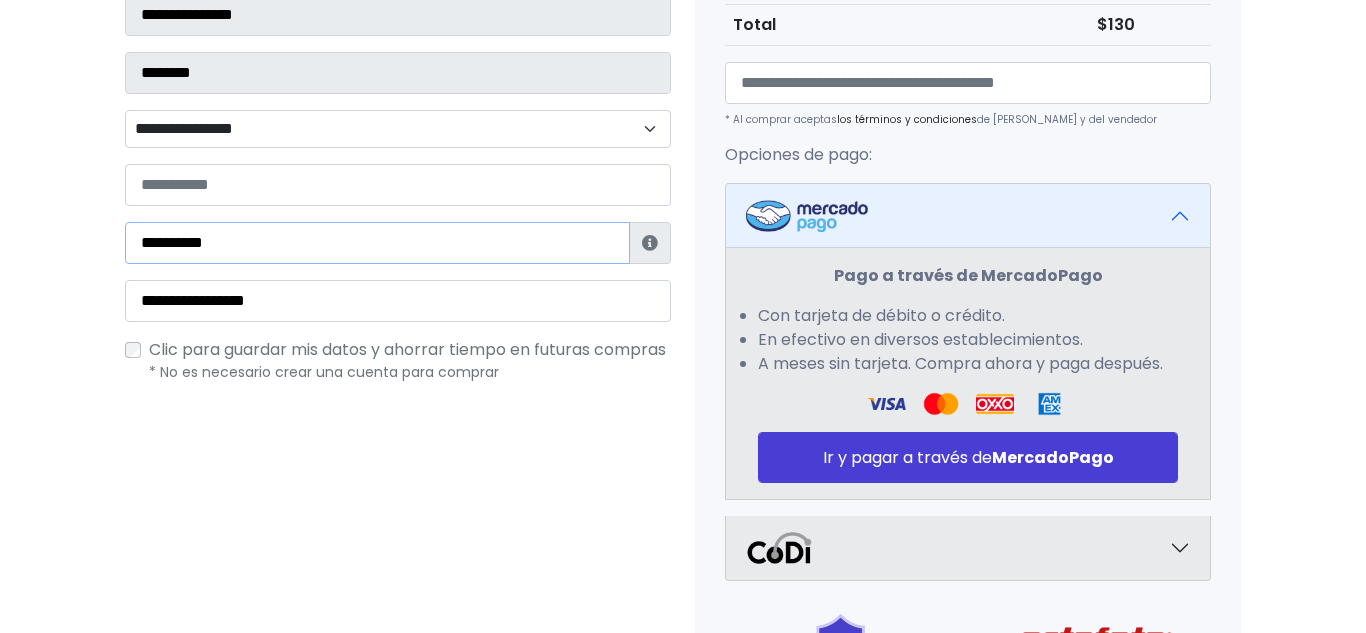 type on "**********" 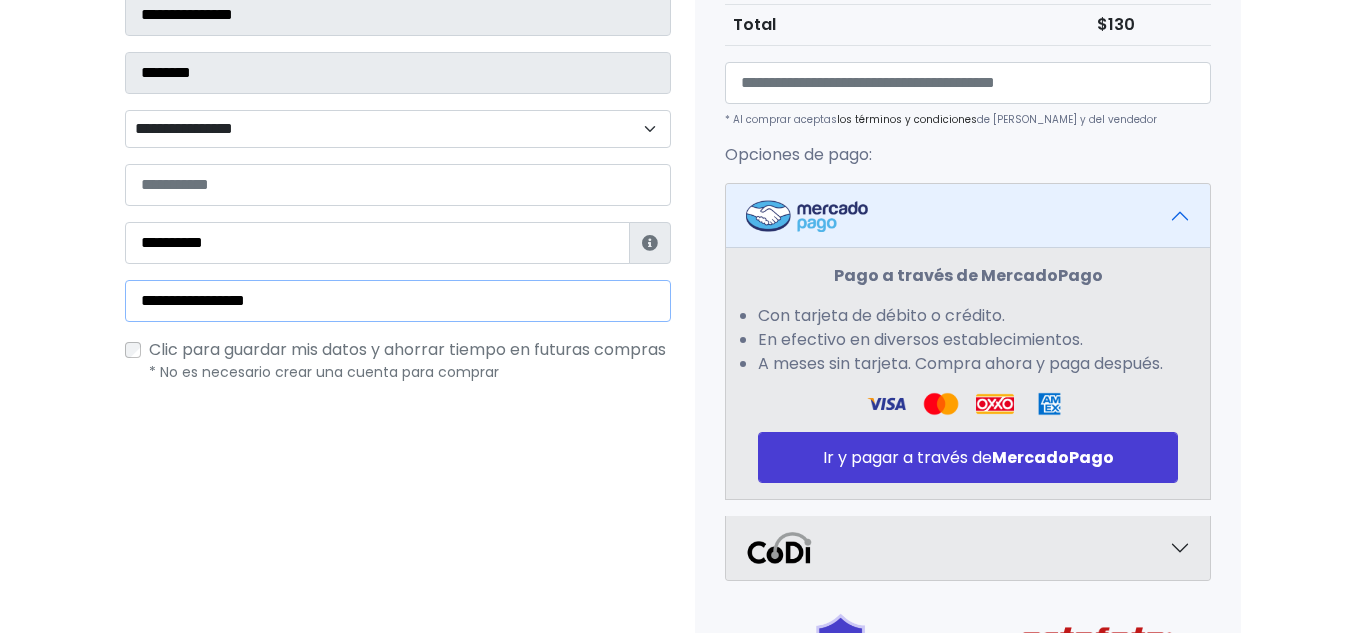 click on "**********" at bounding box center (398, 301) 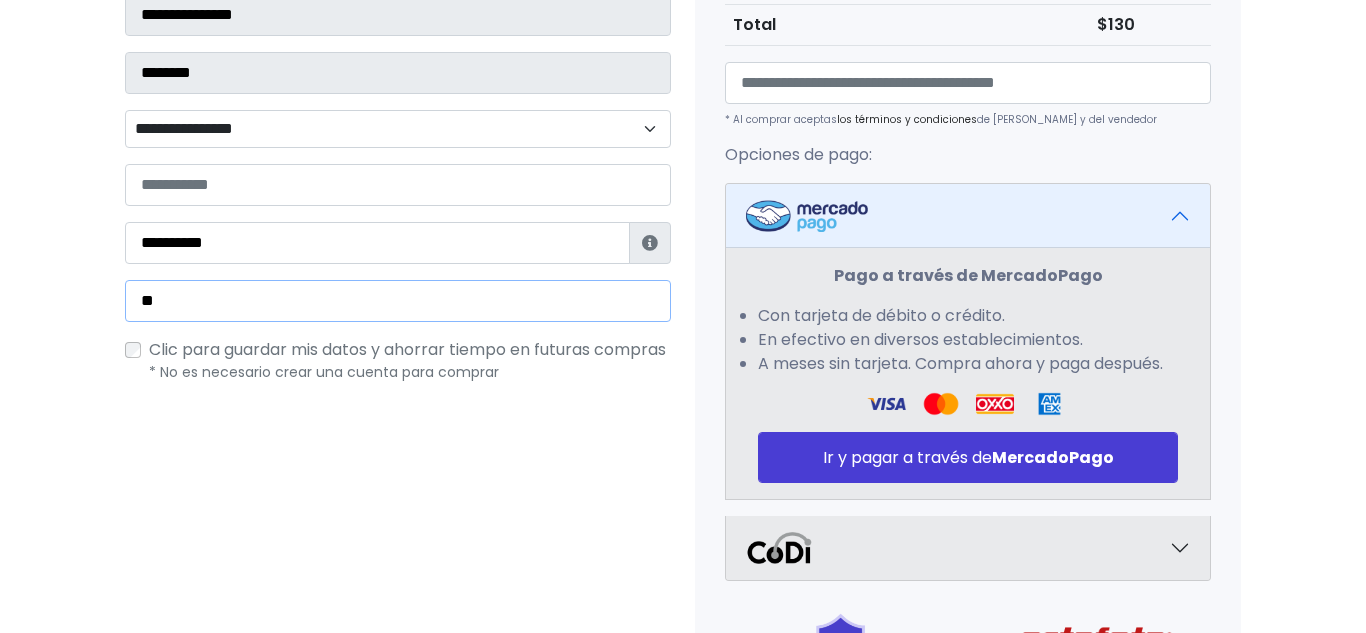 type on "*" 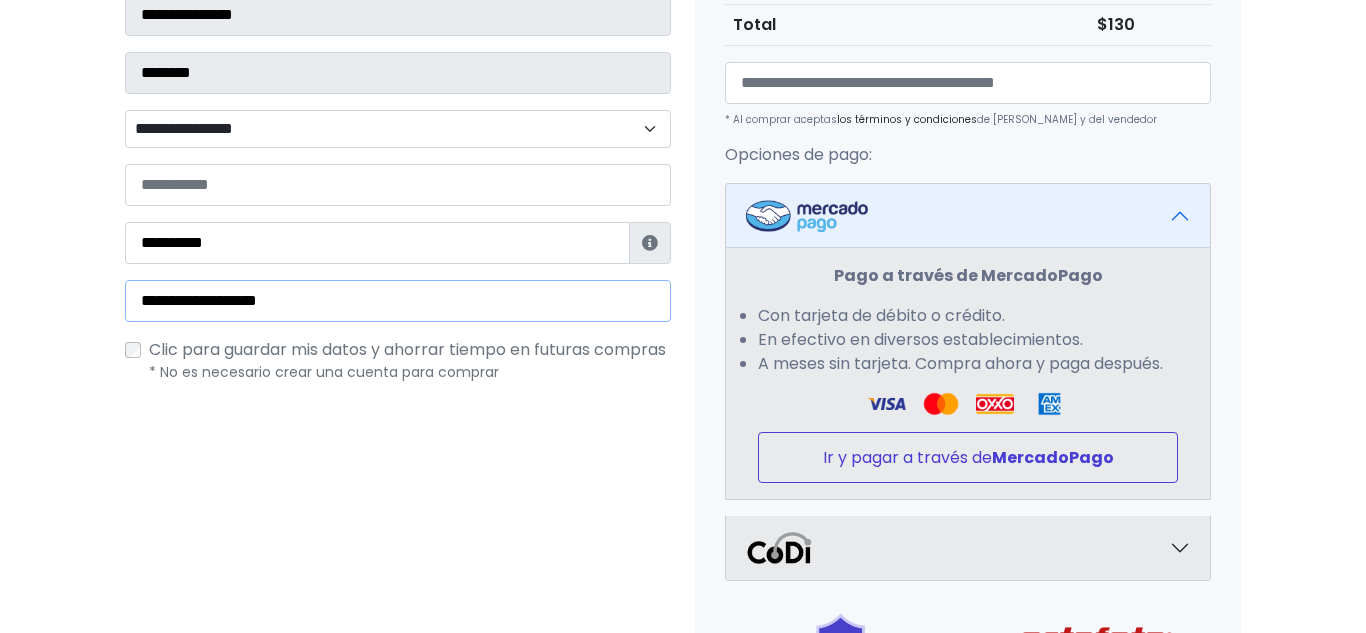 type on "**********" 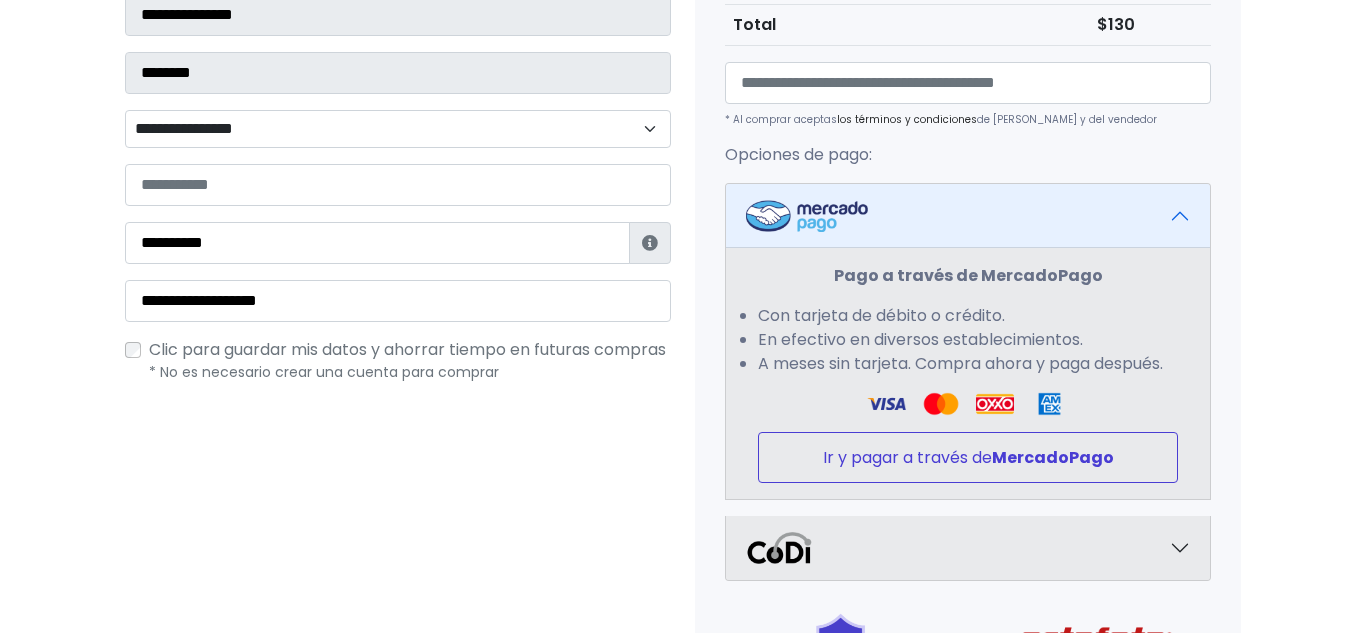 click on "Ir y pagar a través de  MercadoPago" at bounding box center (968, 457) 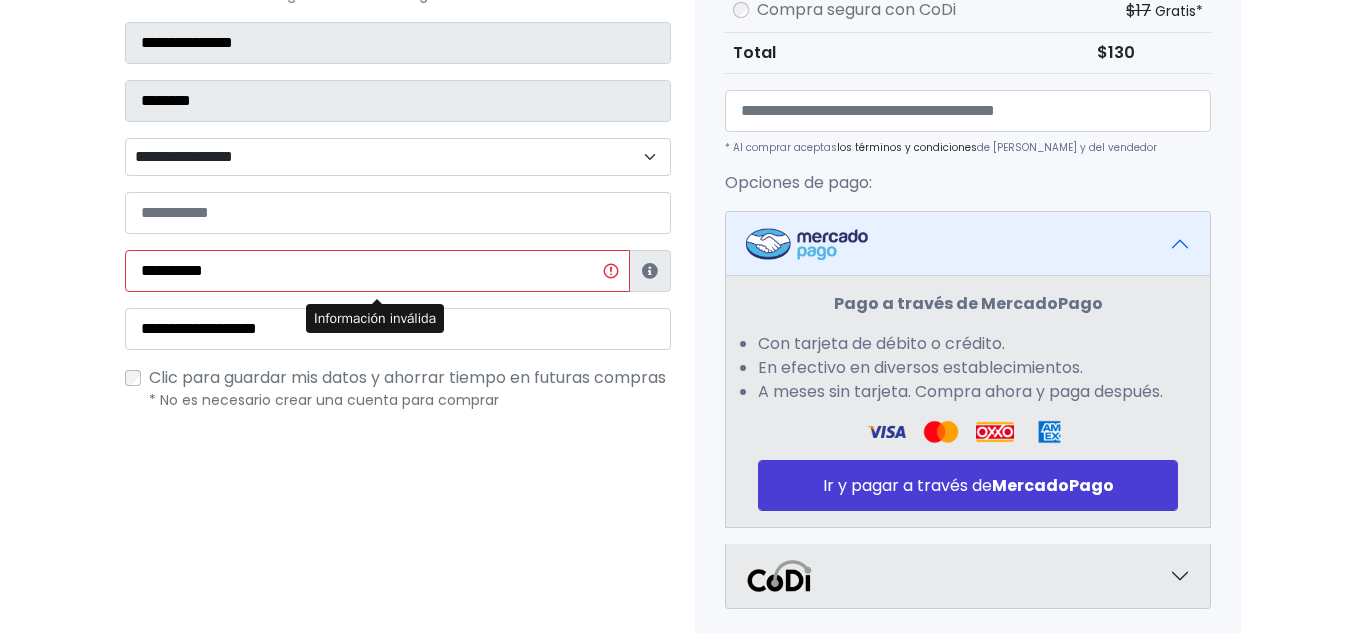 scroll, scrollTop: 531, scrollLeft: 0, axis: vertical 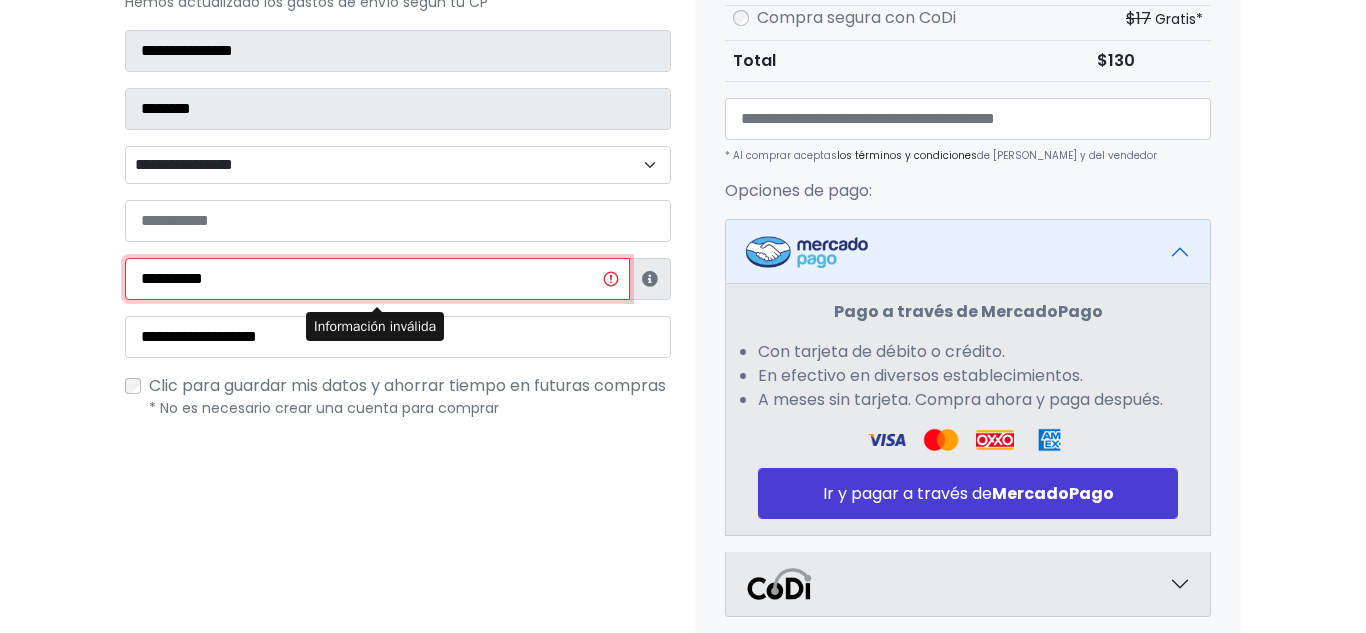 click on "**********" at bounding box center [377, 279] 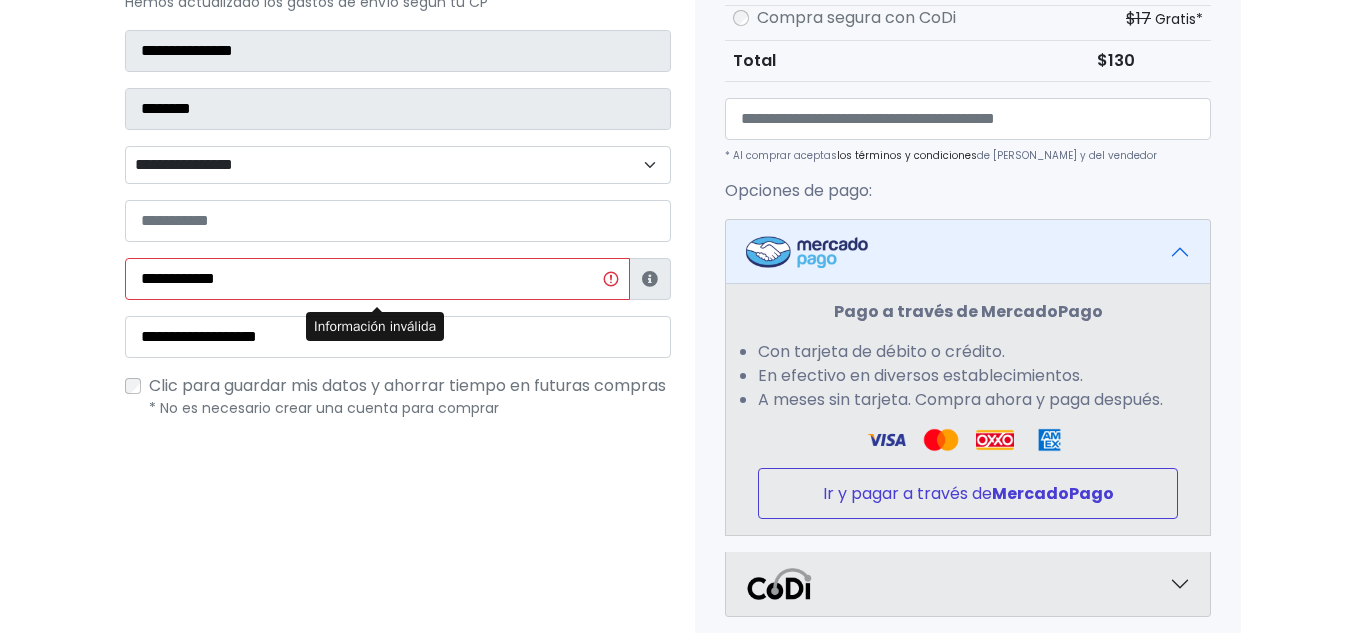 click on "Ir y pagar a través de  MercadoPago" at bounding box center [968, 493] 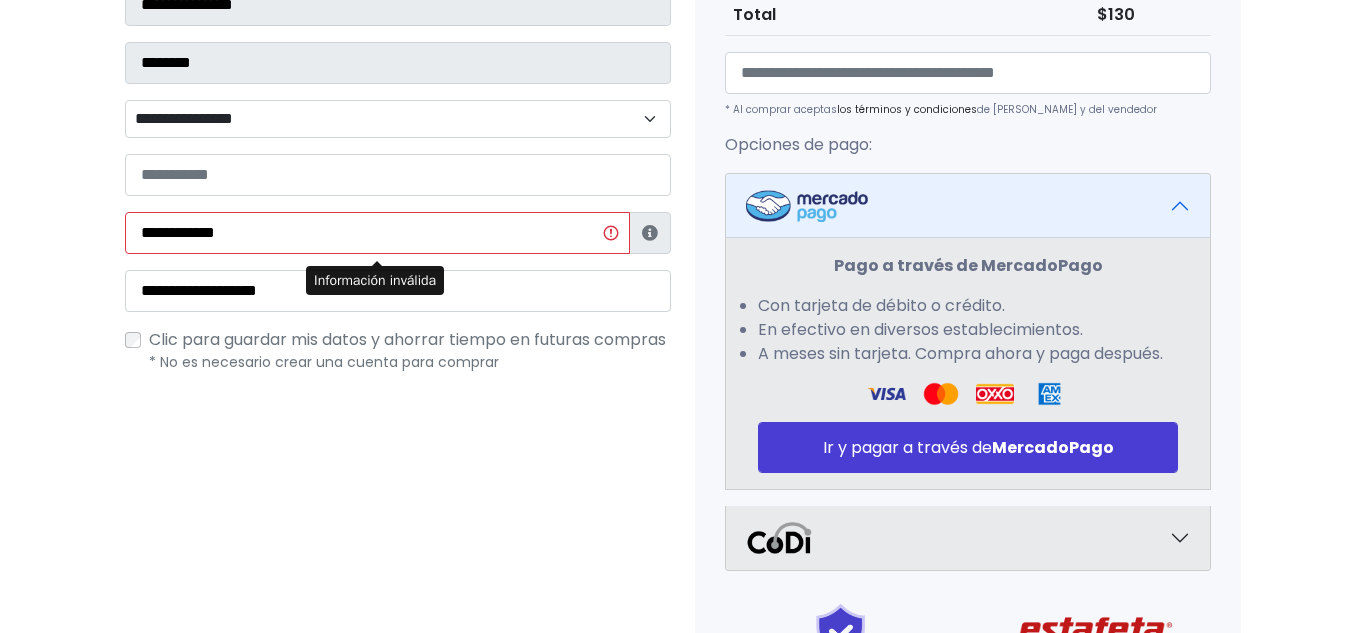 scroll, scrollTop: 562, scrollLeft: 0, axis: vertical 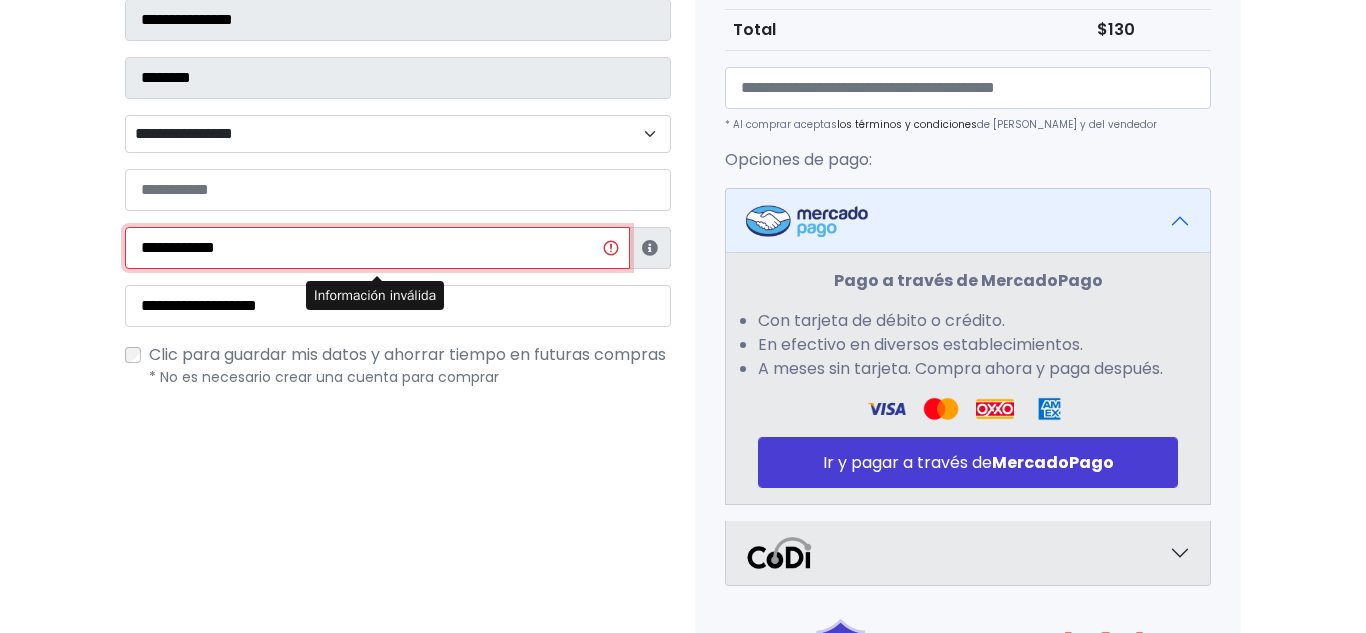 click on "**********" at bounding box center (377, 248) 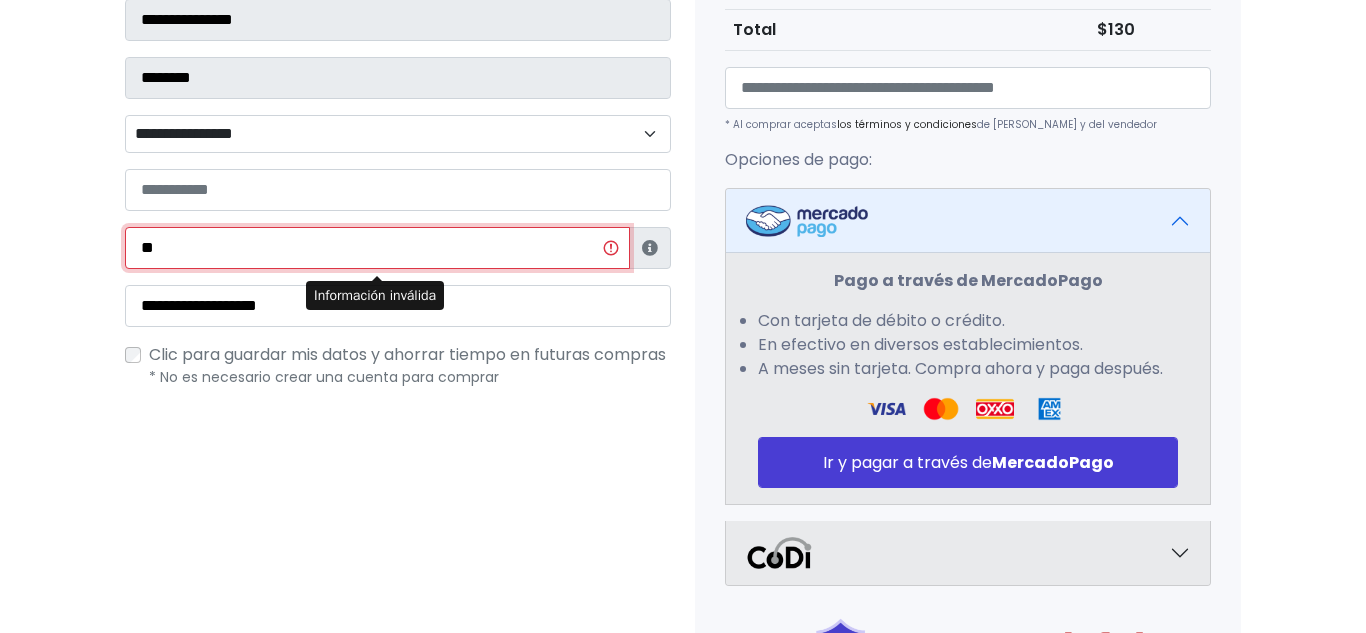 type on "*" 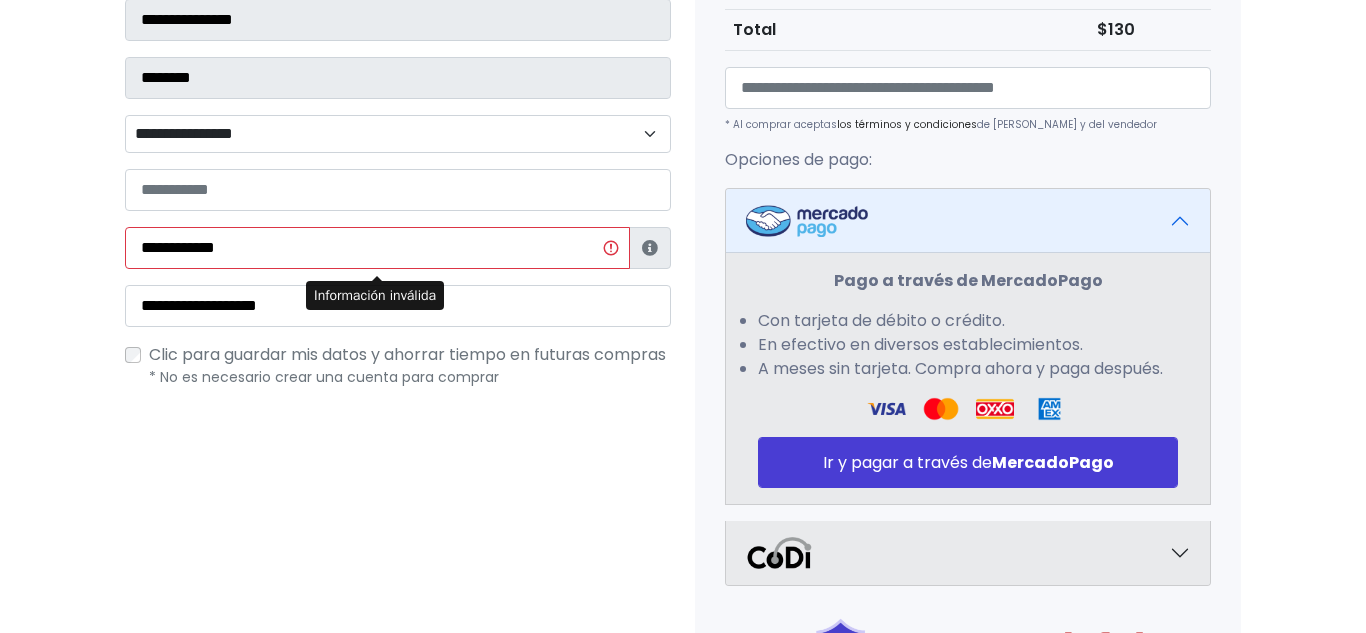 click on "**********" at bounding box center (398, 251) 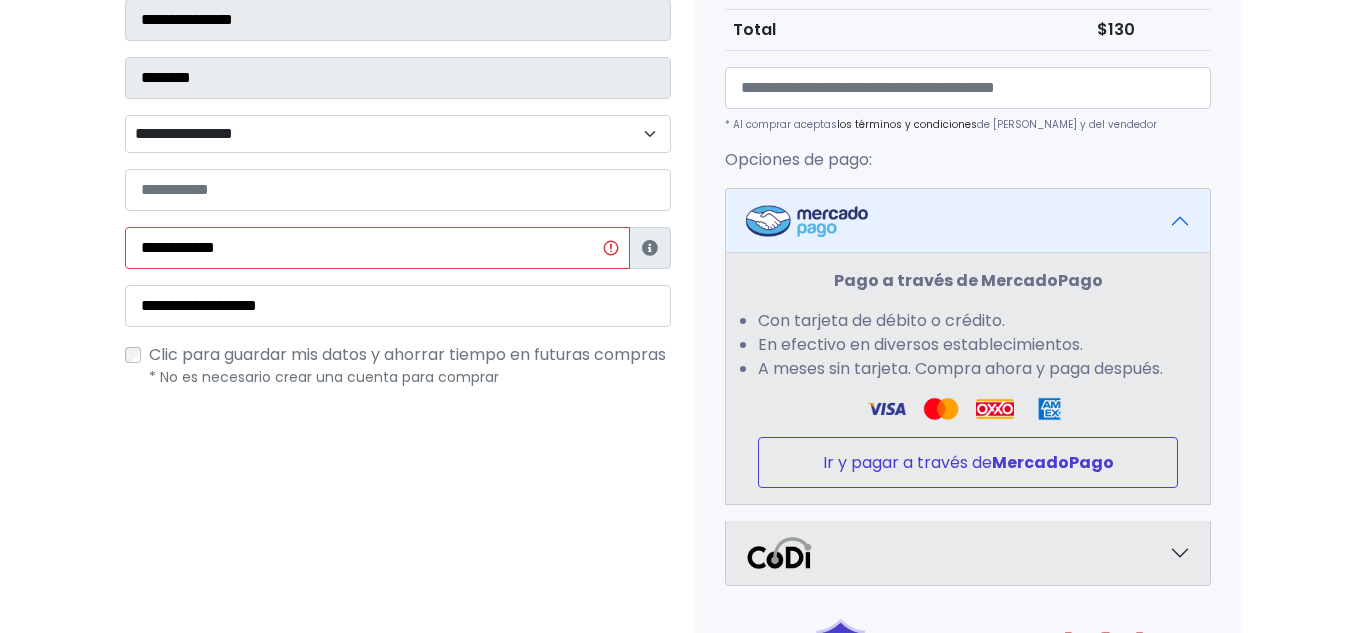 click on "Ir y pagar a través de  MercadoPago" at bounding box center [968, 462] 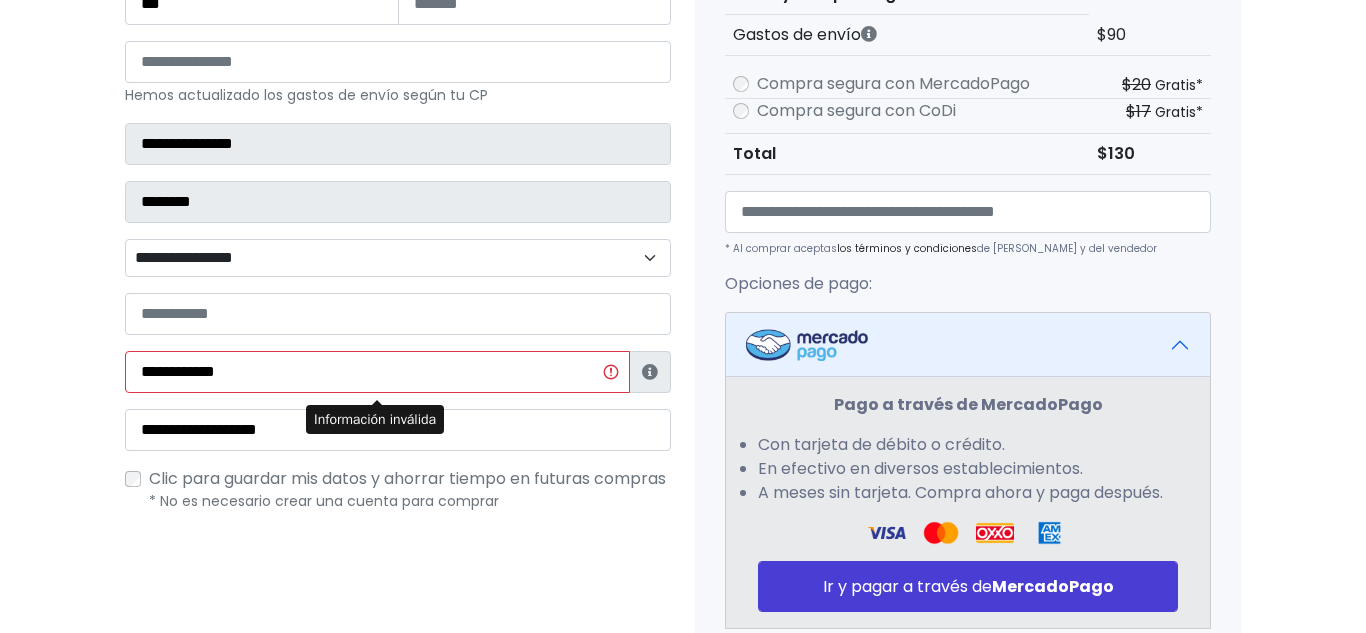 scroll, scrollTop: 350, scrollLeft: 0, axis: vertical 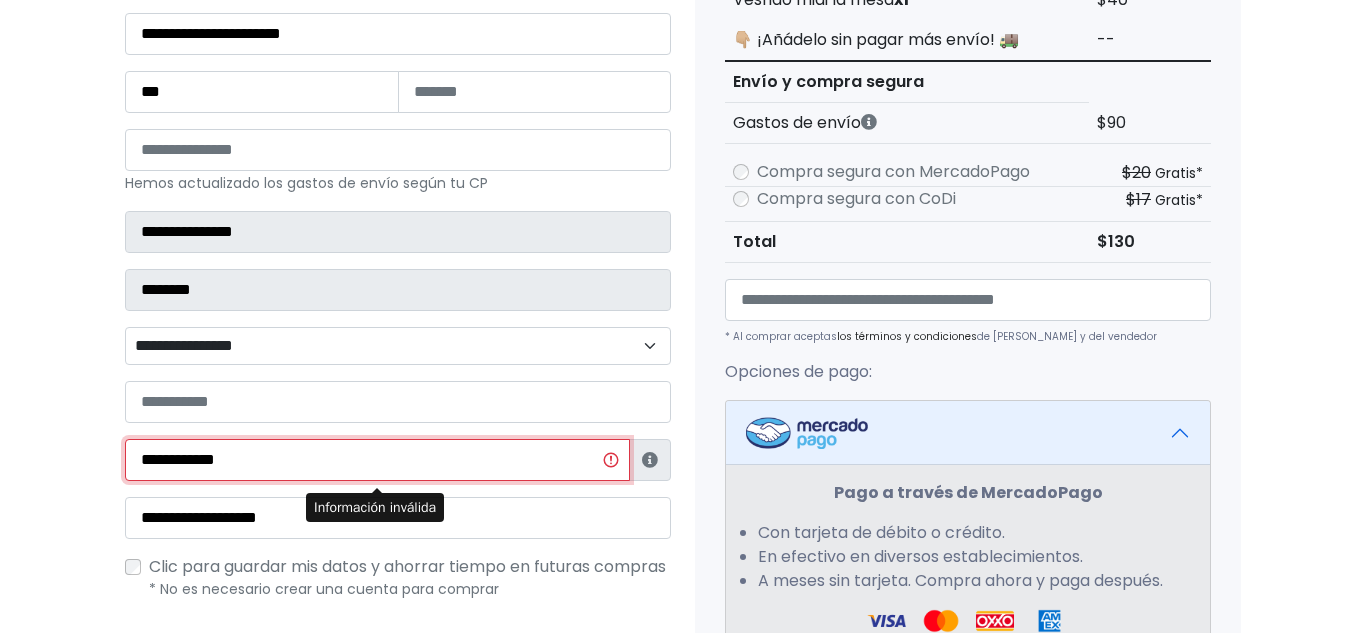 click on "**********" at bounding box center [377, 460] 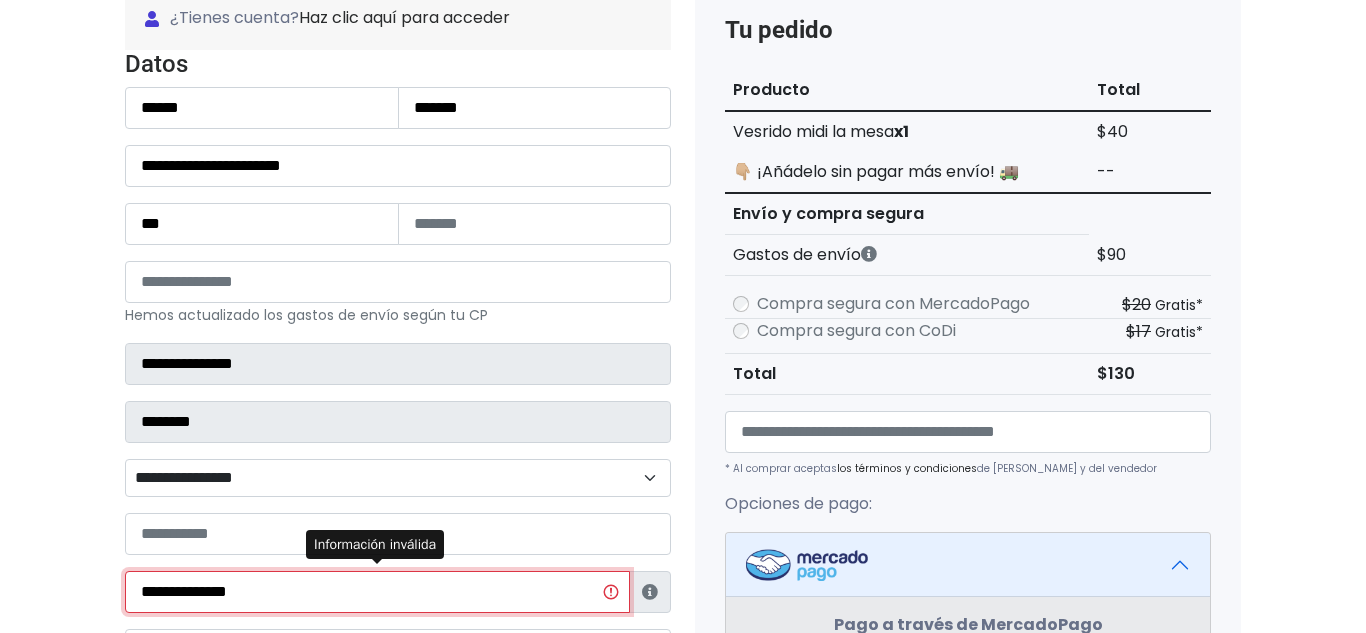 scroll, scrollTop: 798, scrollLeft: 0, axis: vertical 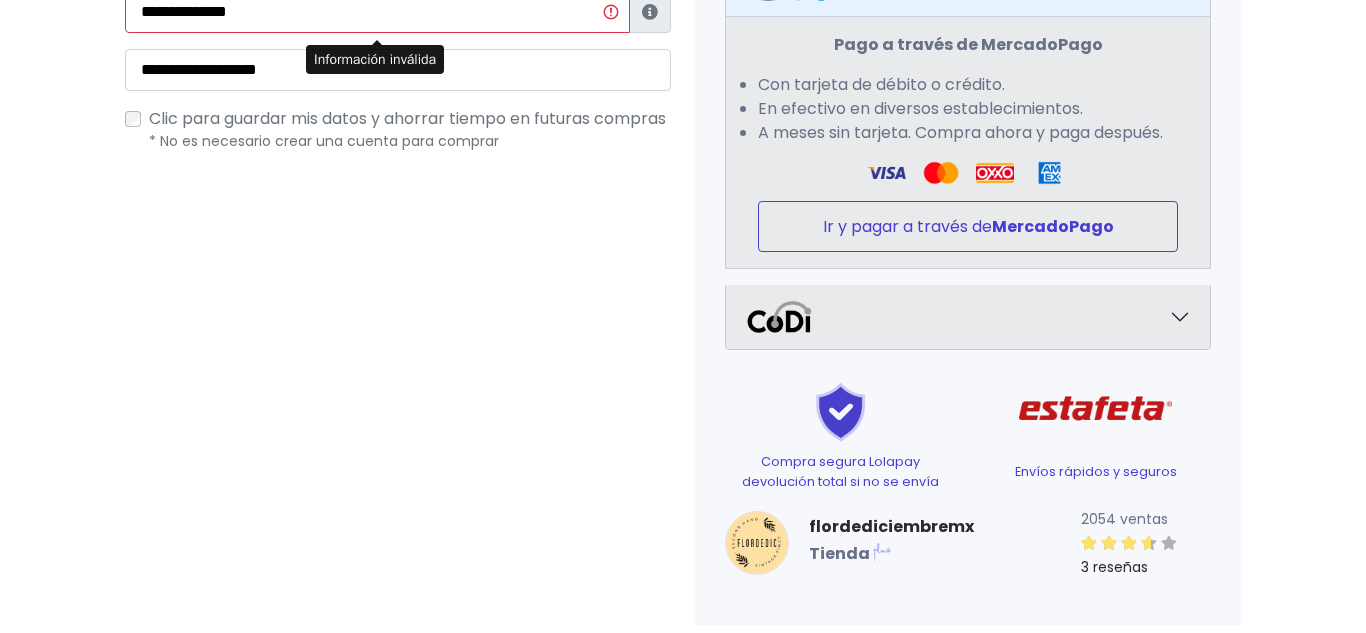 click on "Ir y pagar a través de  MercadoPago" at bounding box center [968, 226] 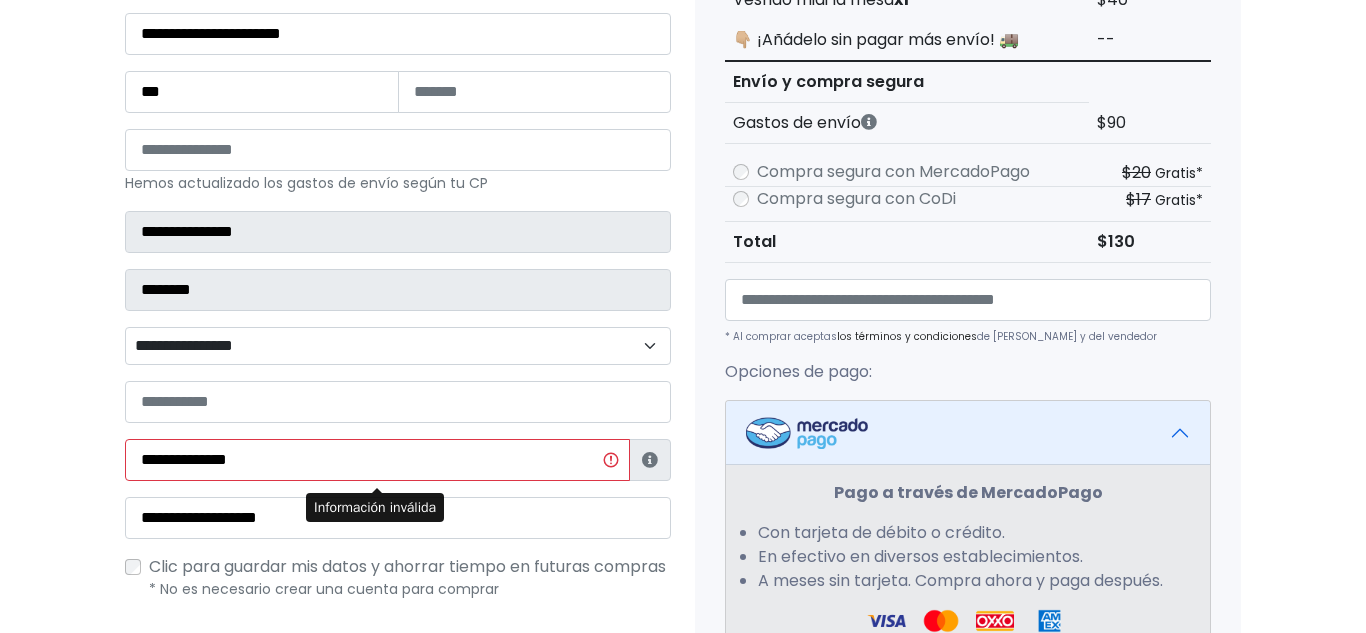 scroll, scrollTop: 333, scrollLeft: 0, axis: vertical 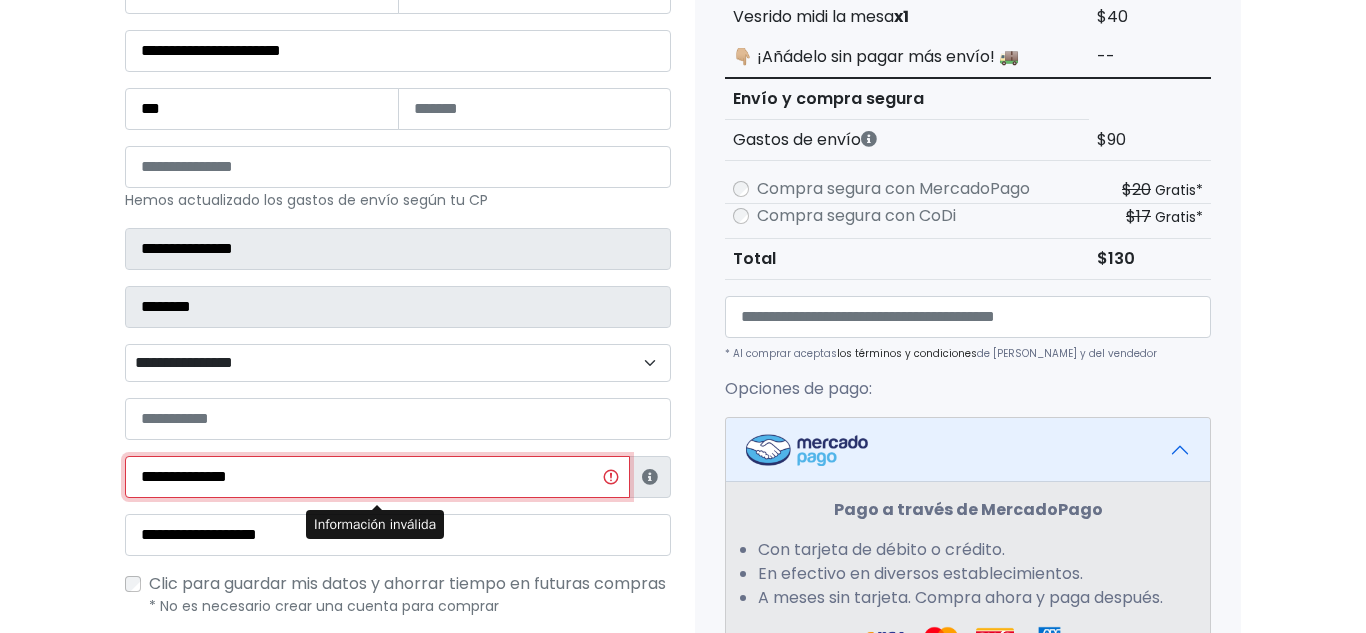 click on "**********" at bounding box center (377, 477) 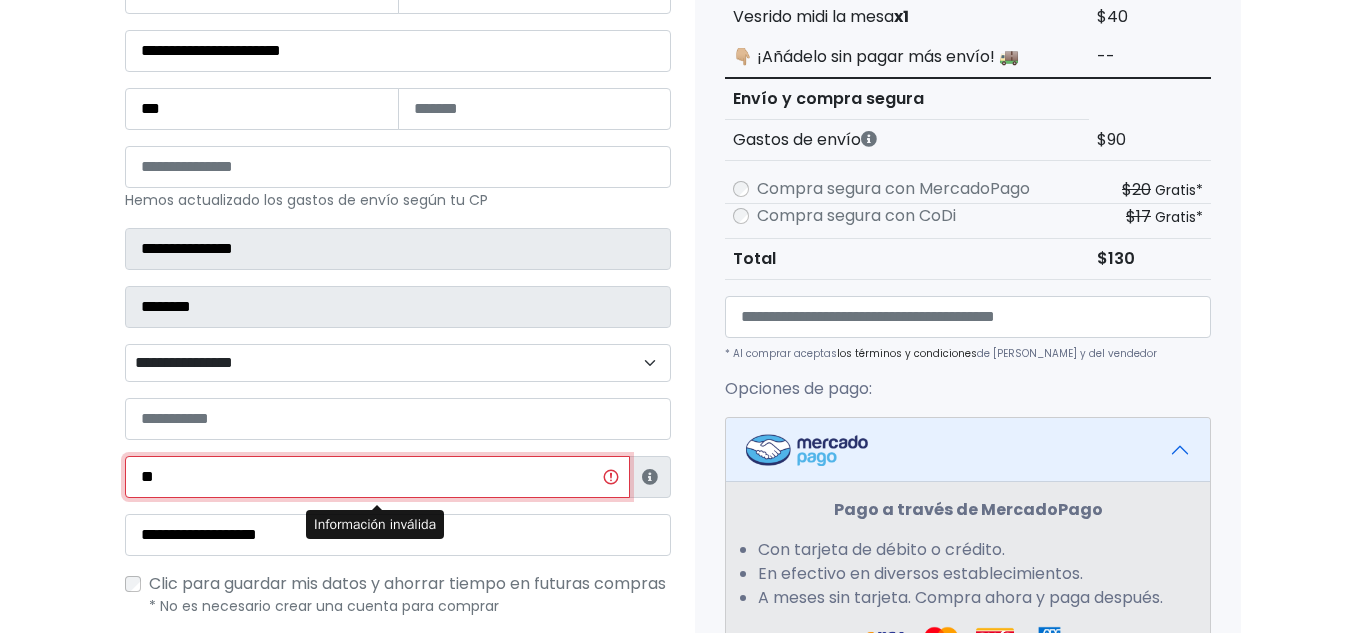 type on "*" 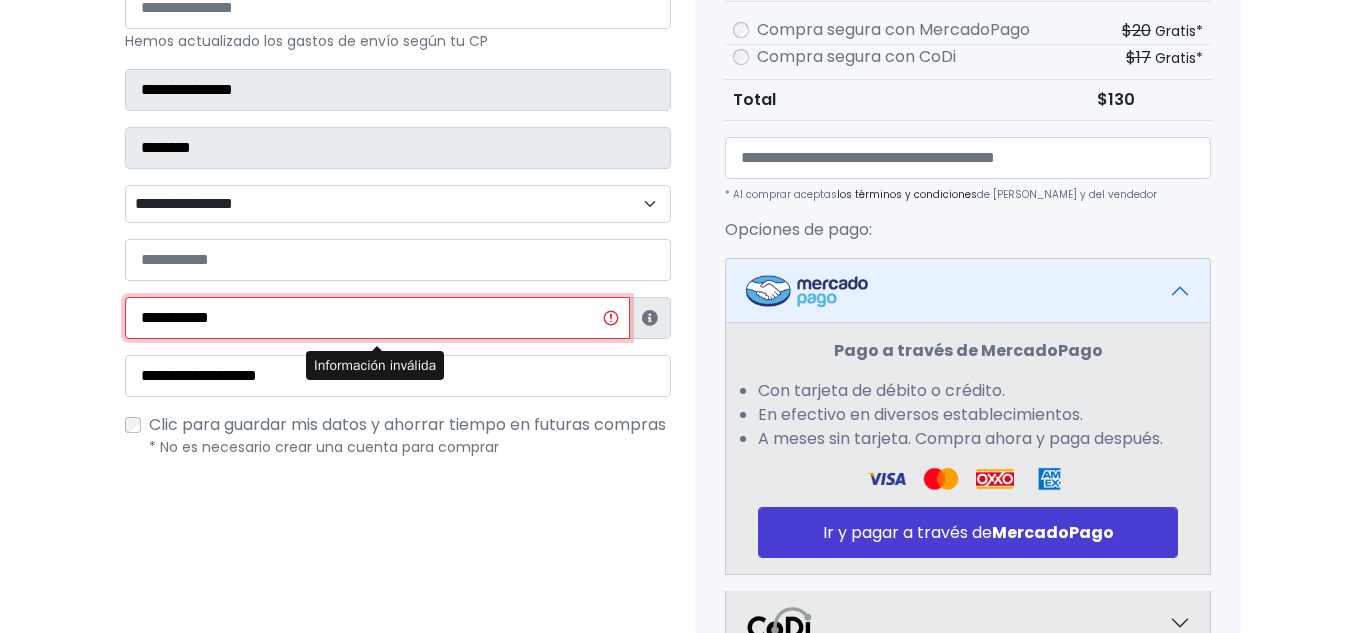 scroll, scrollTop: 495, scrollLeft: 0, axis: vertical 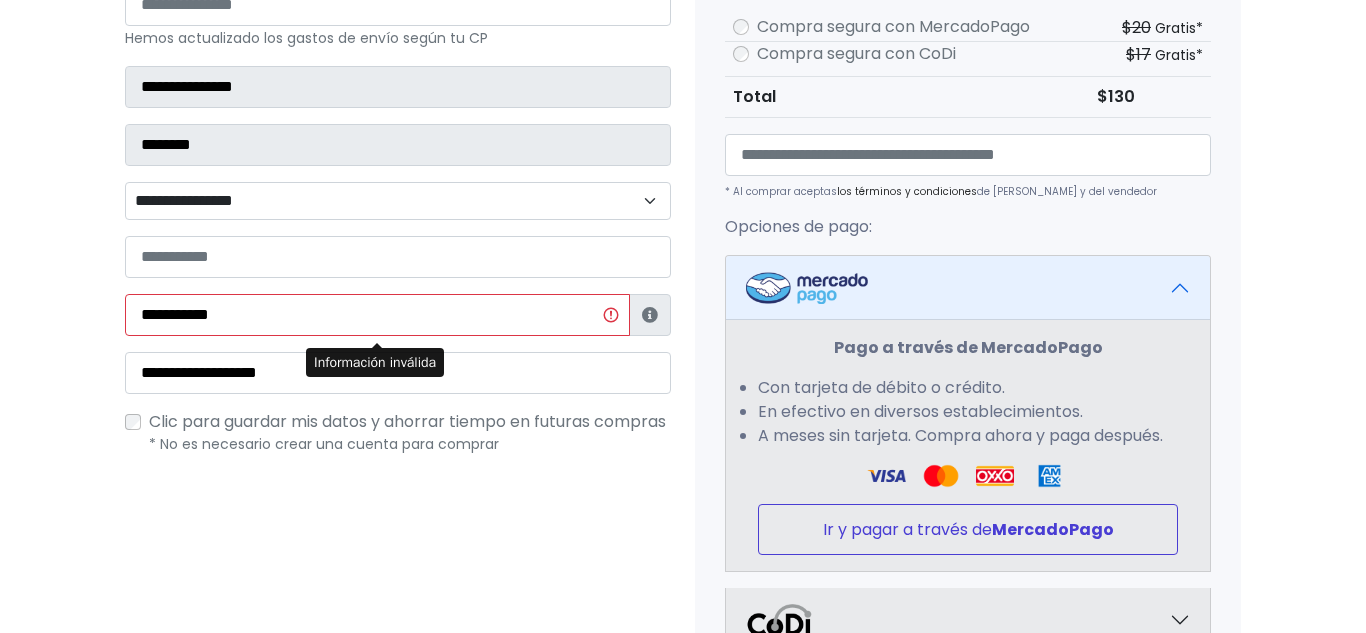 click on "Ir y pagar a través de  MercadoPago" at bounding box center [968, 529] 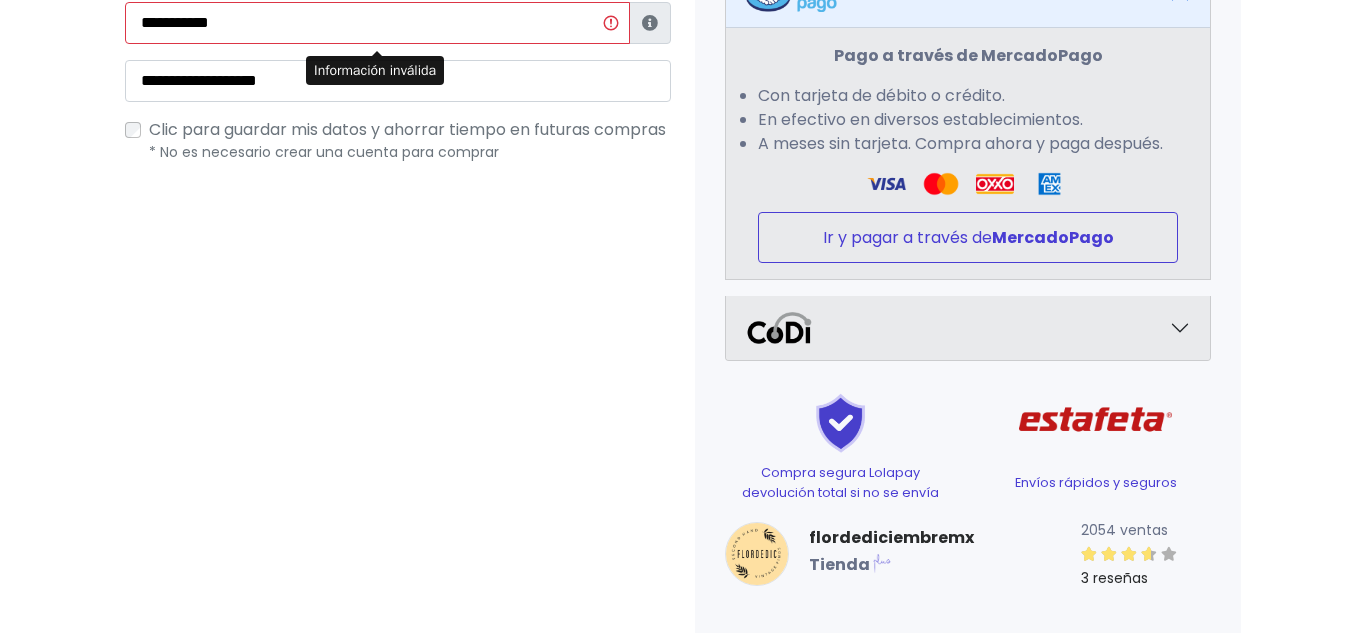 scroll, scrollTop: 789, scrollLeft: 0, axis: vertical 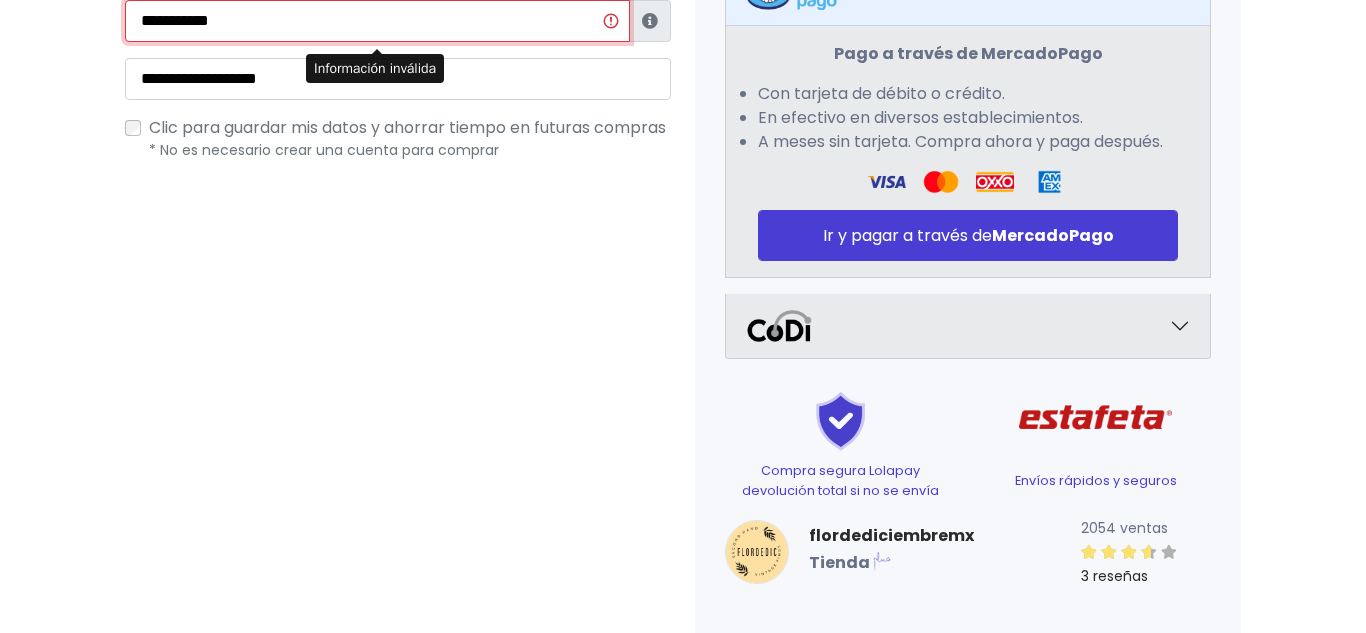 click on "**********" at bounding box center [377, 21] 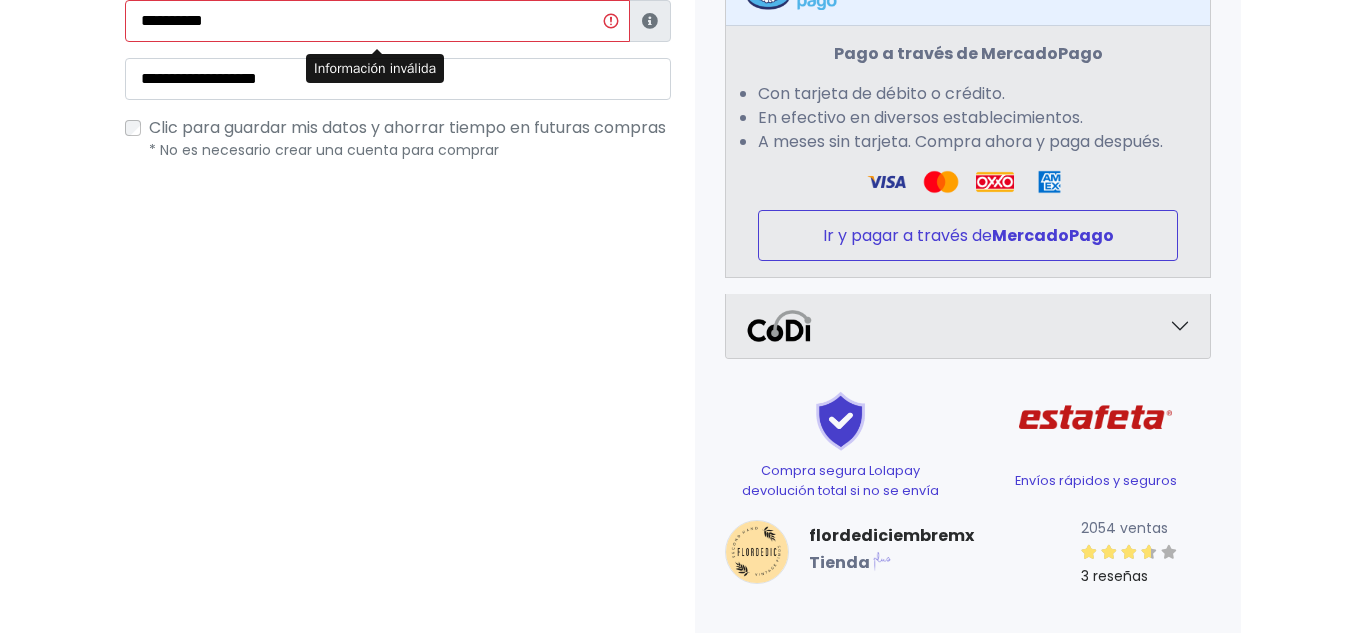 click on "Ir y pagar a través de  MercadoPago" at bounding box center (968, 235) 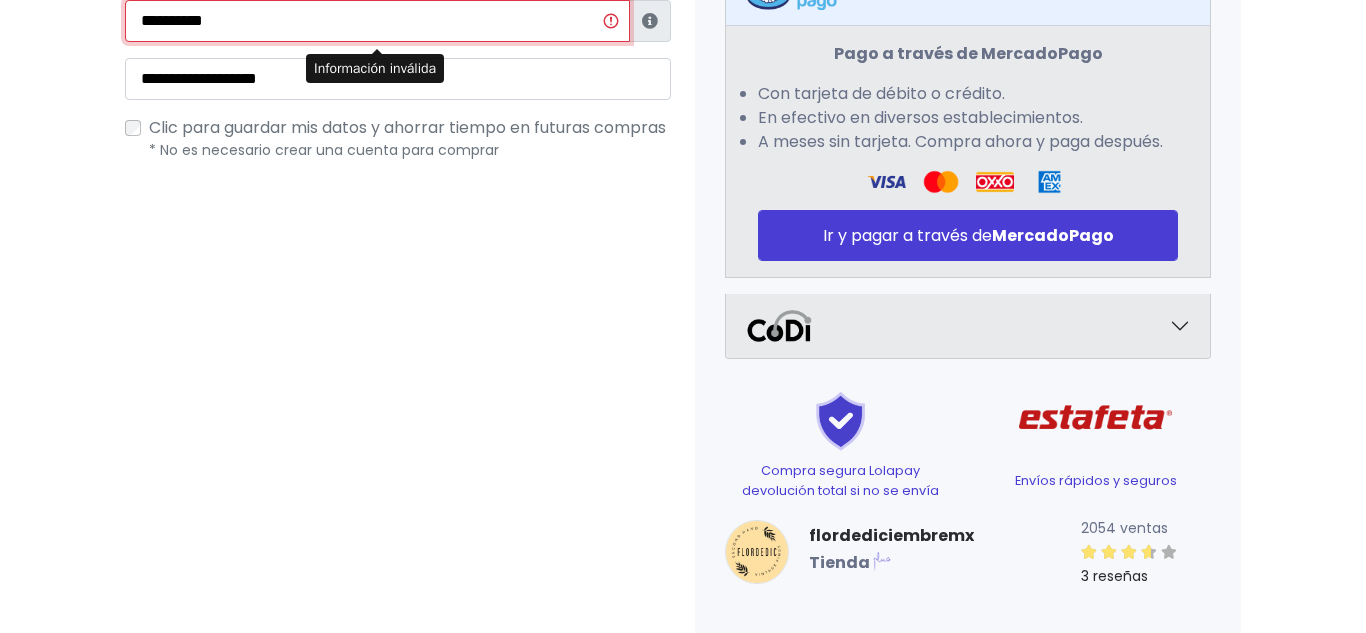 click on "**********" at bounding box center [377, 21] 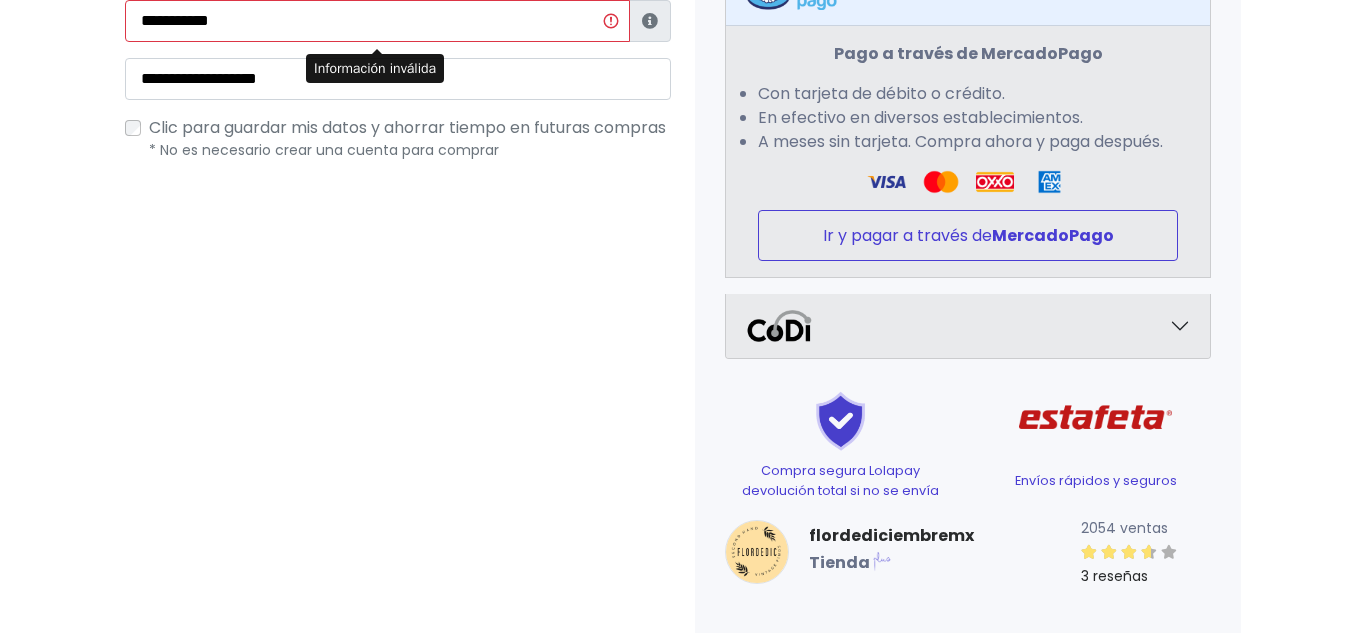 click on "Ir y pagar a través de  MercadoPago" at bounding box center (968, 235) 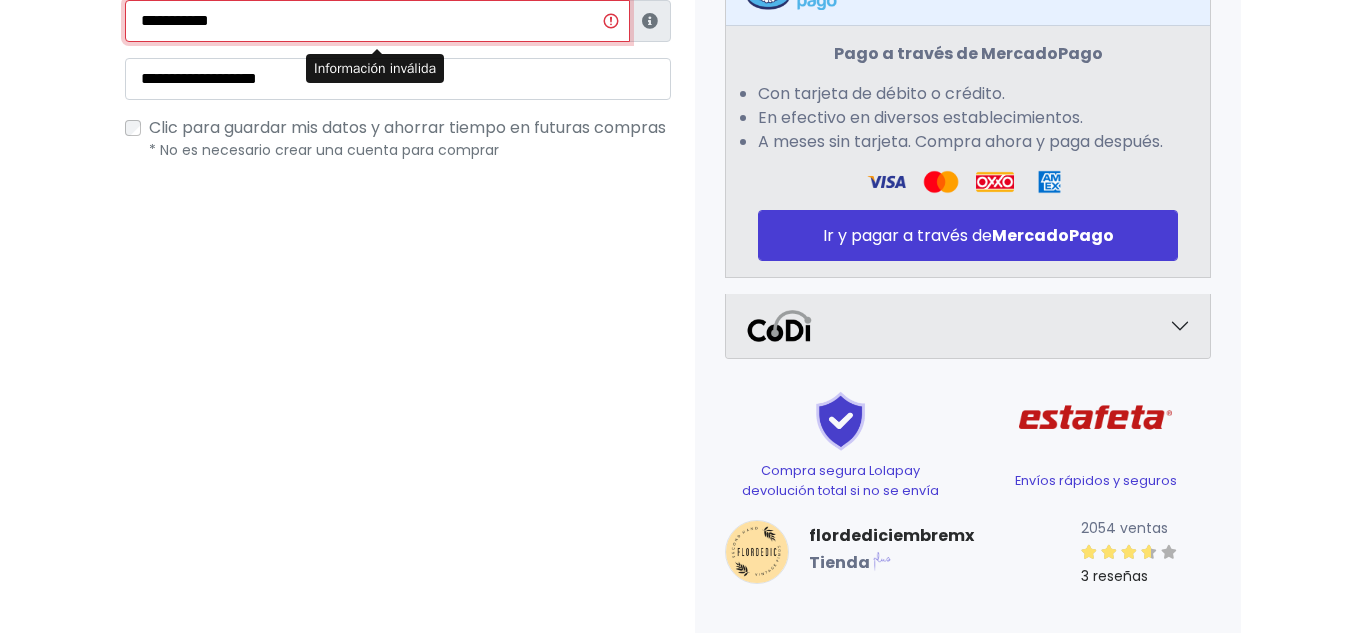 click on "**********" at bounding box center [377, 21] 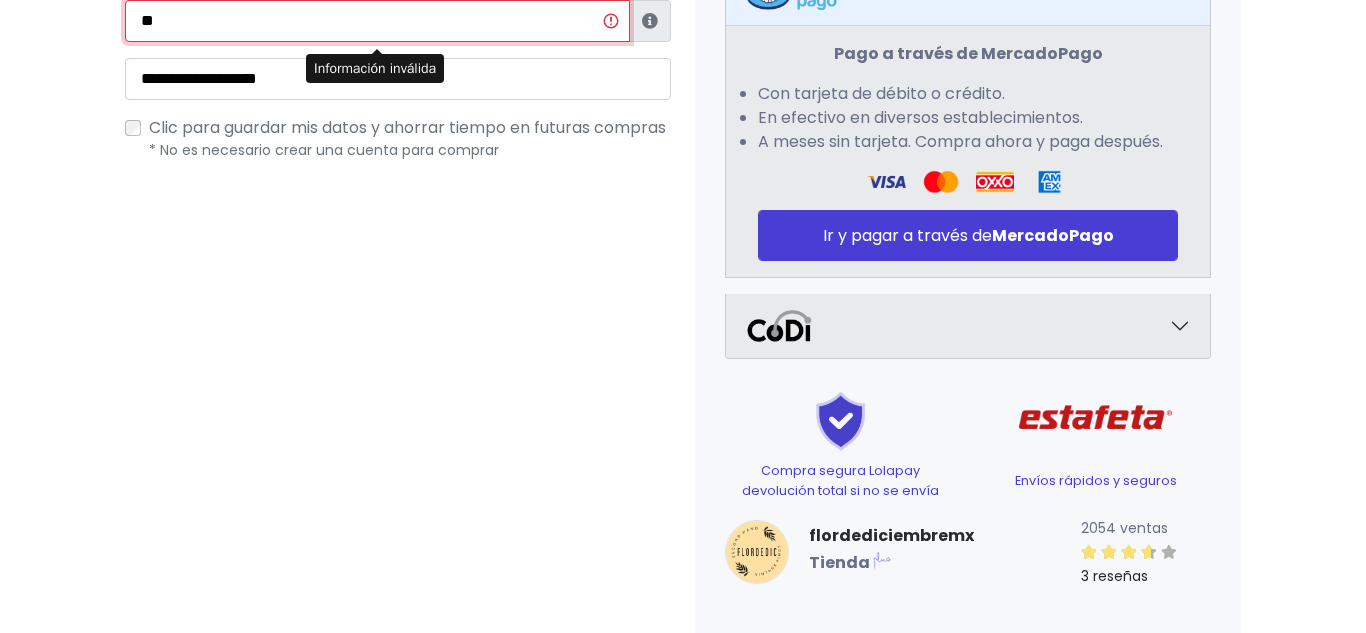 type on "*" 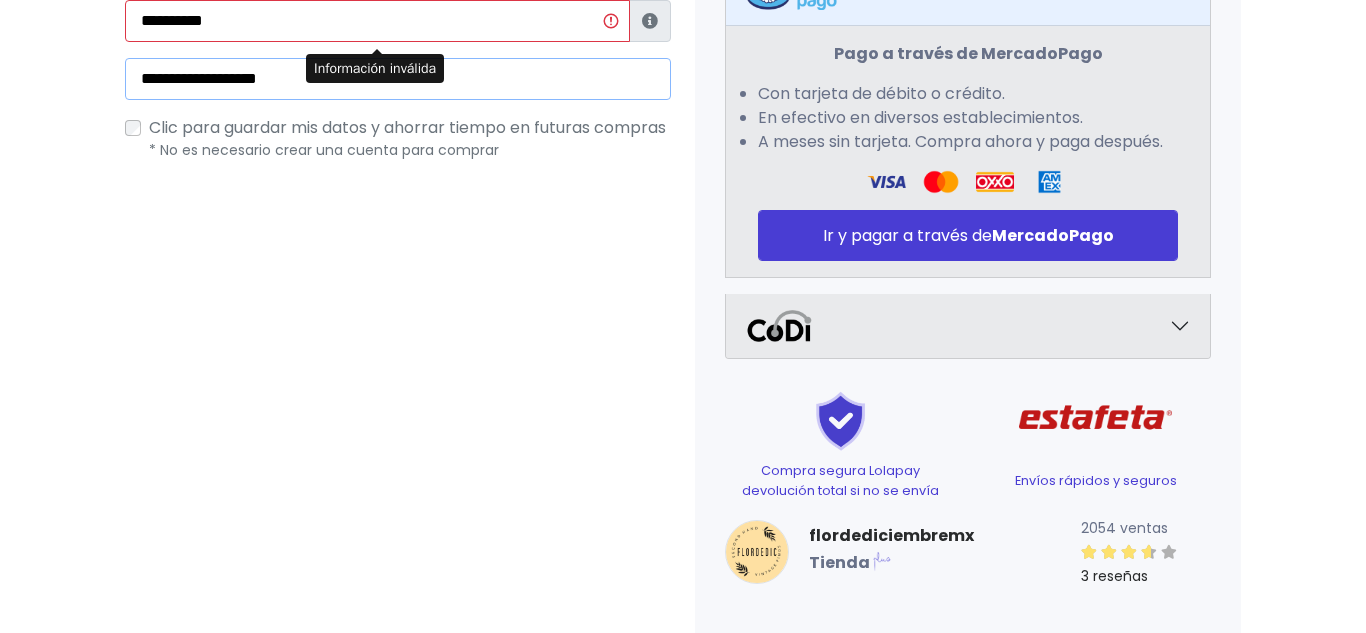 click on "**********" at bounding box center (398, 79) 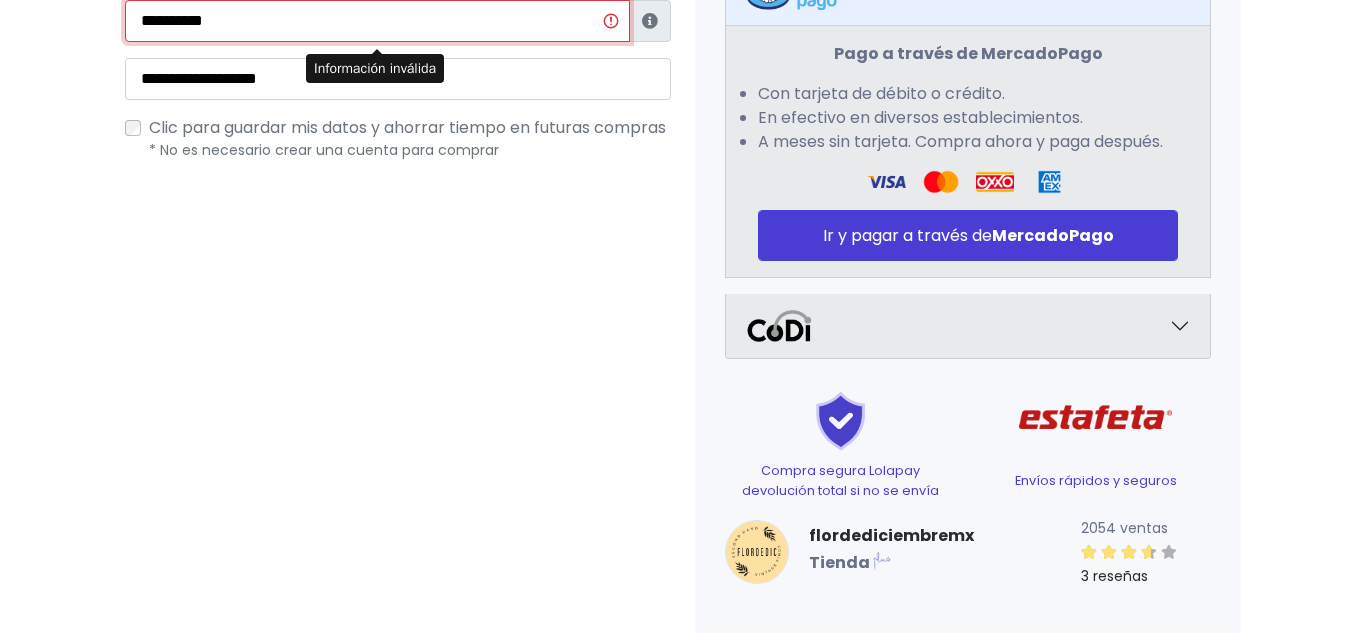 click on "**********" at bounding box center (377, 21) 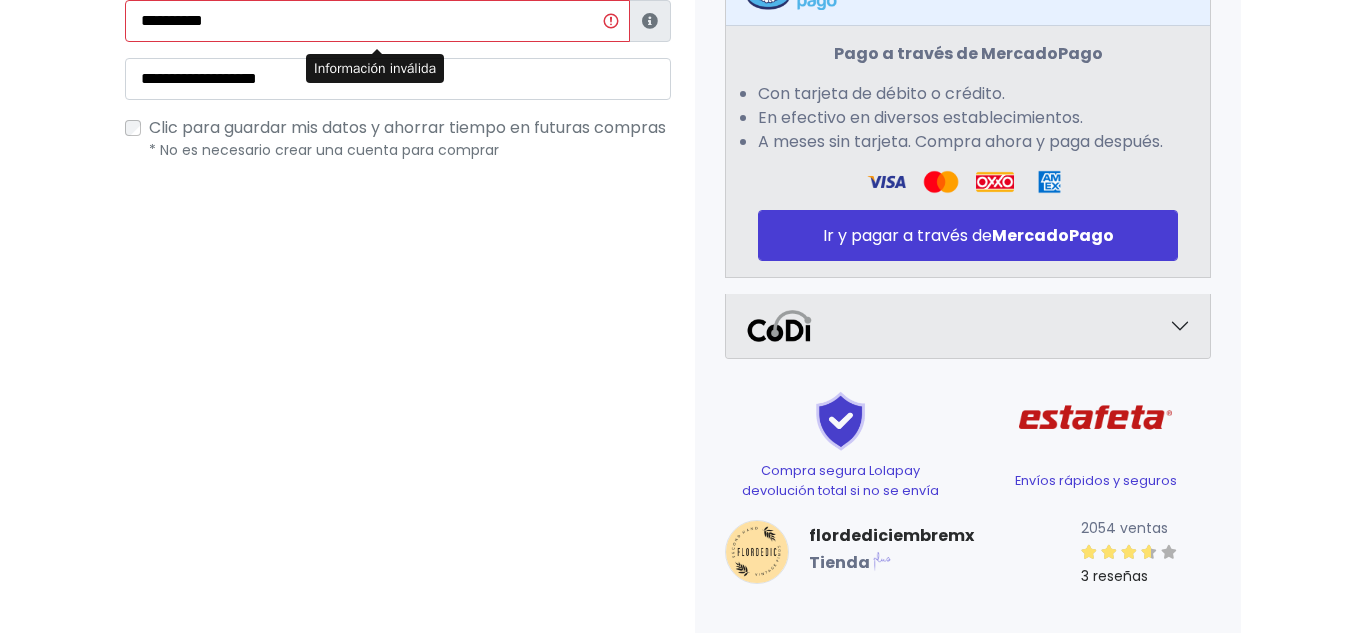 click on "**********" at bounding box center (683, 4) 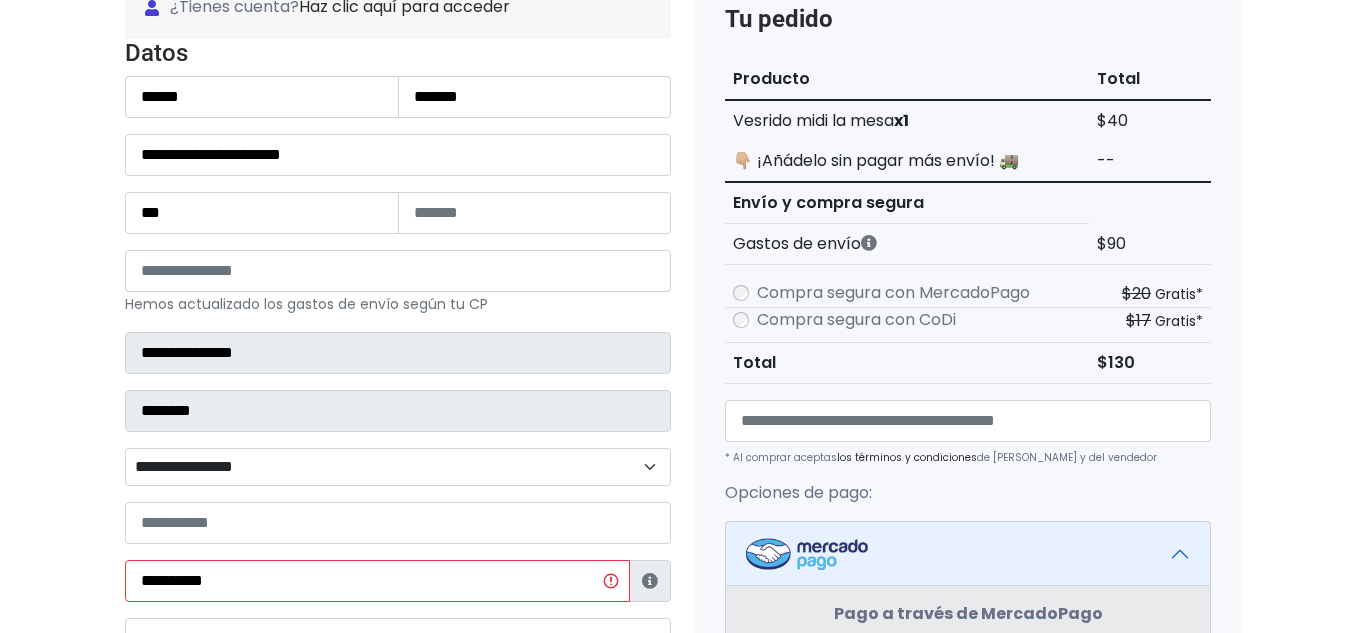 scroll, scrollTop: 189, scrollLeft: 0, axis: vertical 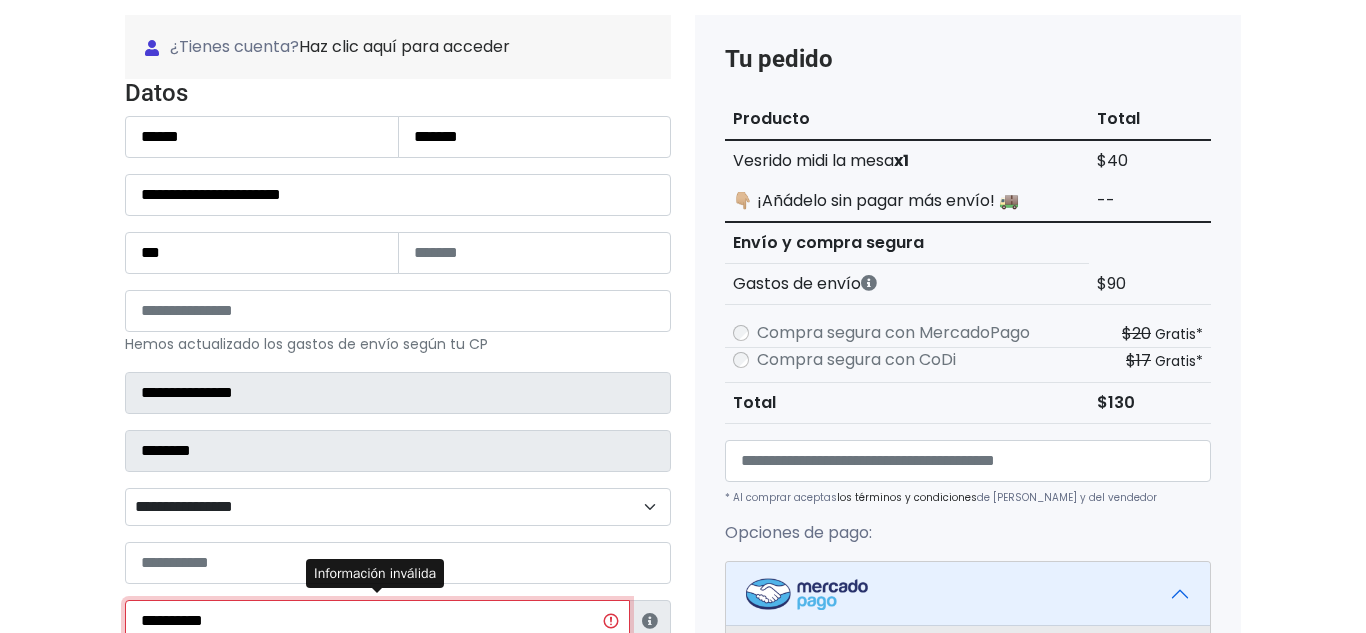 click on "**********" at bounding box center [377, 621] 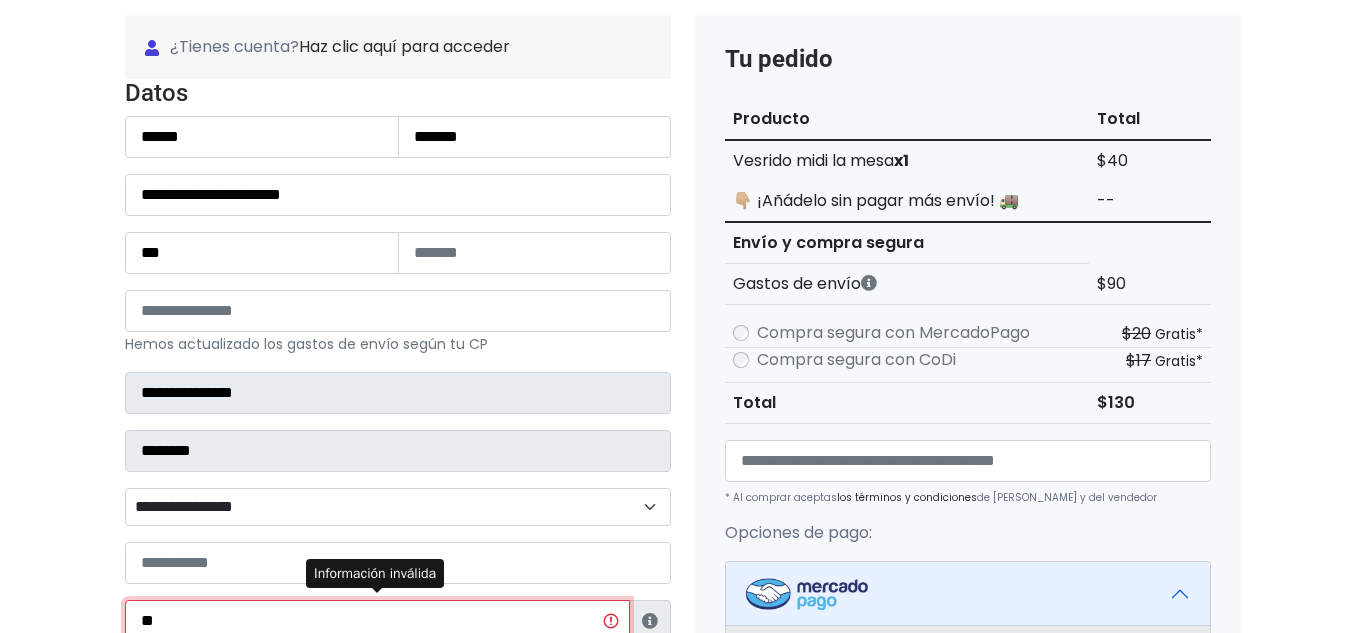 type on "*" 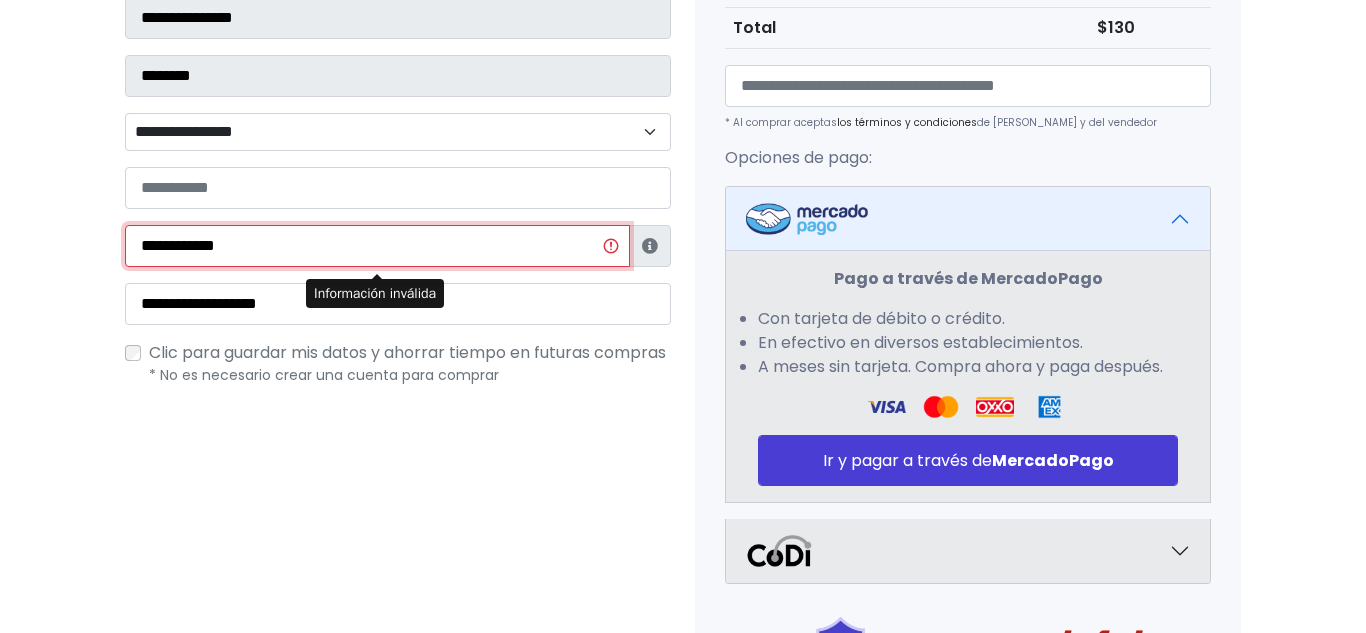 scroll, scrollTop: 798, scrollLeft: 0, axis: vertical 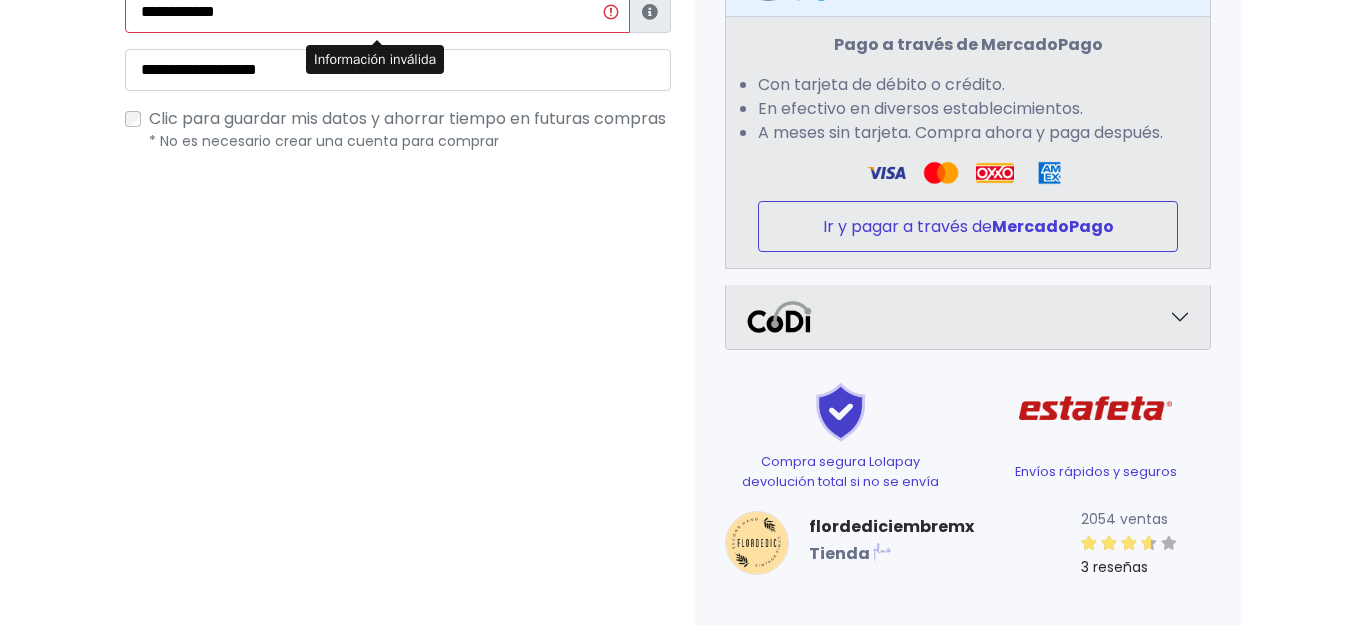 click on "Ir y pagar a través de  MercadoPago" at bounding box center (968, 226) 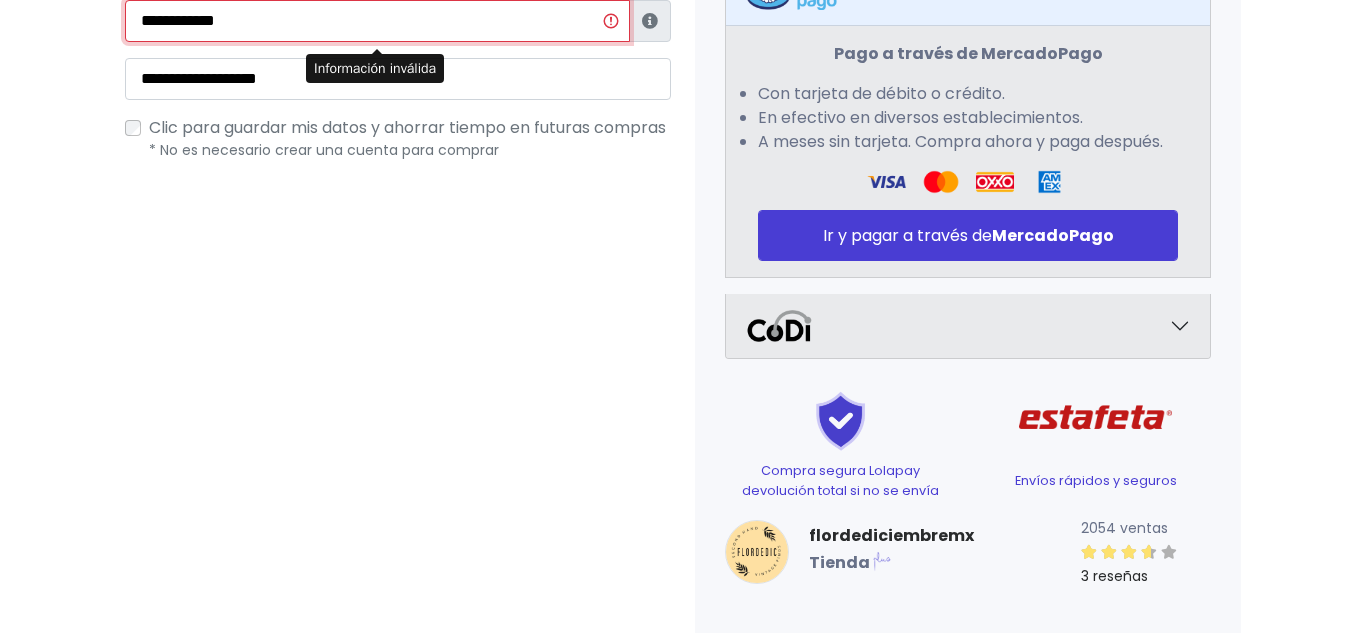 click on "**********" at bounding box center [377, 21] 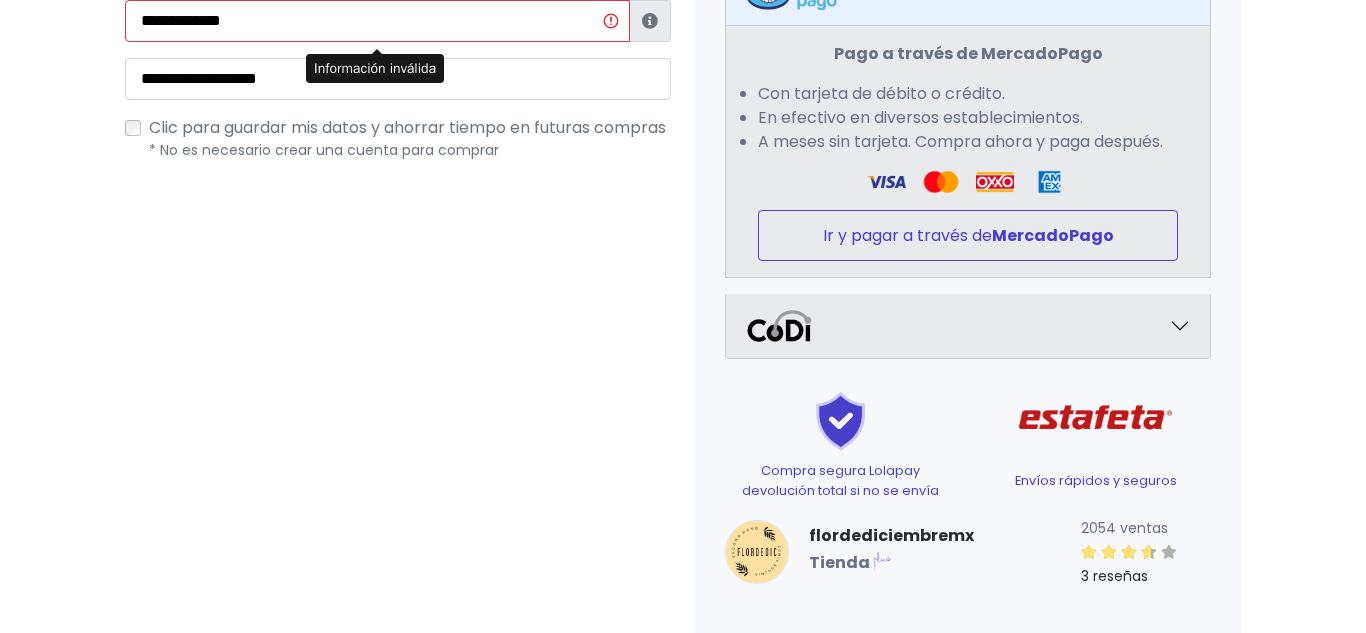click on "Ir y pagar a través de  MercadoPago" at bounding box center [968, 235] 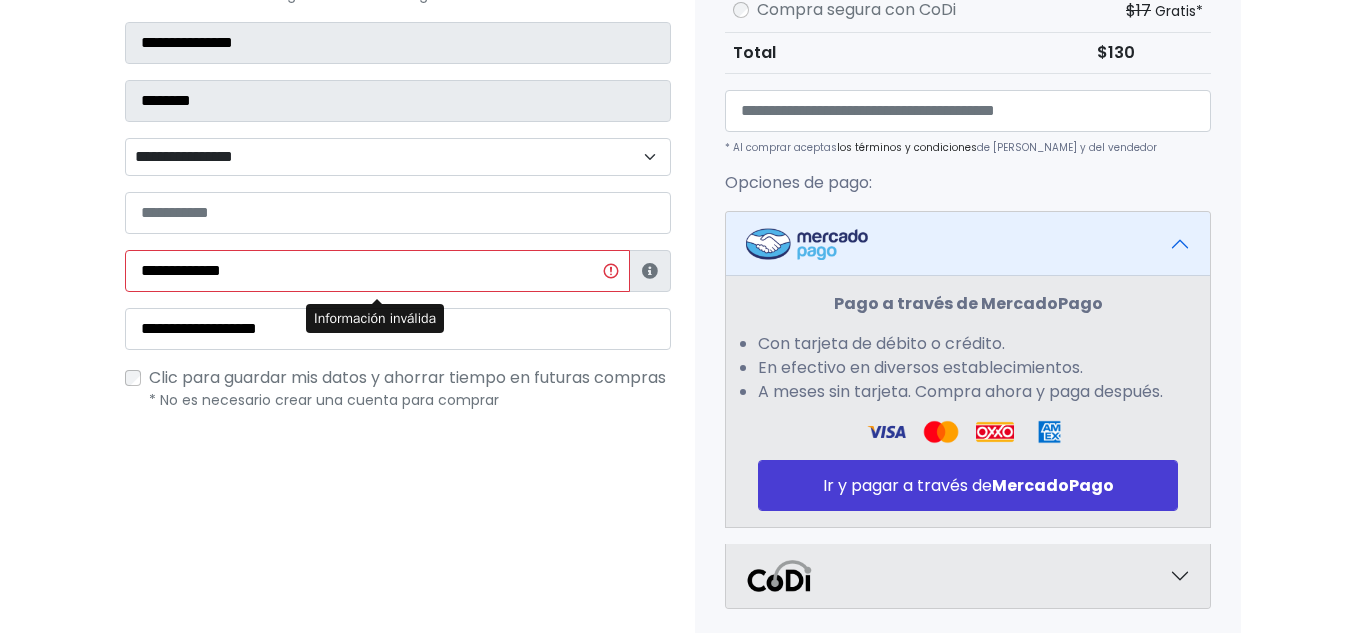 scroll, scrollTop: 558, scrollLeft: 0, axis: vertical 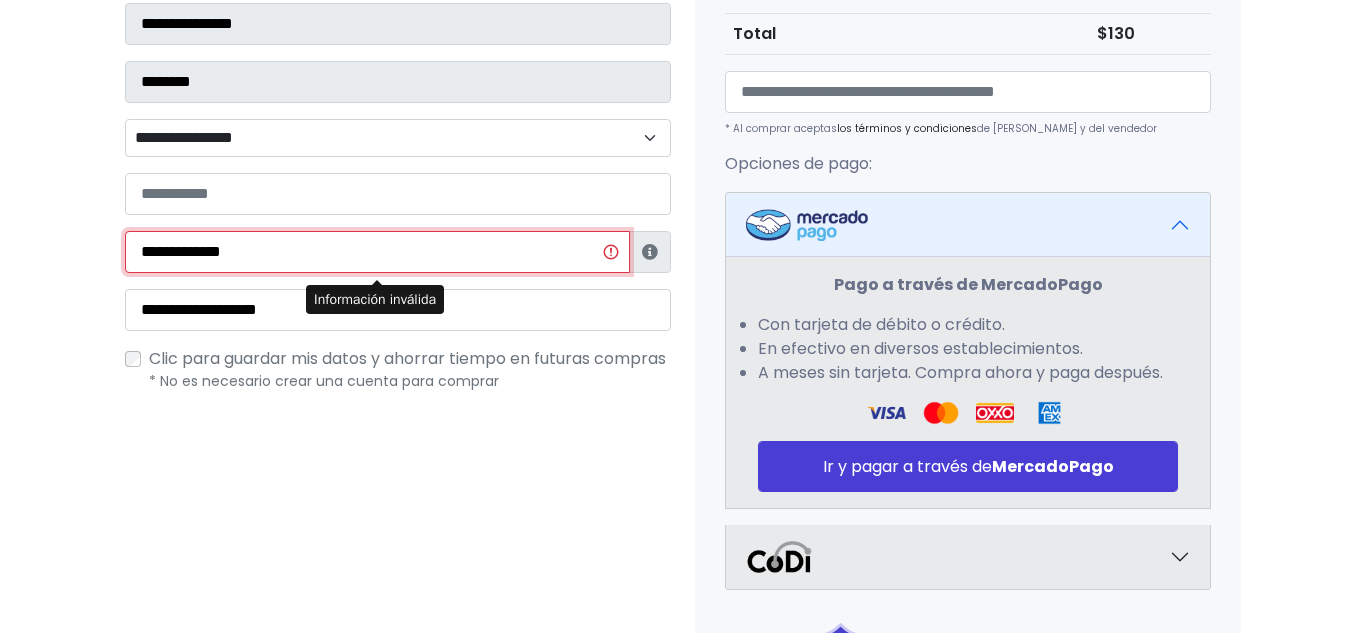 click on "**********" at bounding box center (377, 252) 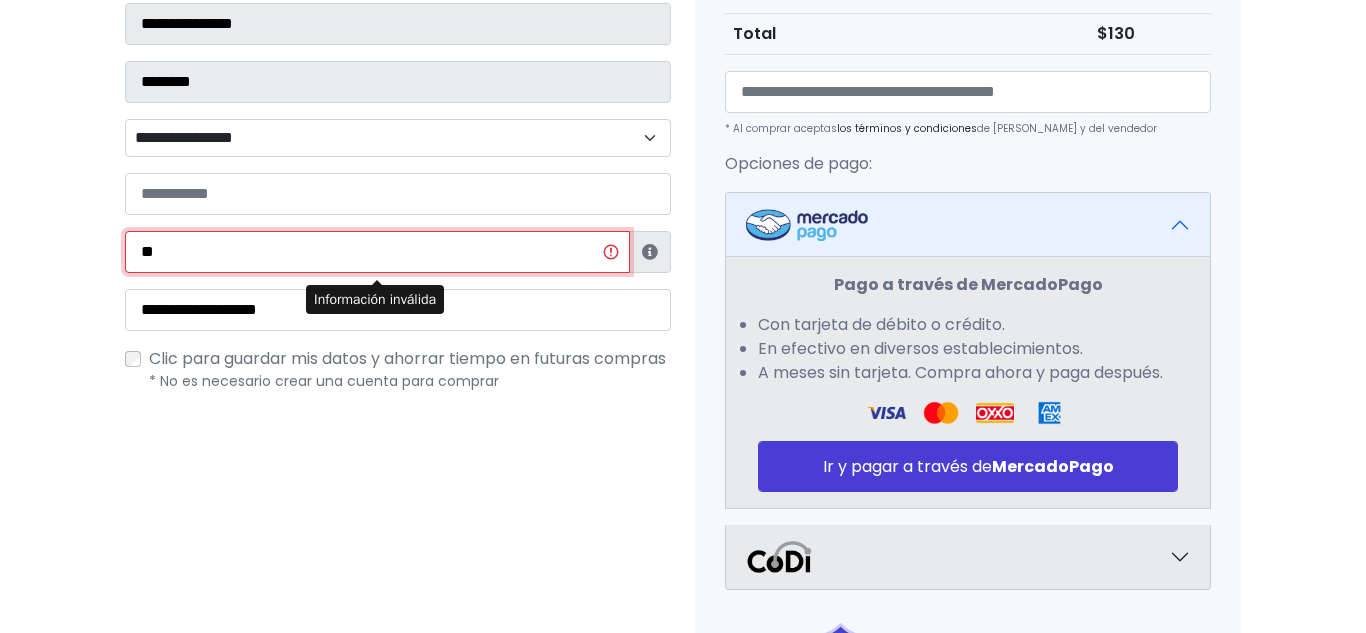 type on "*" 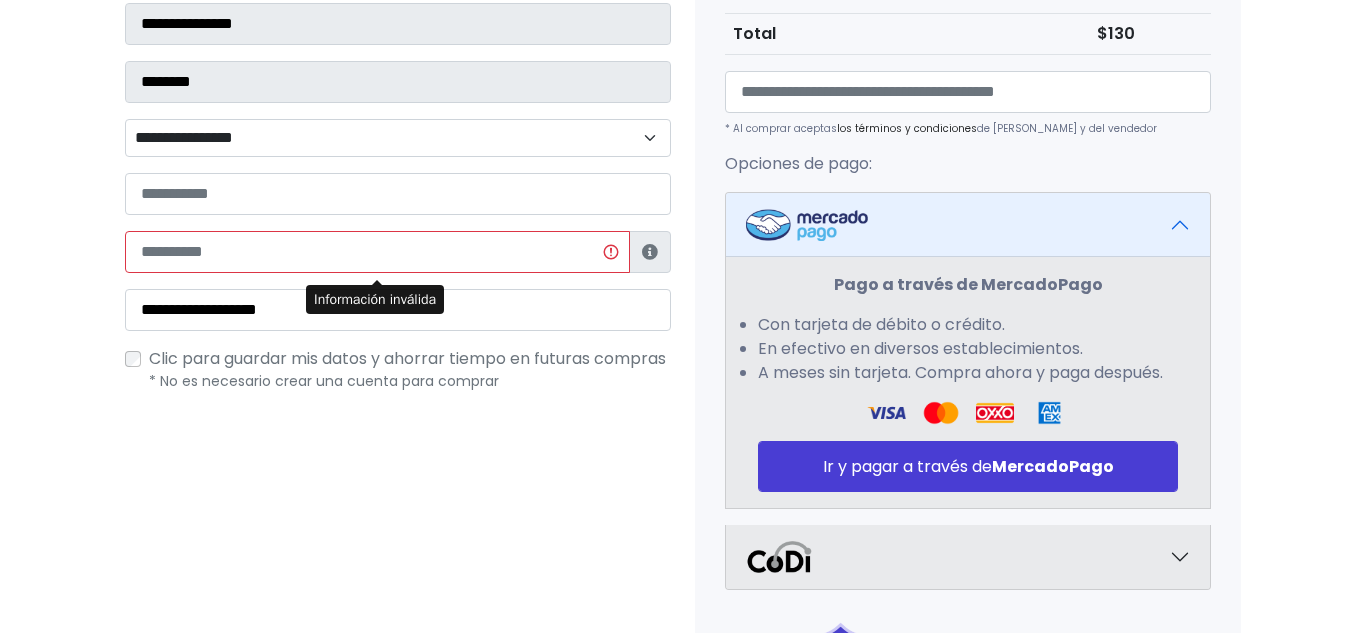 click at bounding box center [650, 252] 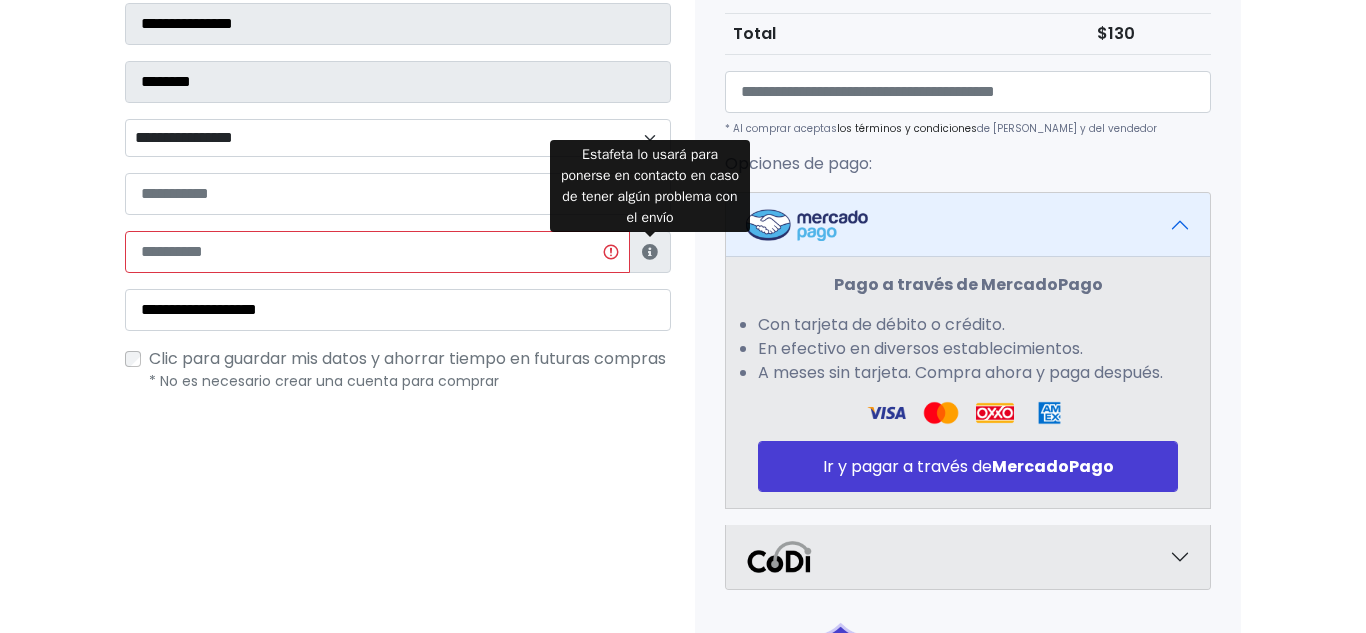 click at bounding box center (650, 252) 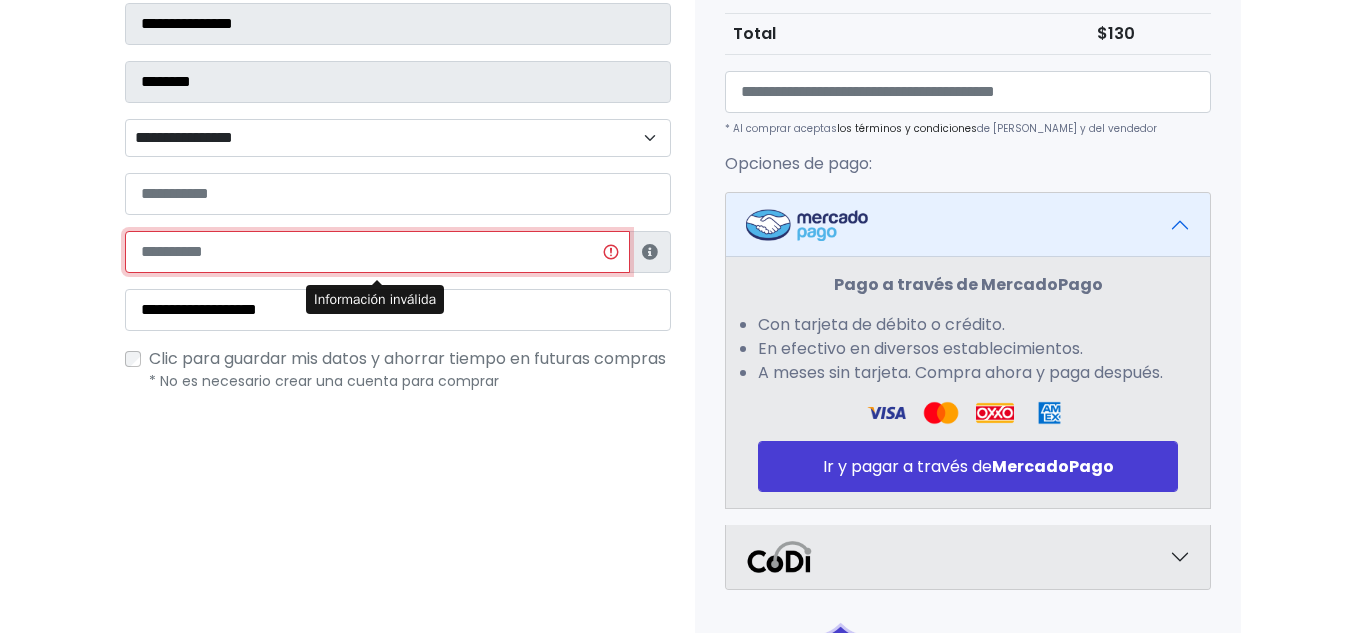 click at bounding box center [377, 252] 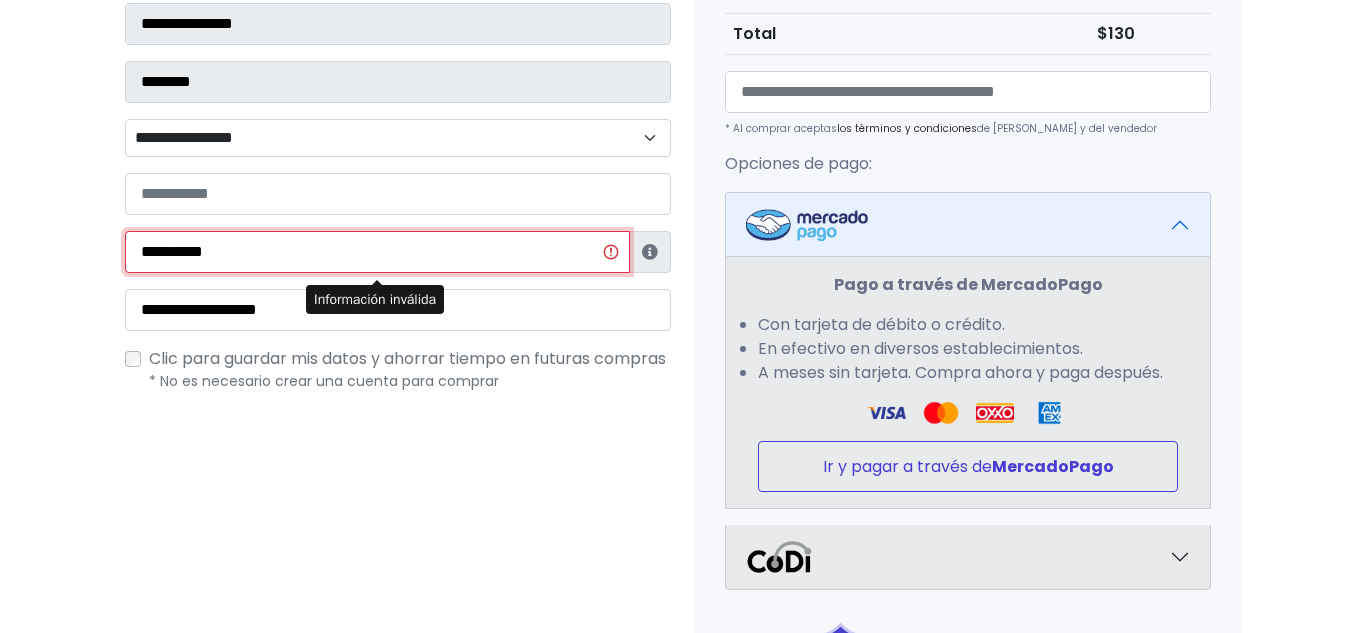 type on "**********" 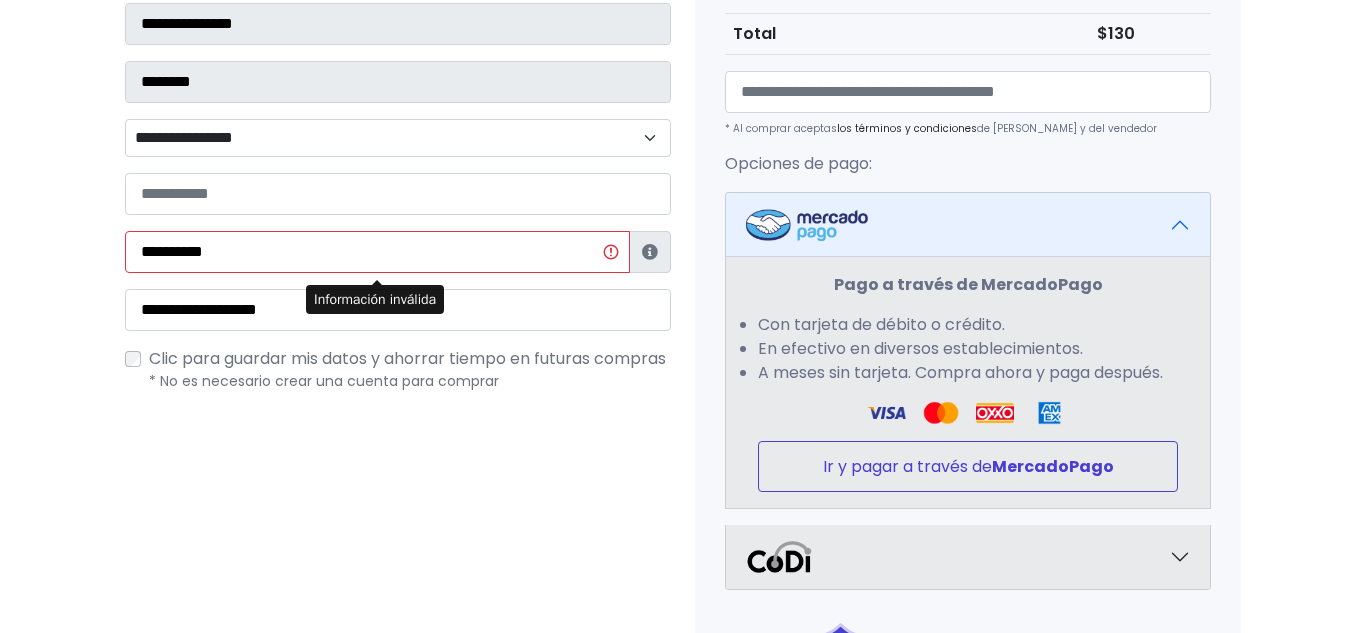 click on "Ir y pagar a través de  MercadoPago" at bounding box center [968, 466] 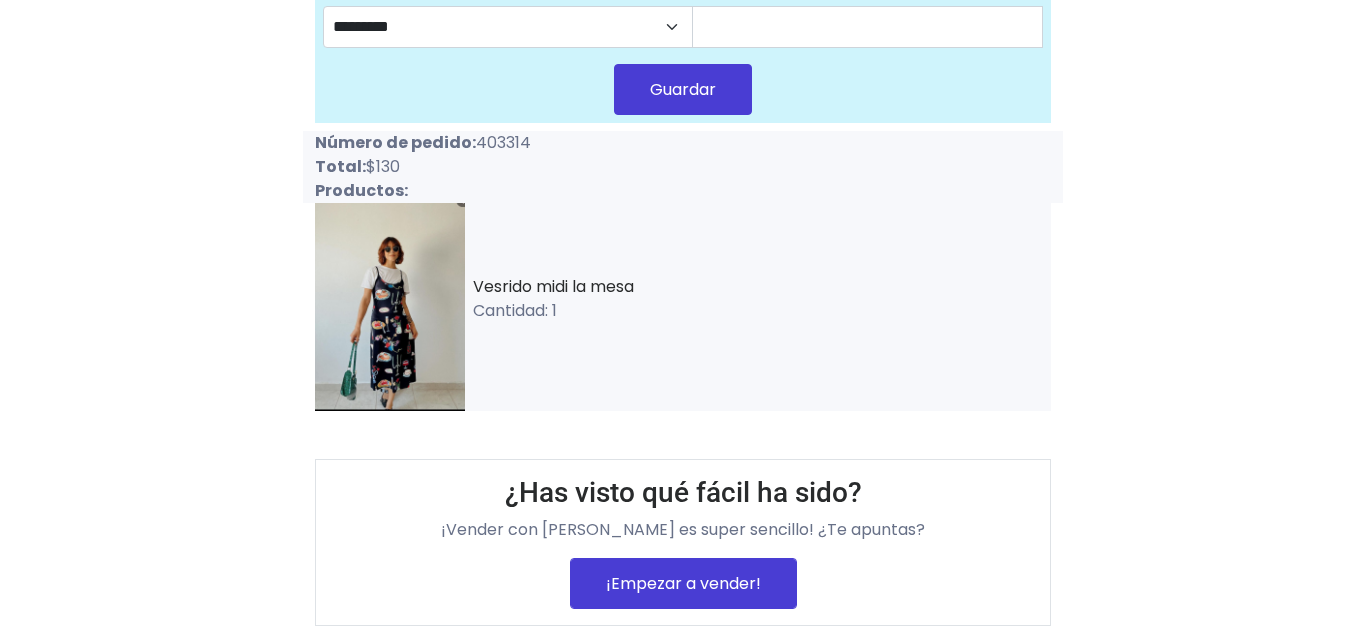 scroll, scrollTop: 369, scrollLeft: 0, axis: vertical 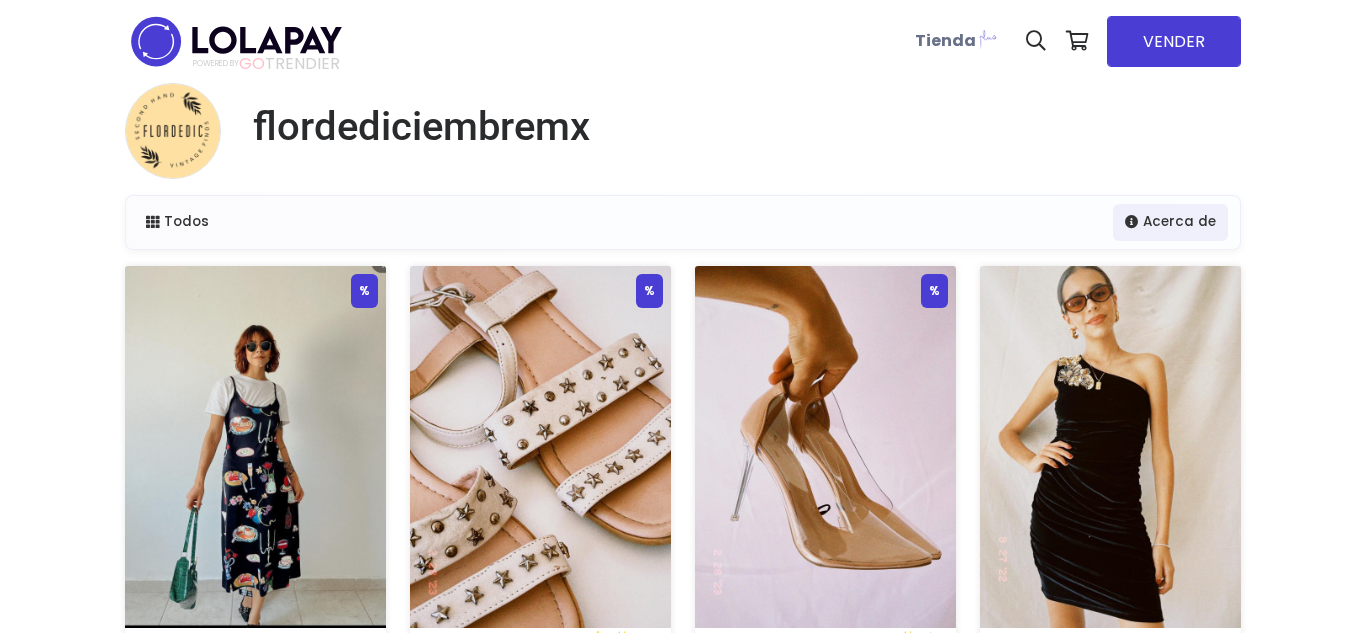 click at bounding box center [255, 447] 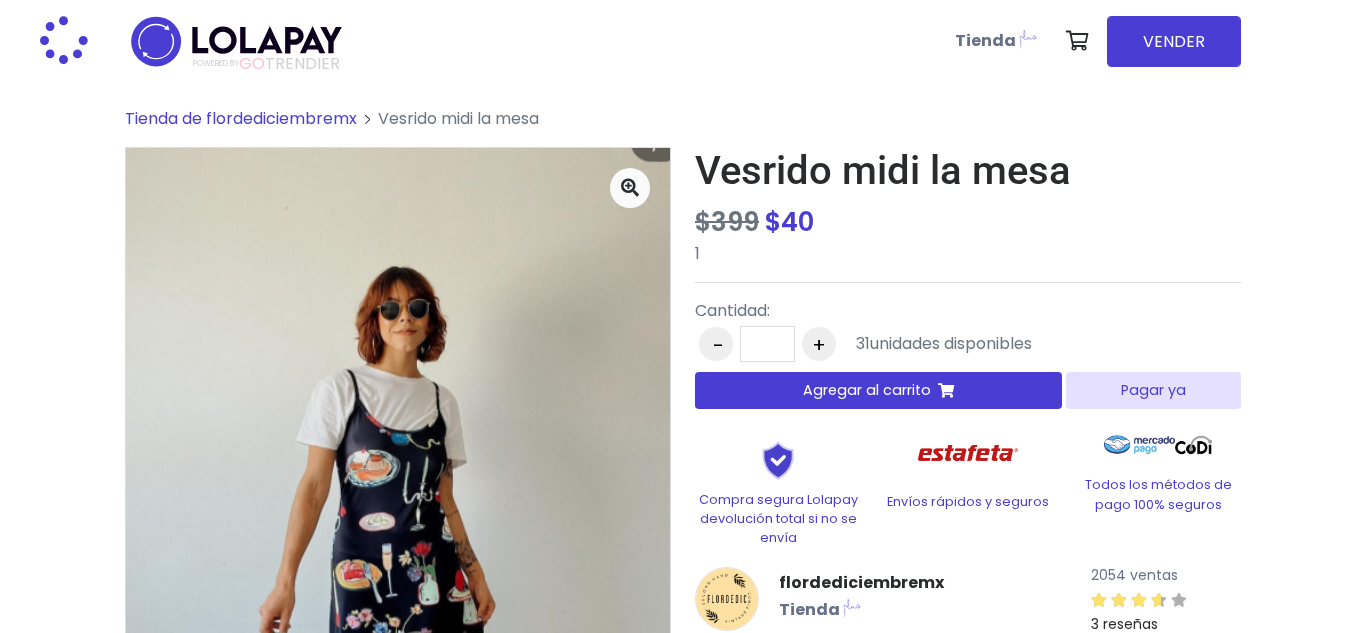 scroll, scrollTop: 0, scrollLeft: 0, axis: both 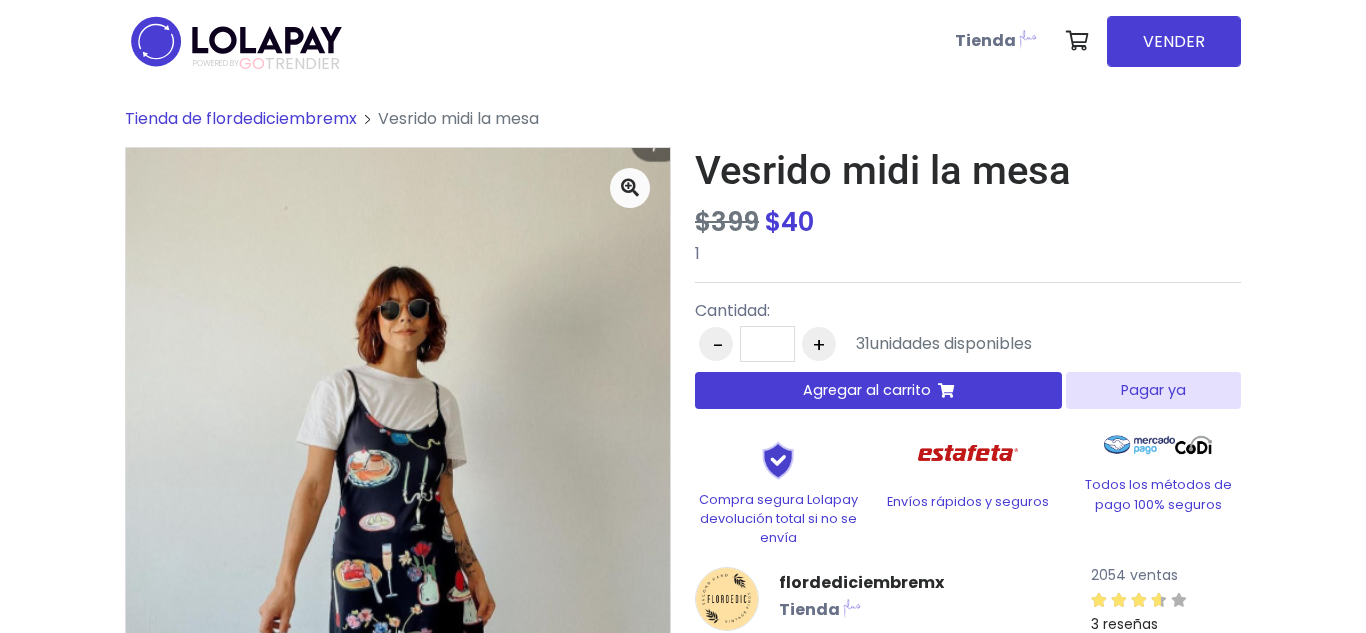 click on "Pagar ya" at bounding box center (1153, 390) 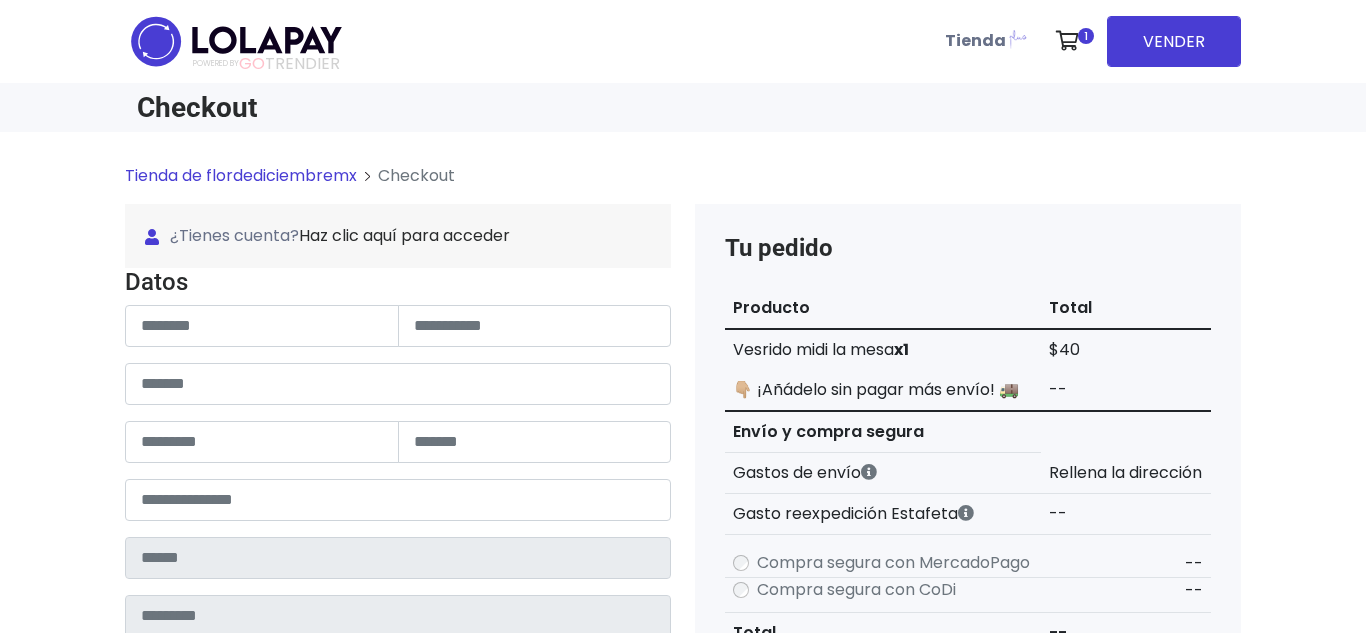 scroll, scrollTop: 0, scrollLeft: 0, axis: both 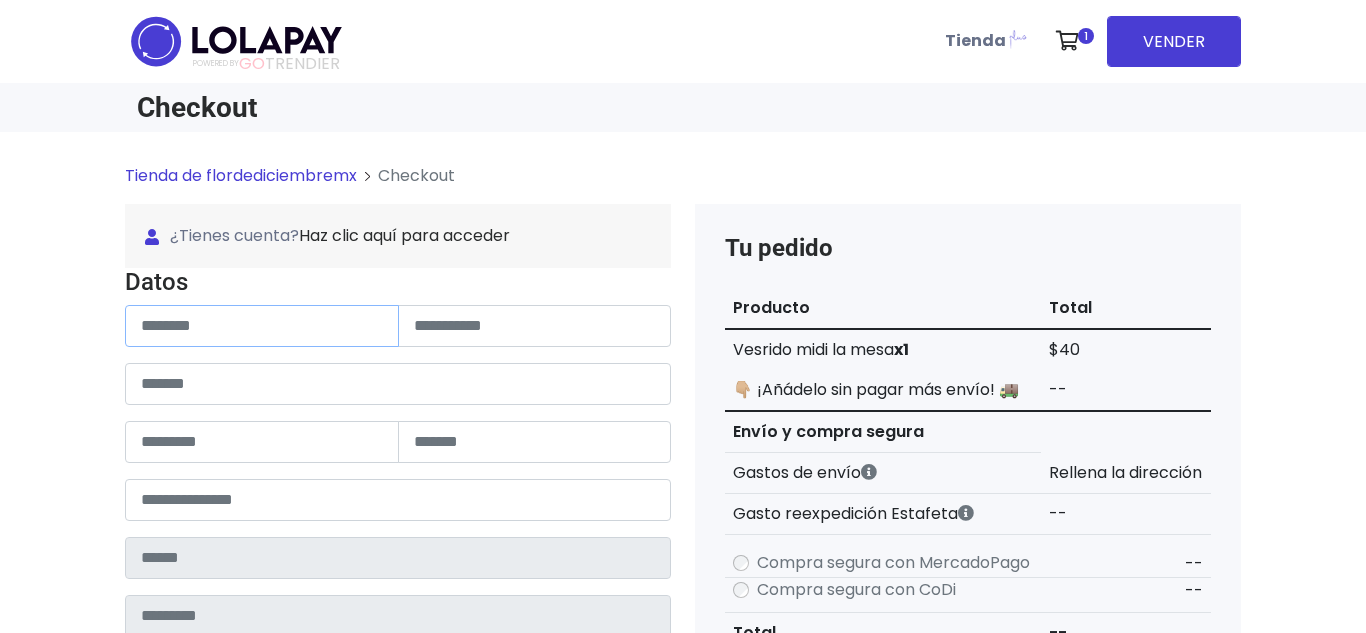 click at bounding box center (262, 326) 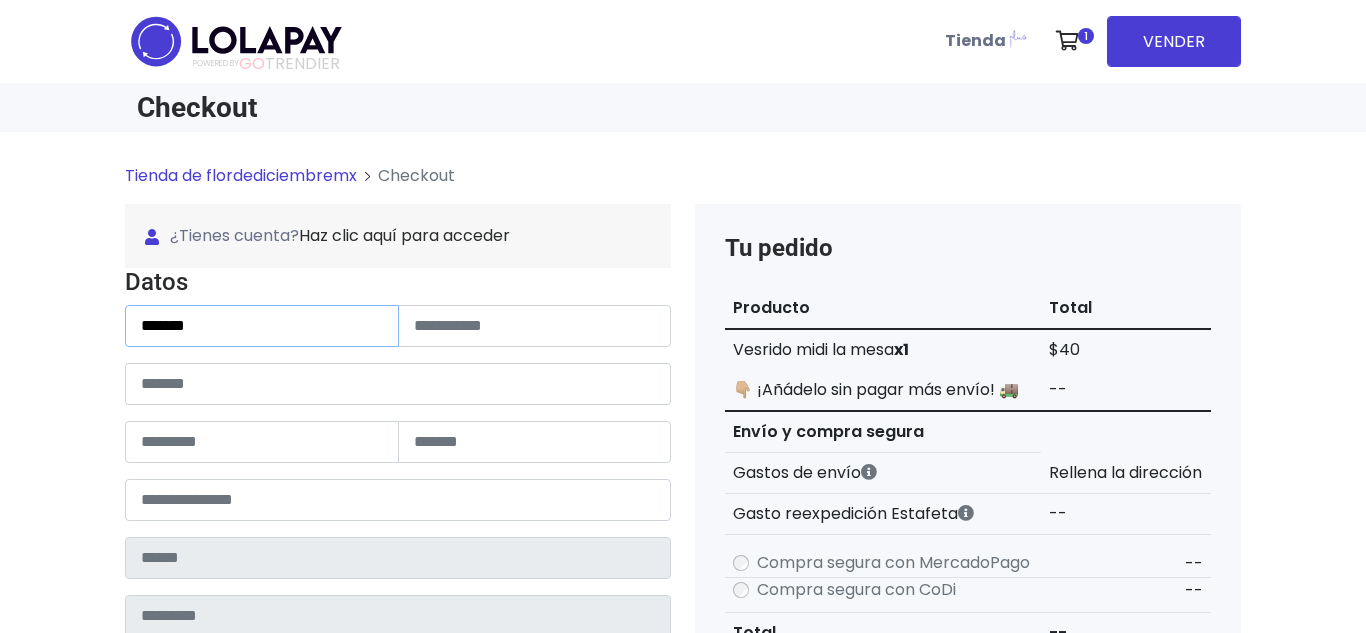 type on "******" 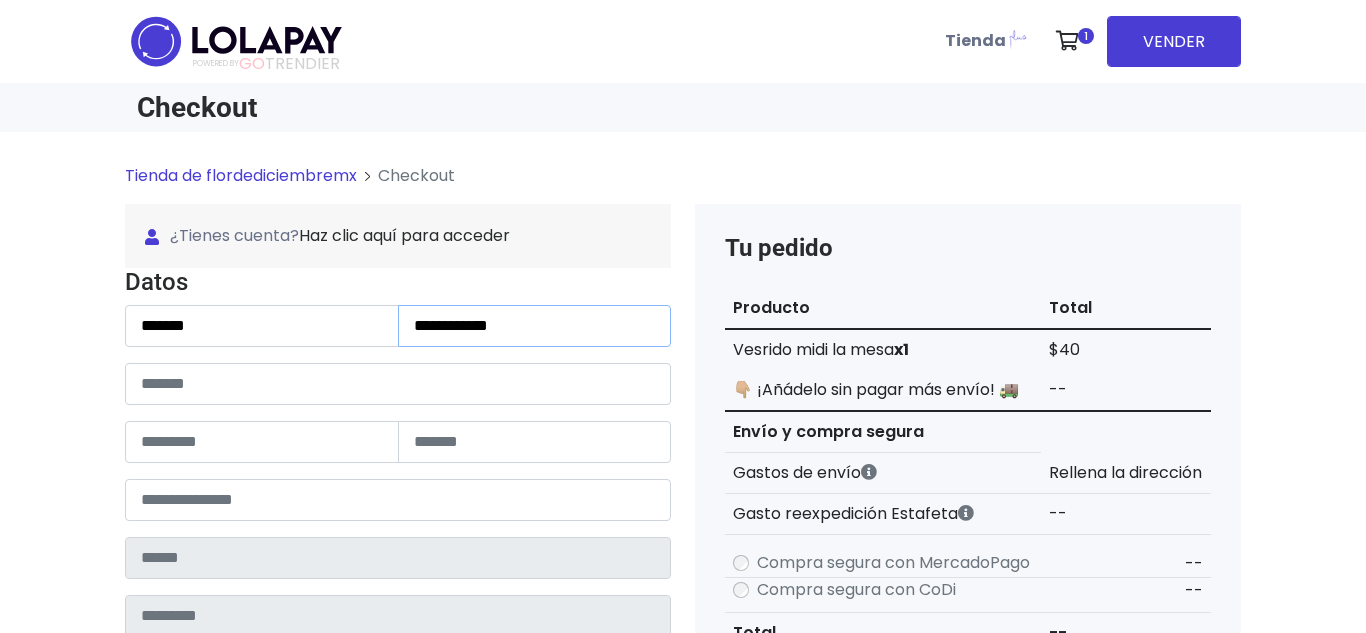 type on "**********" 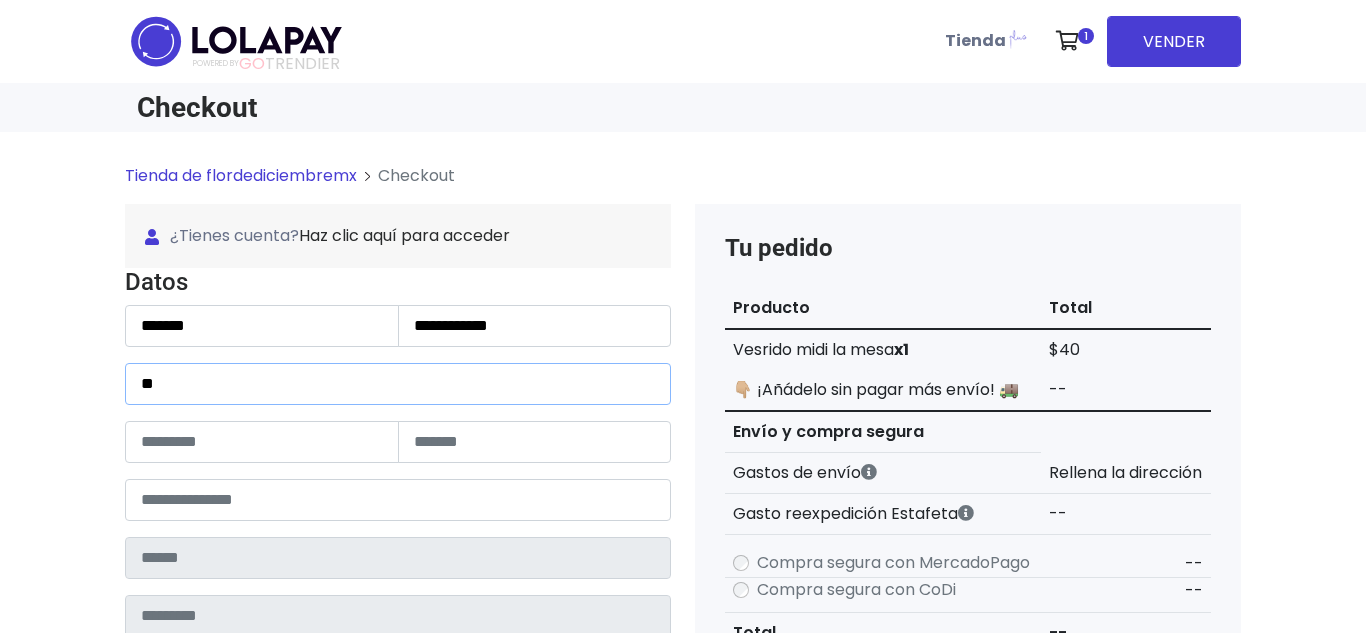 type on "*" 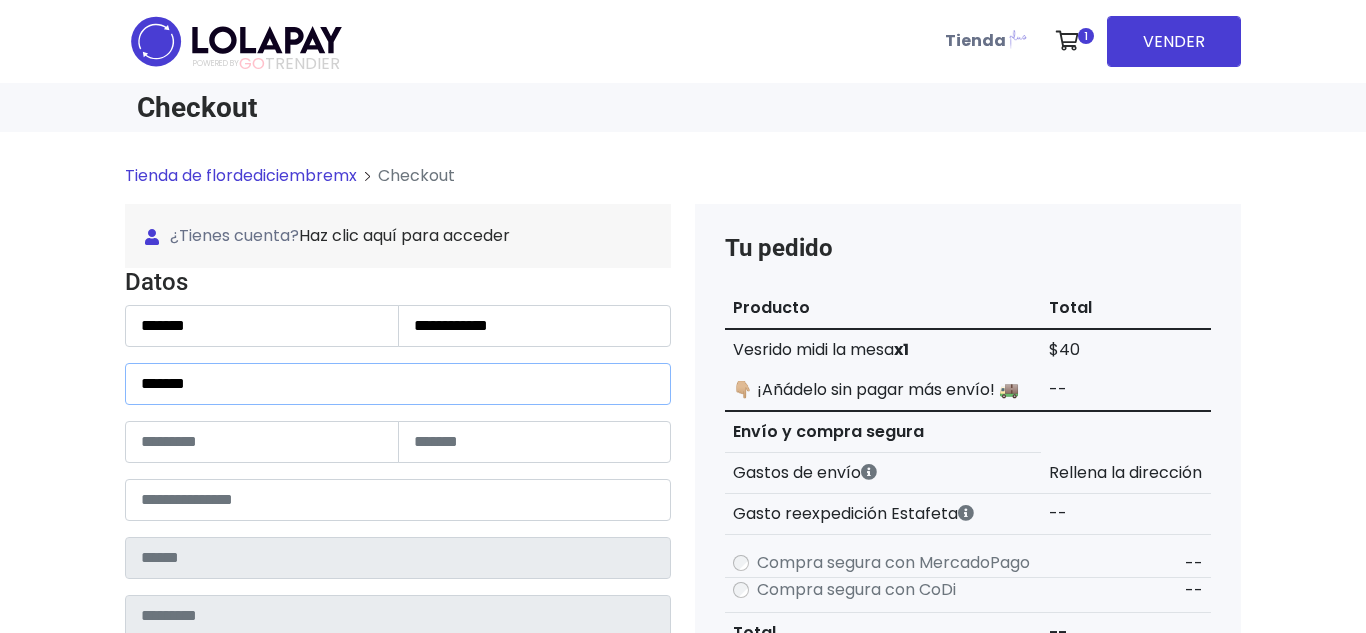 type on "*******" 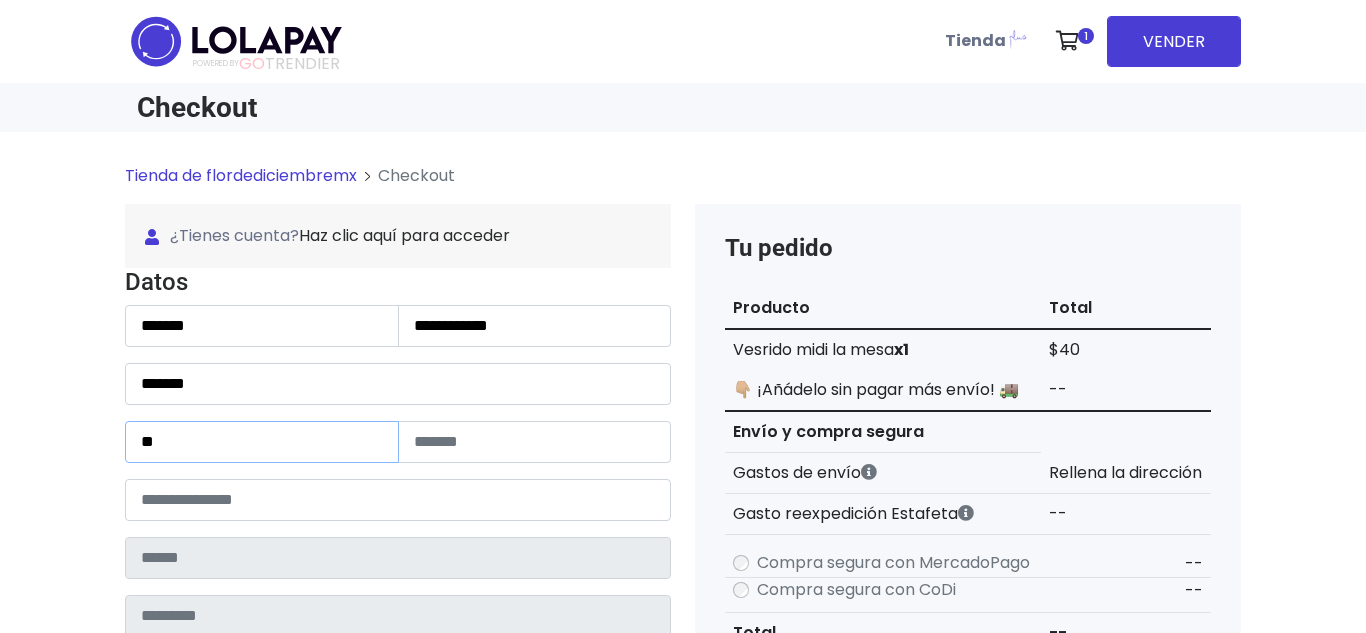 type on "**" 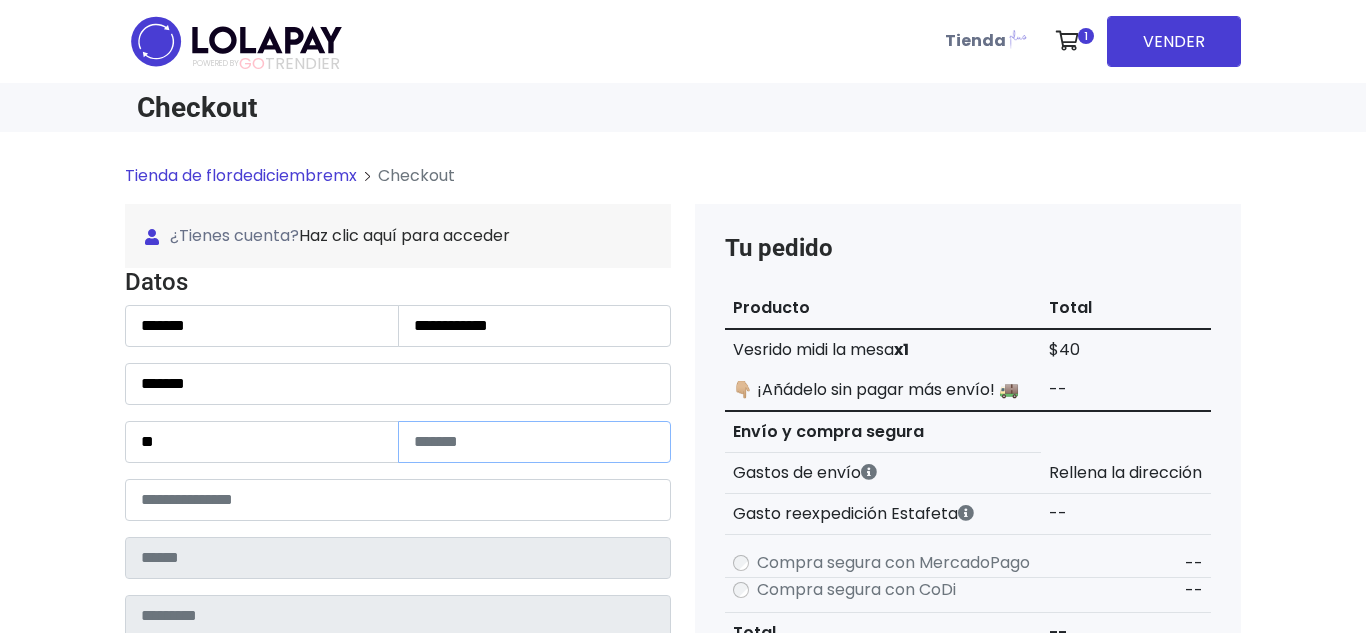 click at bounding box center [535, 442] 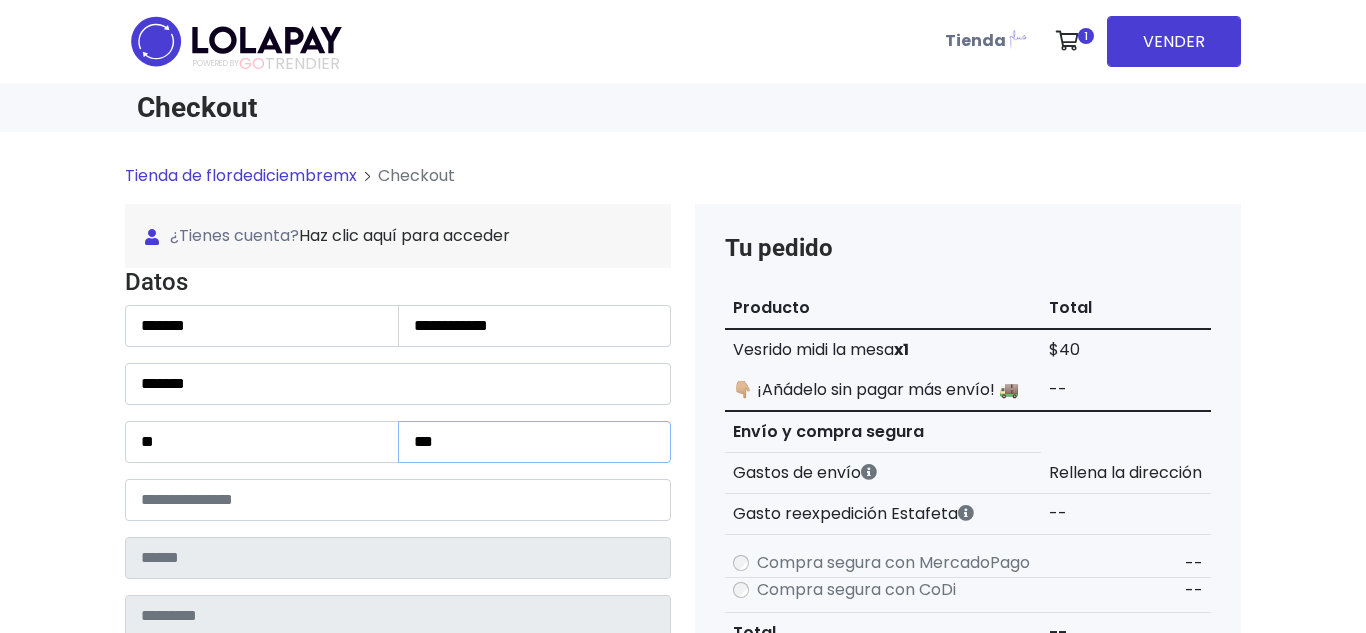 type on "***" 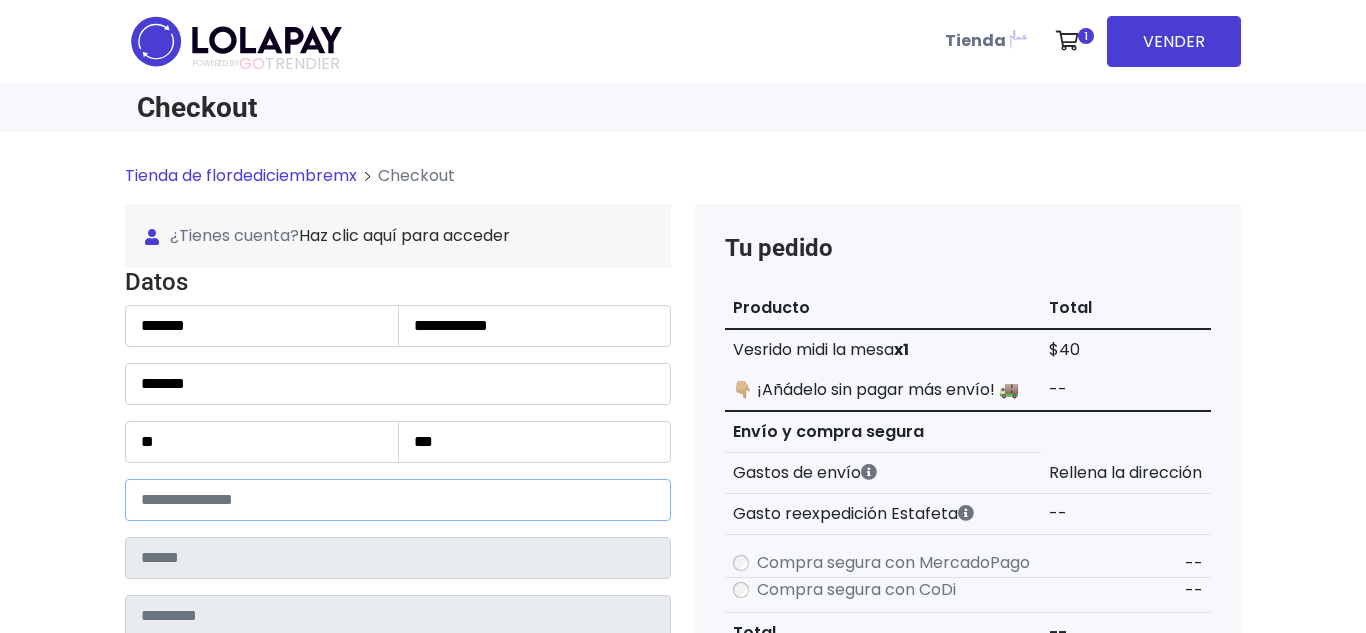 click at bounding box center (398, 500) 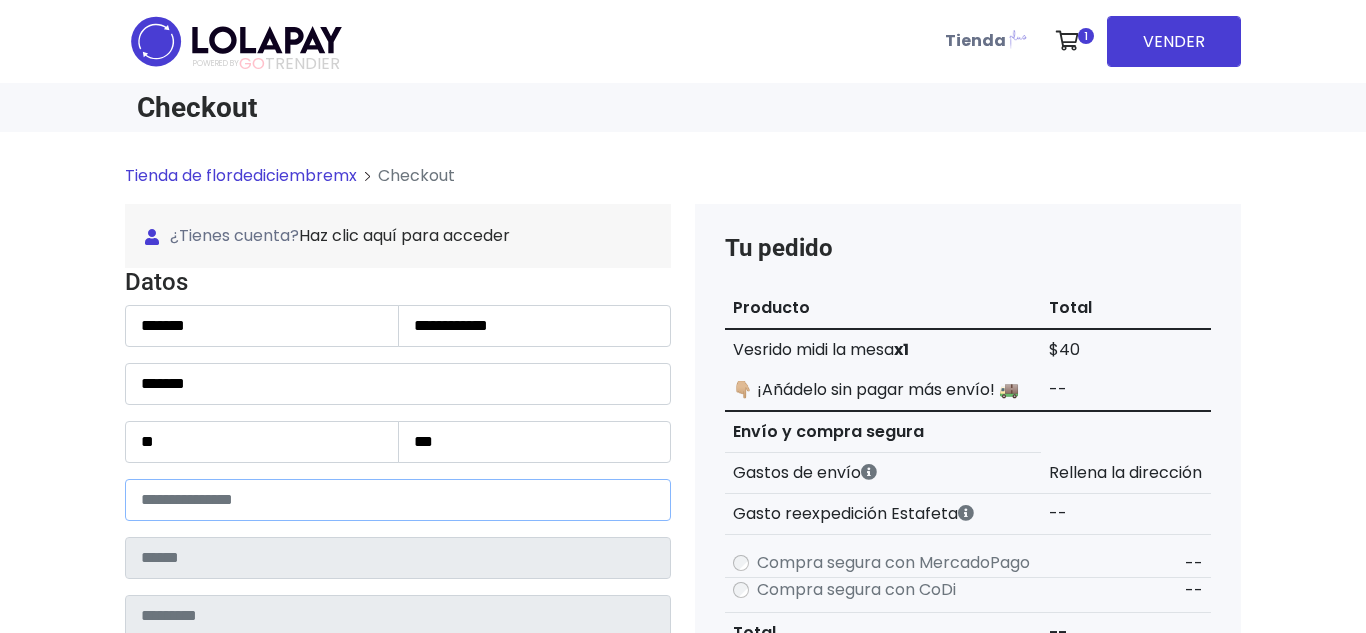 type on "*****" 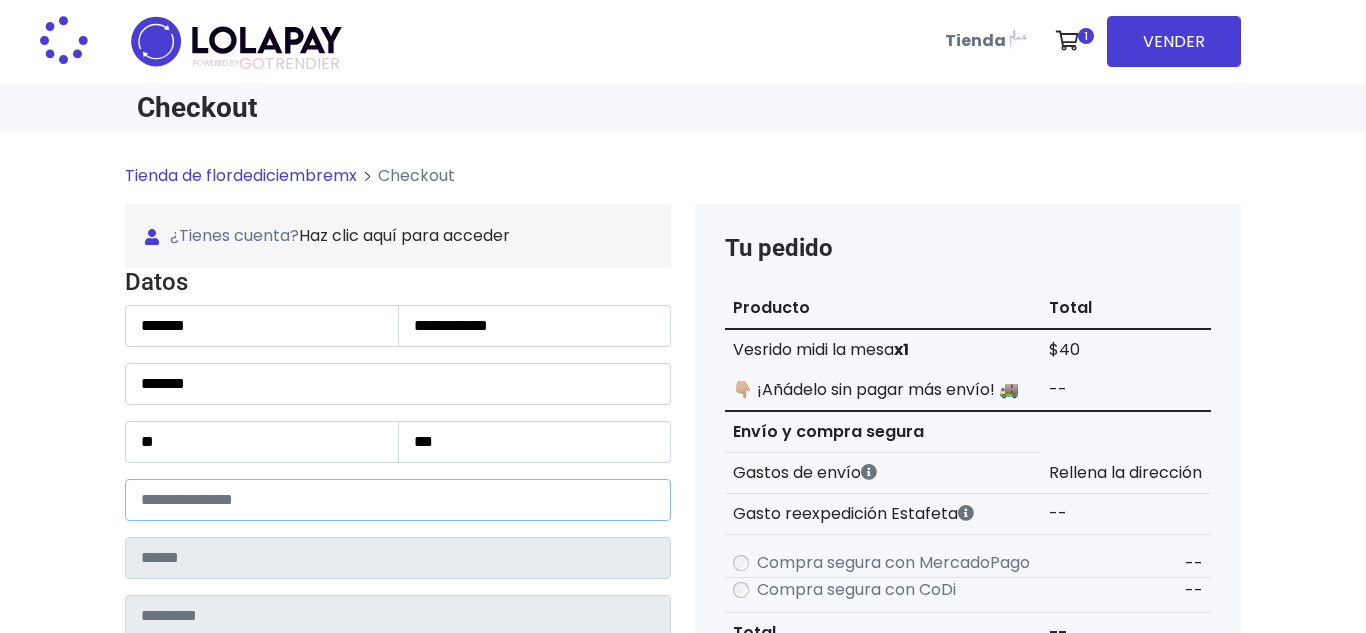 type on "**********" 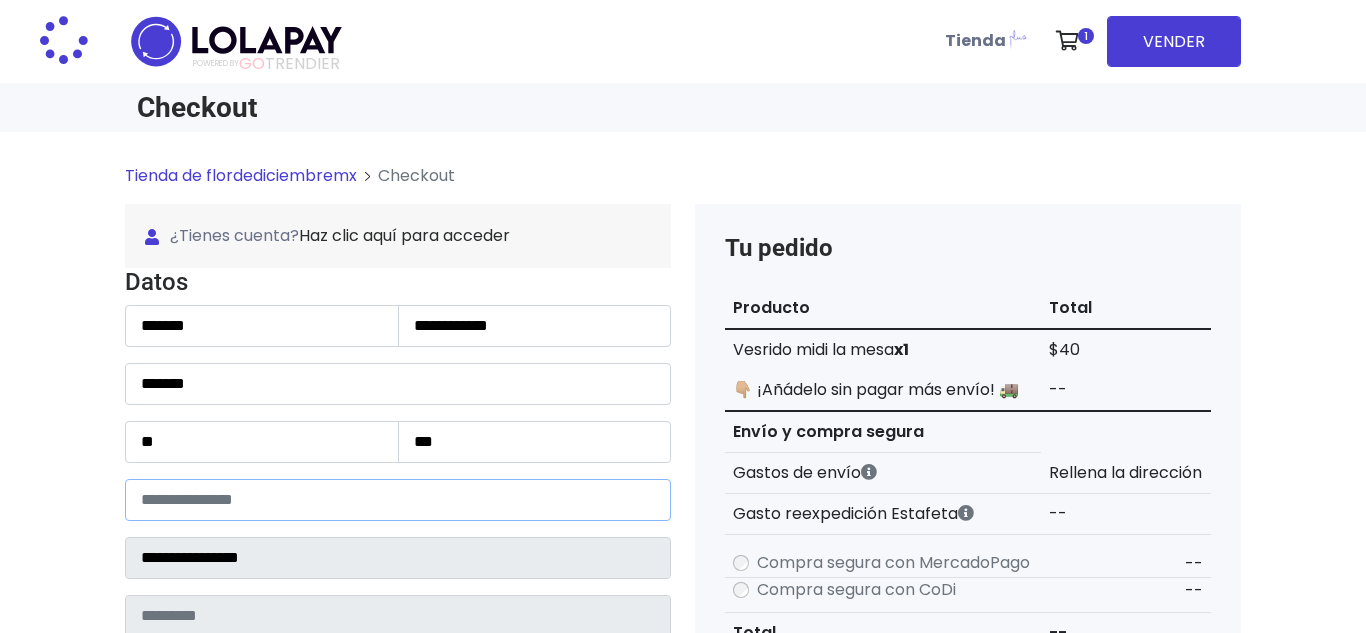type on "**********" 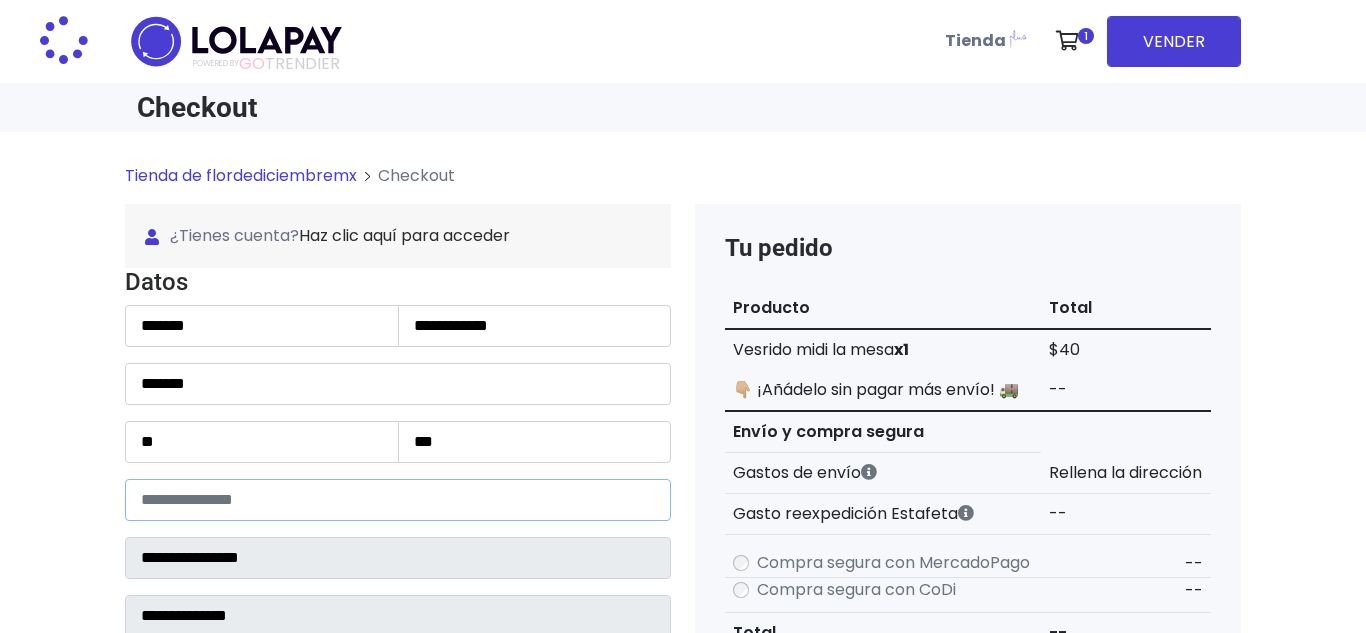 select 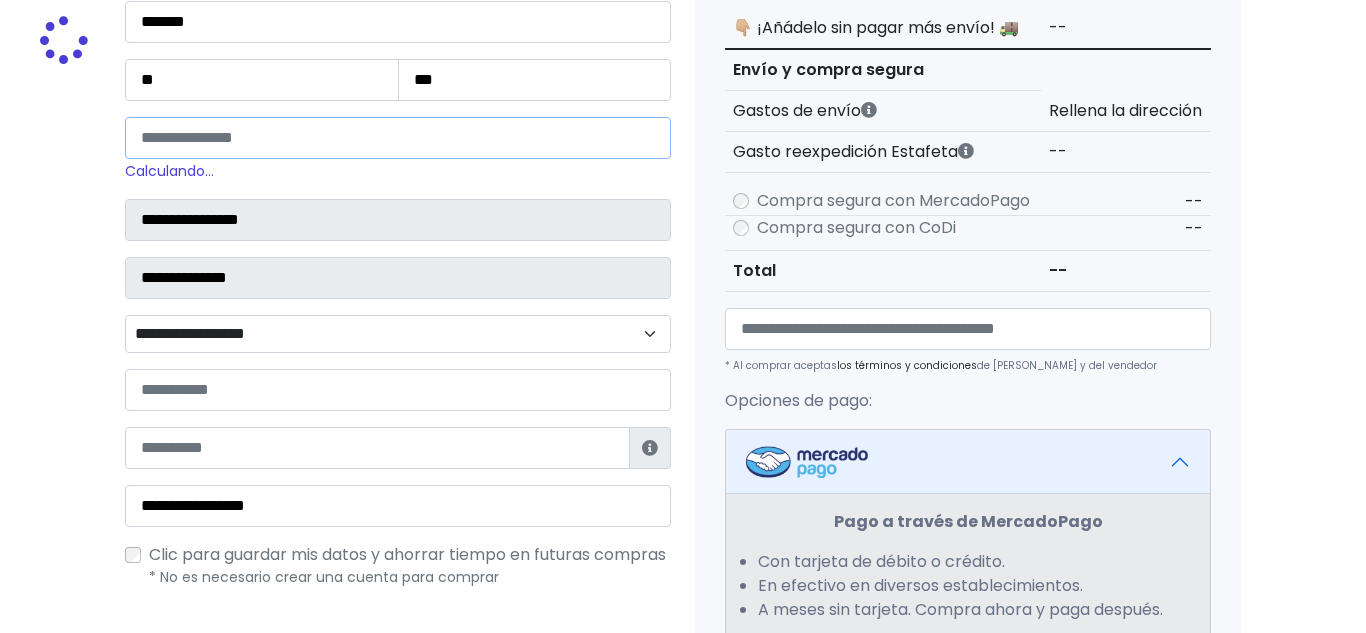 scroll, scrollTop: 372, scrollLeft: 0, axis: vertical 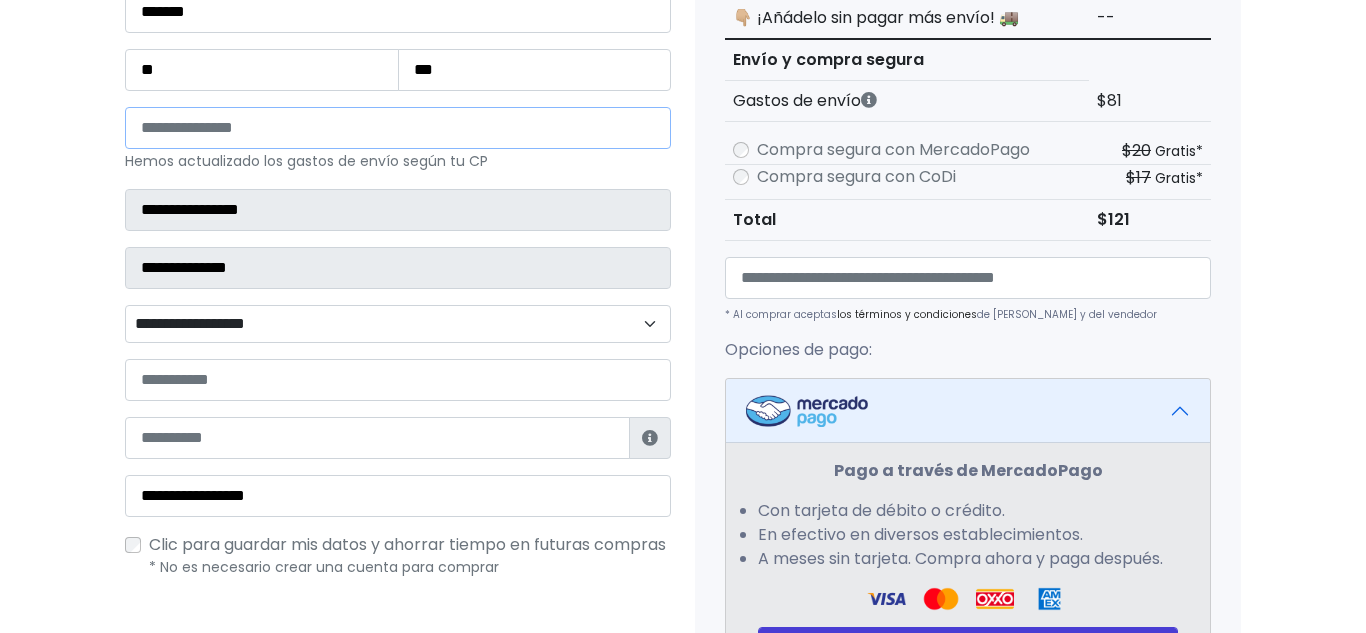 type on "*****" 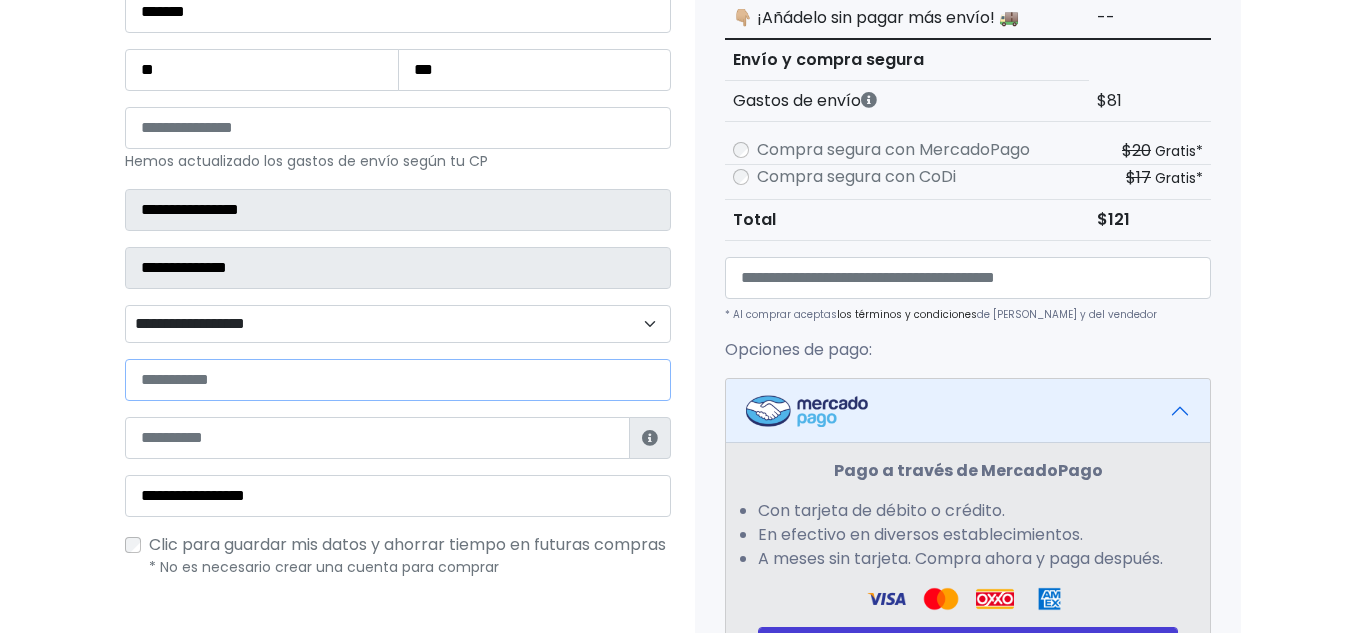 click at bounding box center [398, 380] 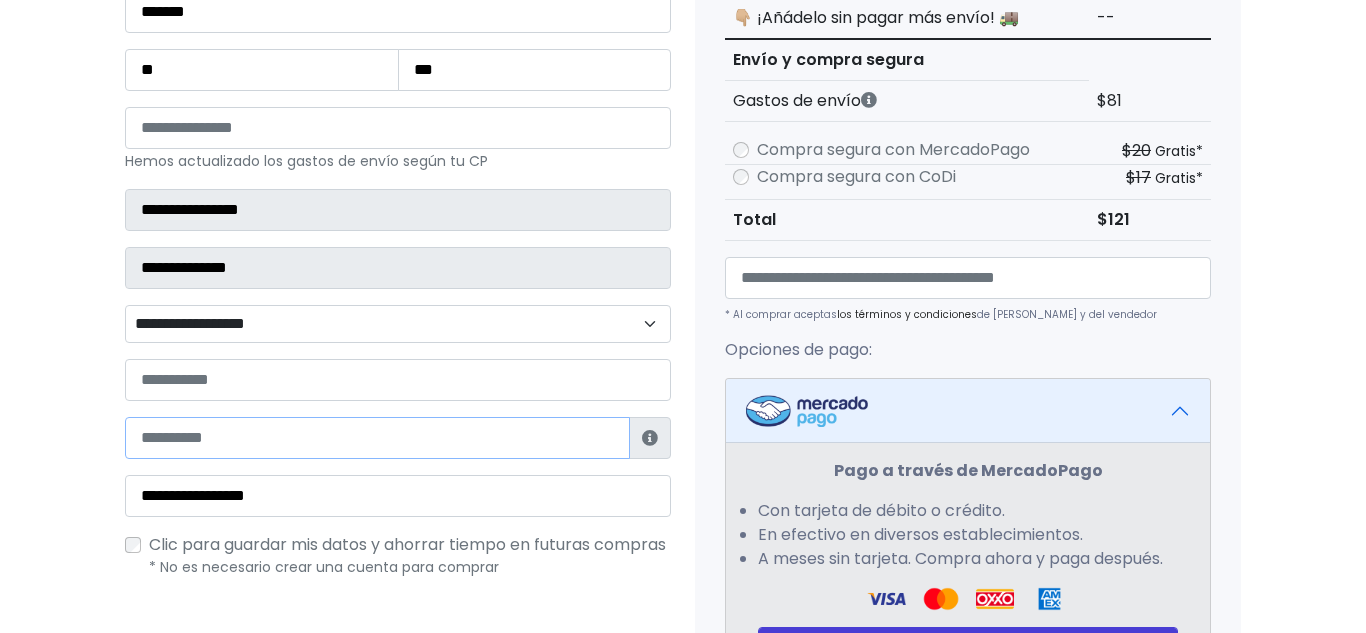 click at bounding box center (377, 438) 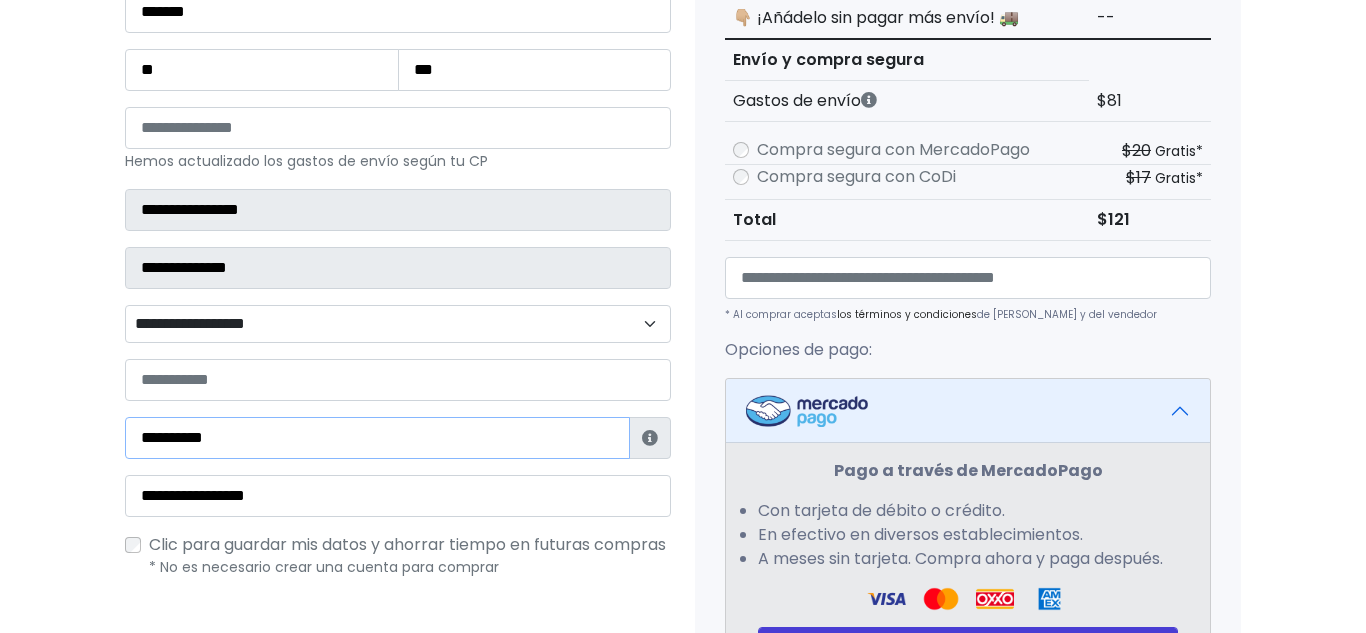 type on "**********" 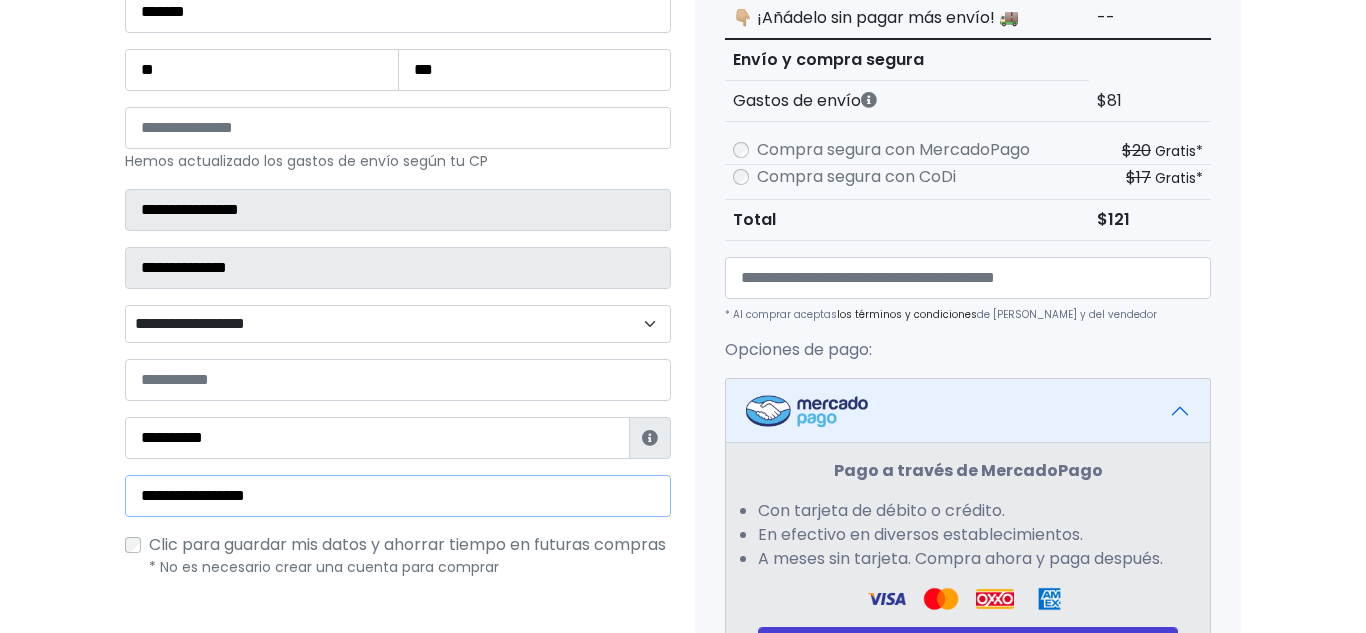 click on "**********" at bounding box center [398, 496] 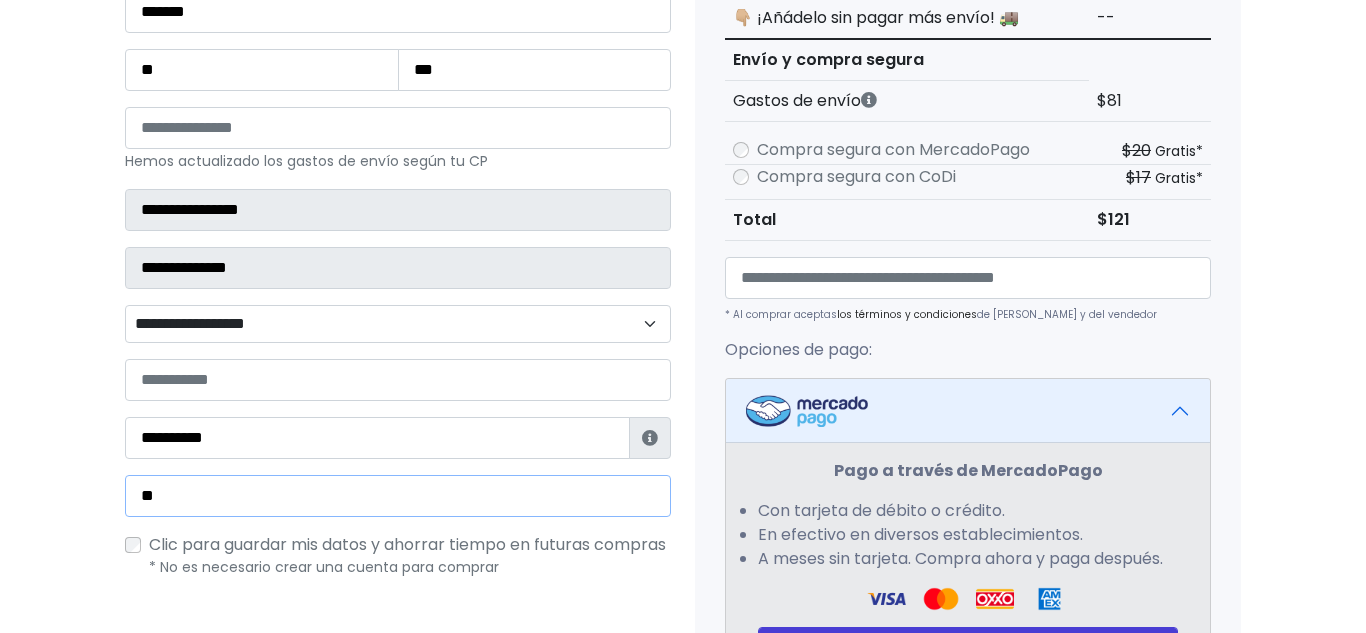type on "*" 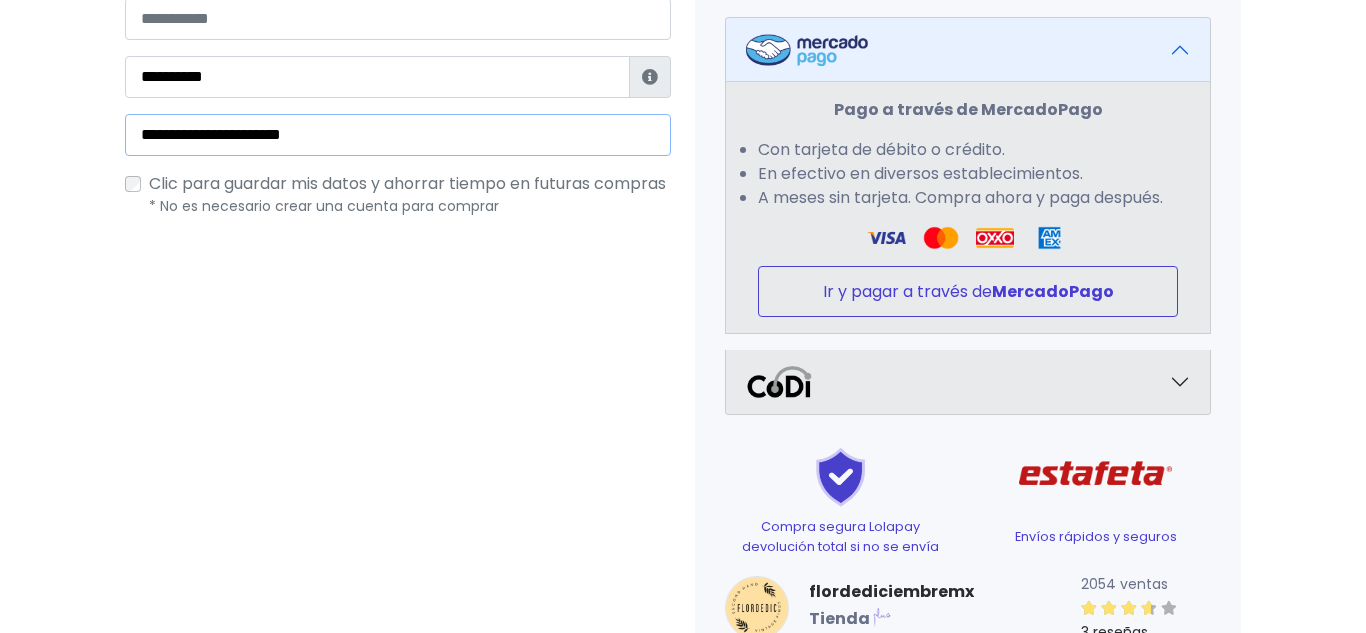 type on "**********" 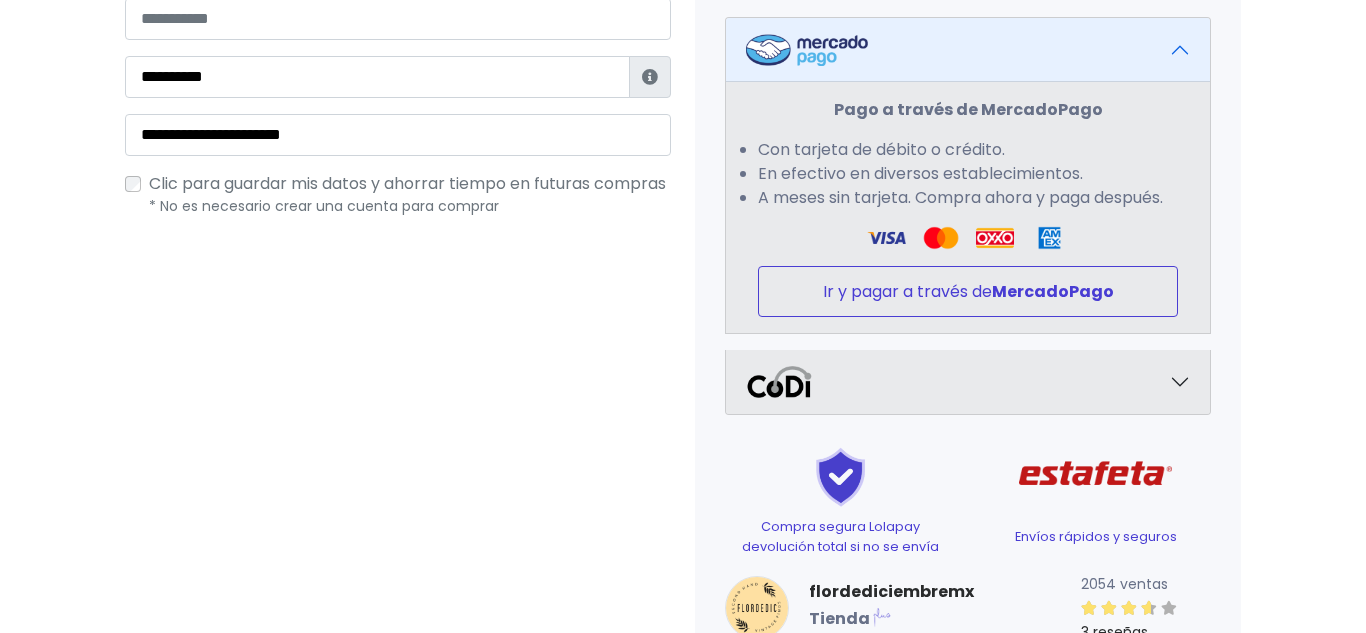 click on "Ir y pagar a través de  MercadoPago" at bounding box center (968, 291) 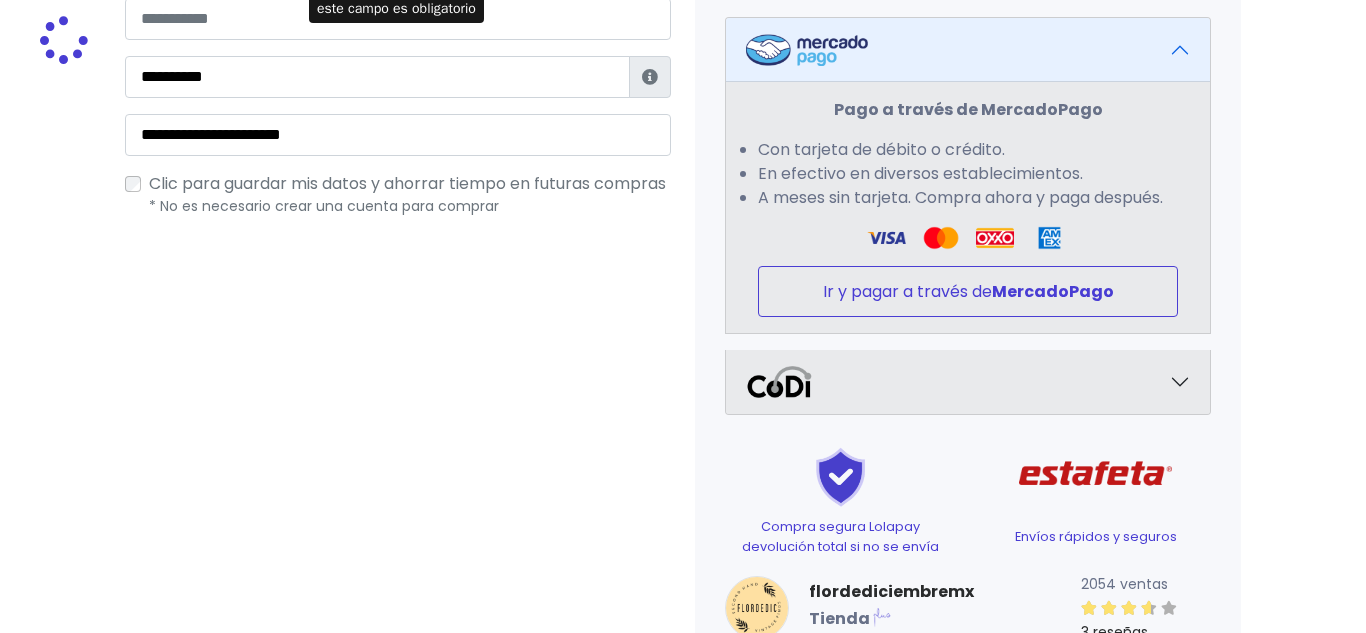 scroll, scrollTop: 677, scrollLeft: 0, axis: vertical 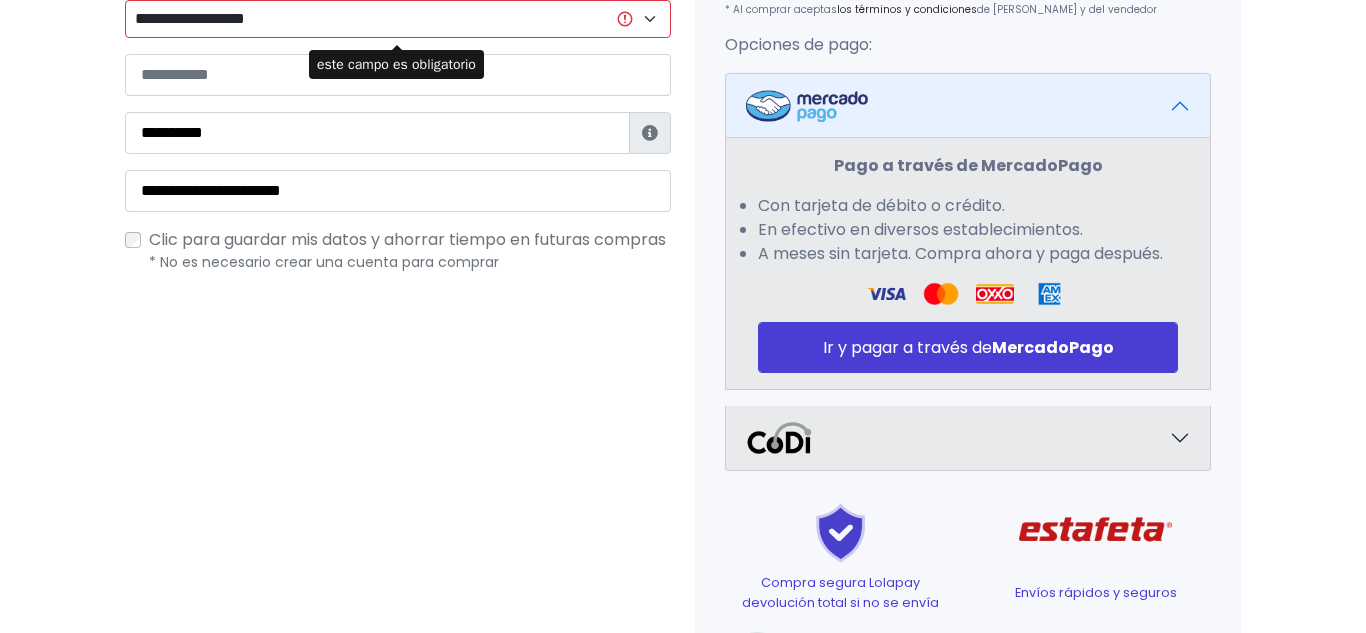 click on "**********" at bounding box center (398, 19) 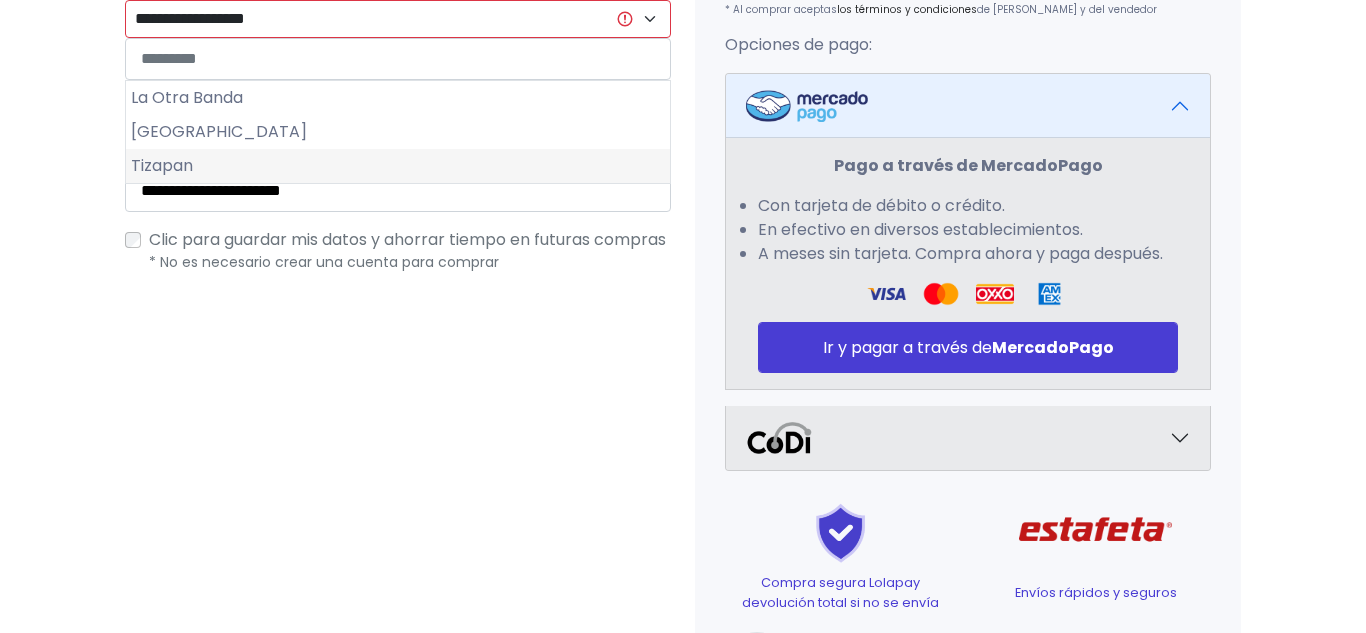 click on "Tizapan" at bounding box center [398, 166] 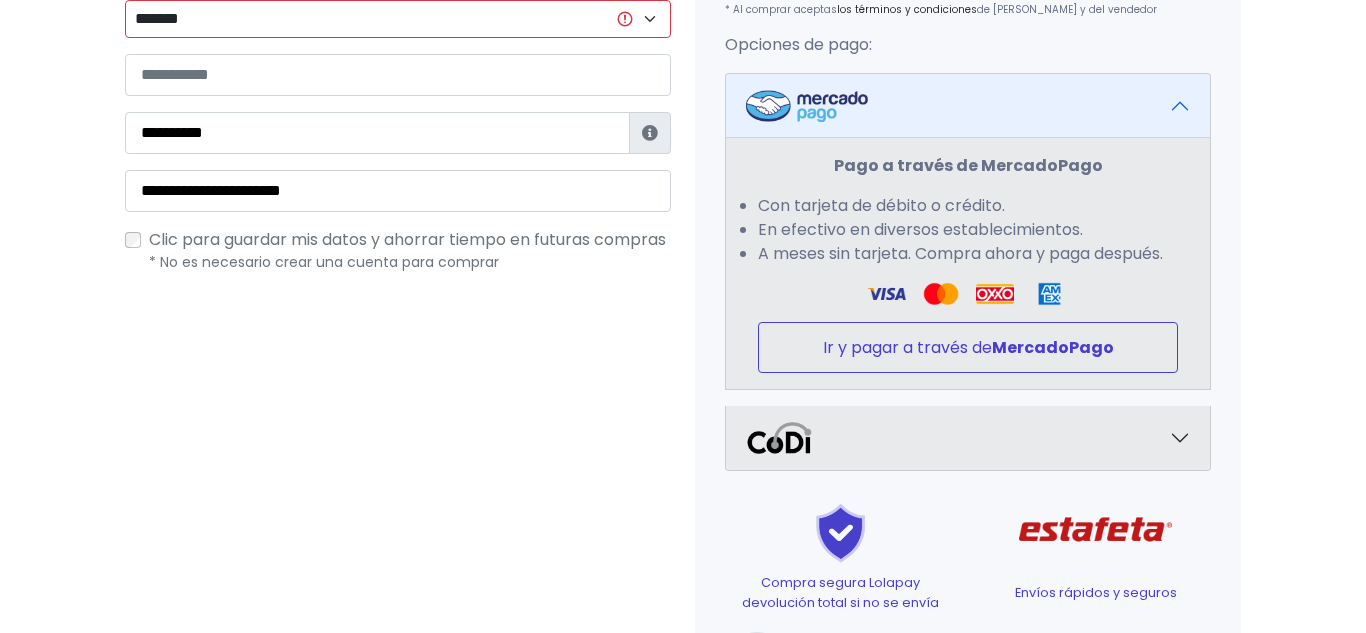 click on "Ir y pagar a través de  MercadoPago" at bounding box center [968, 347] 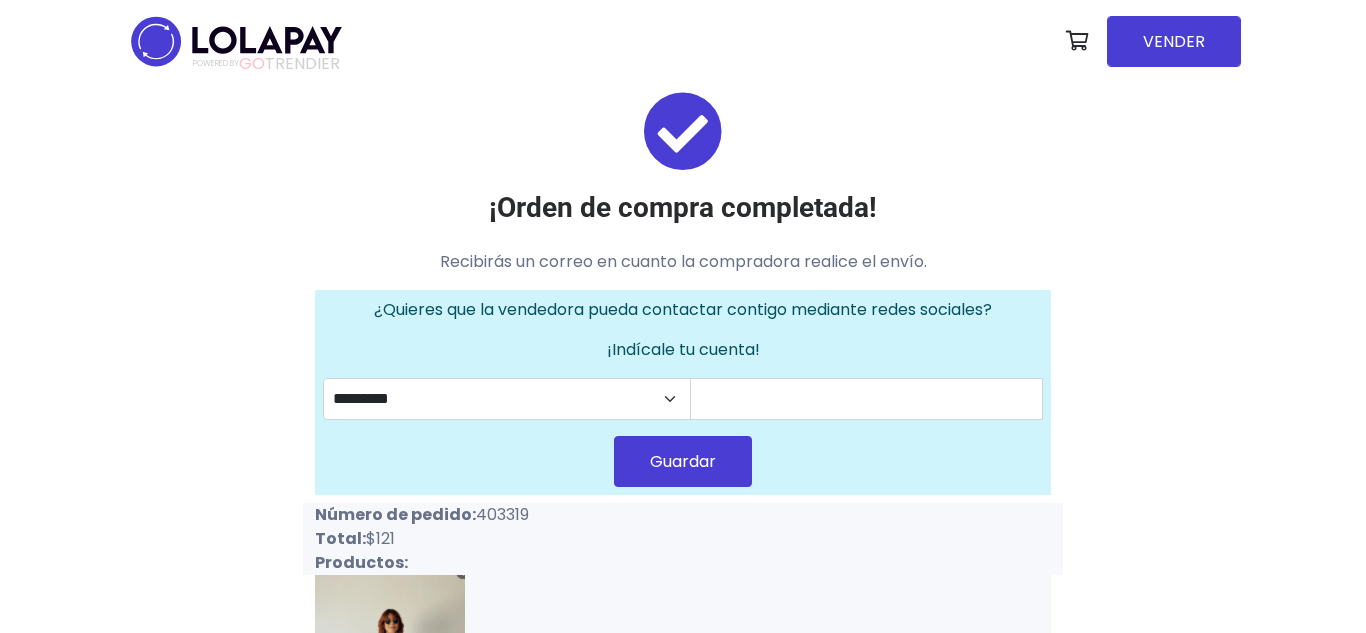 scroll, scrollTop: 0, scrollLeft: 0, axis: both 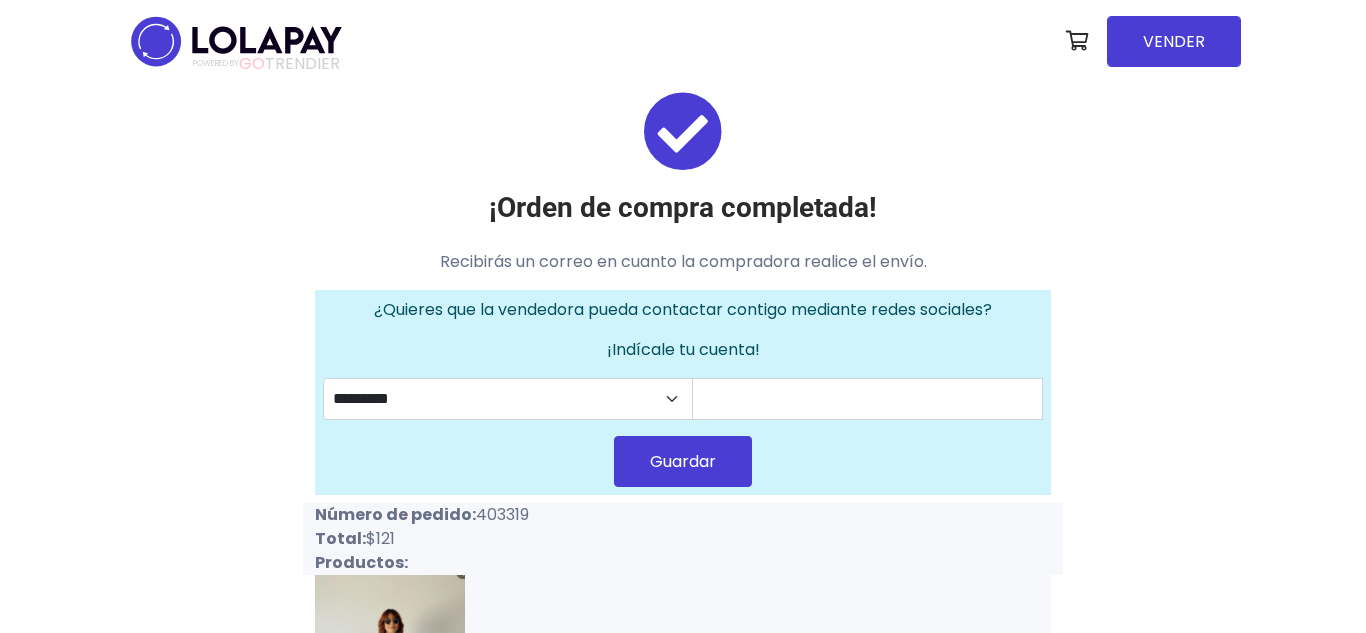 click on "¡Orden de compra completada!
Recibirás un correo en cuanto la compradora realice el envío.
¿Quieres que la vendedora pueda contactar contigo mediante redes sociales?
¡Indícale tu cuenta!
*********
********
[GEOGRAPHIC_DATA]
Número de pedido:  403319
Total:  $121
Productos:
Vesrido midi la mesa
Cantidad: 1
¿Has visto qué fácil ha sido?" at bounding box center (683, 544) 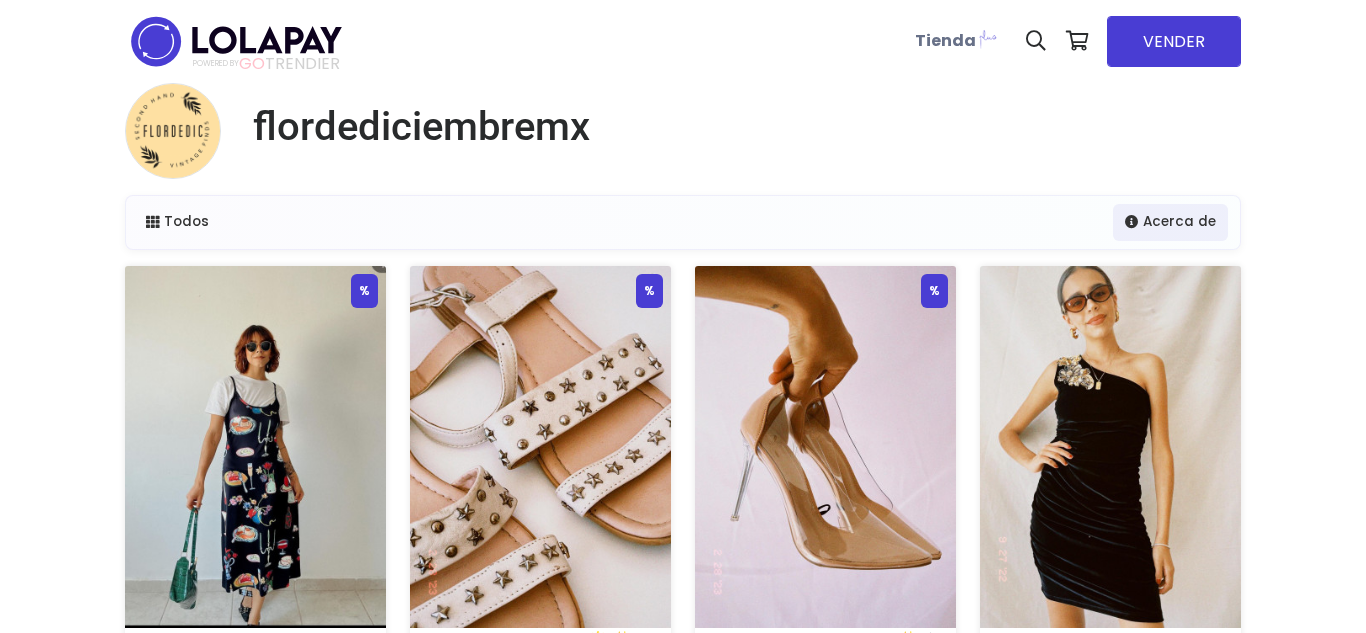 scroll, scrollTop: 0, scrollLeft: 0, axis: both 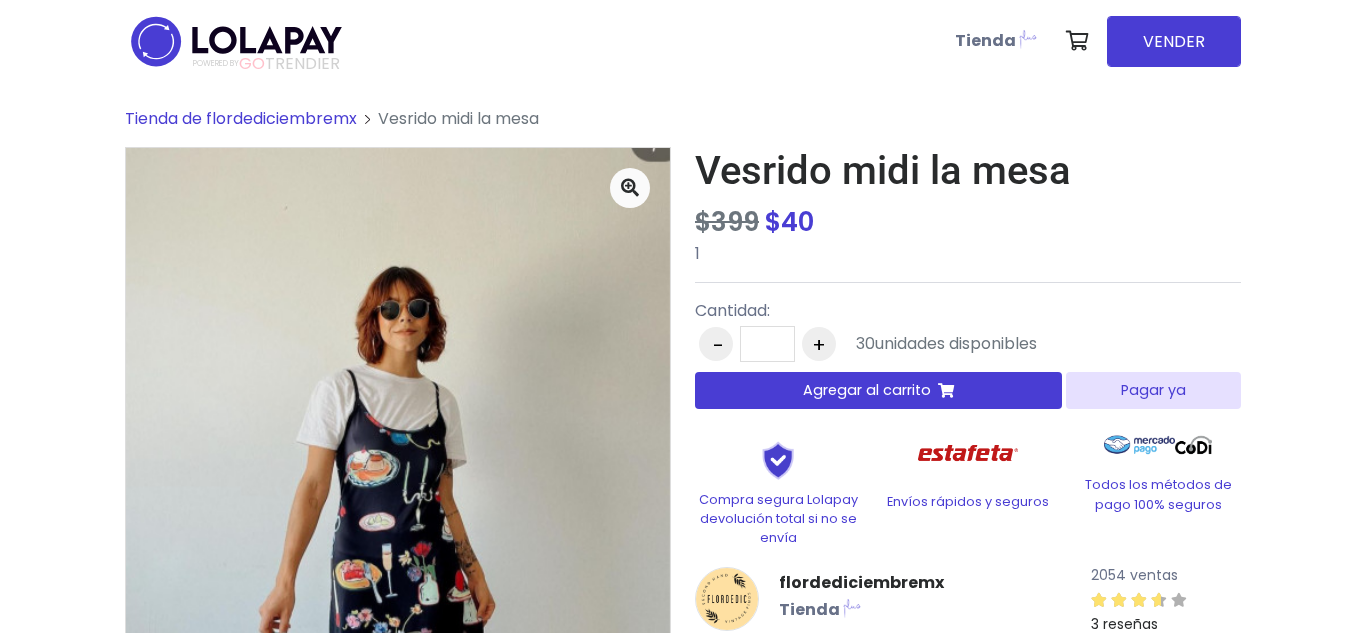 click on "Pagar ya" at bounding box center (1153, 390) 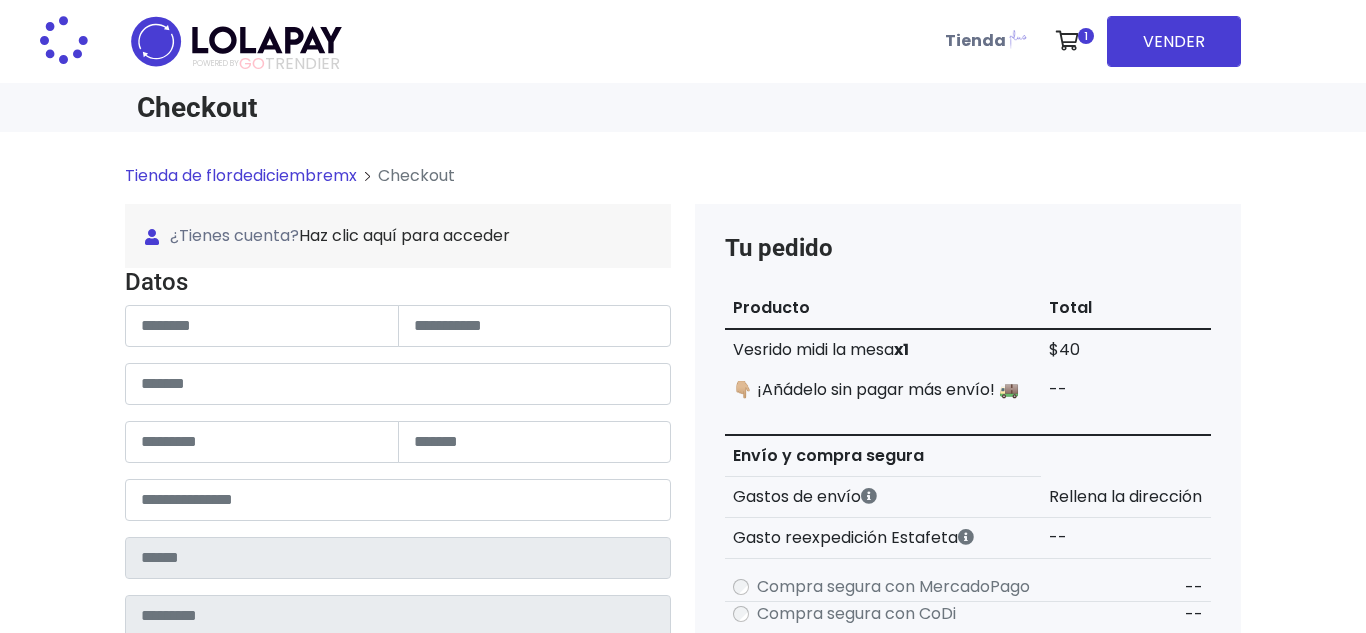 scroll, scrollTop: 0, scrollLeft: 0, axis: both 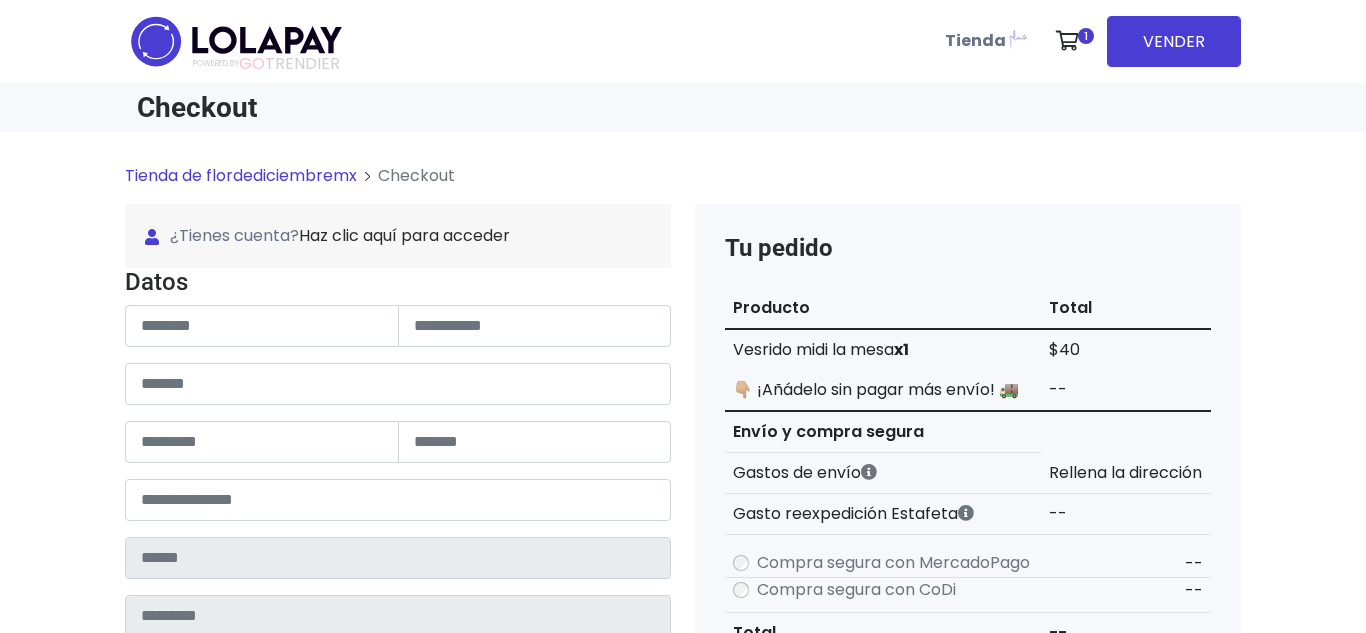 type on "**********" 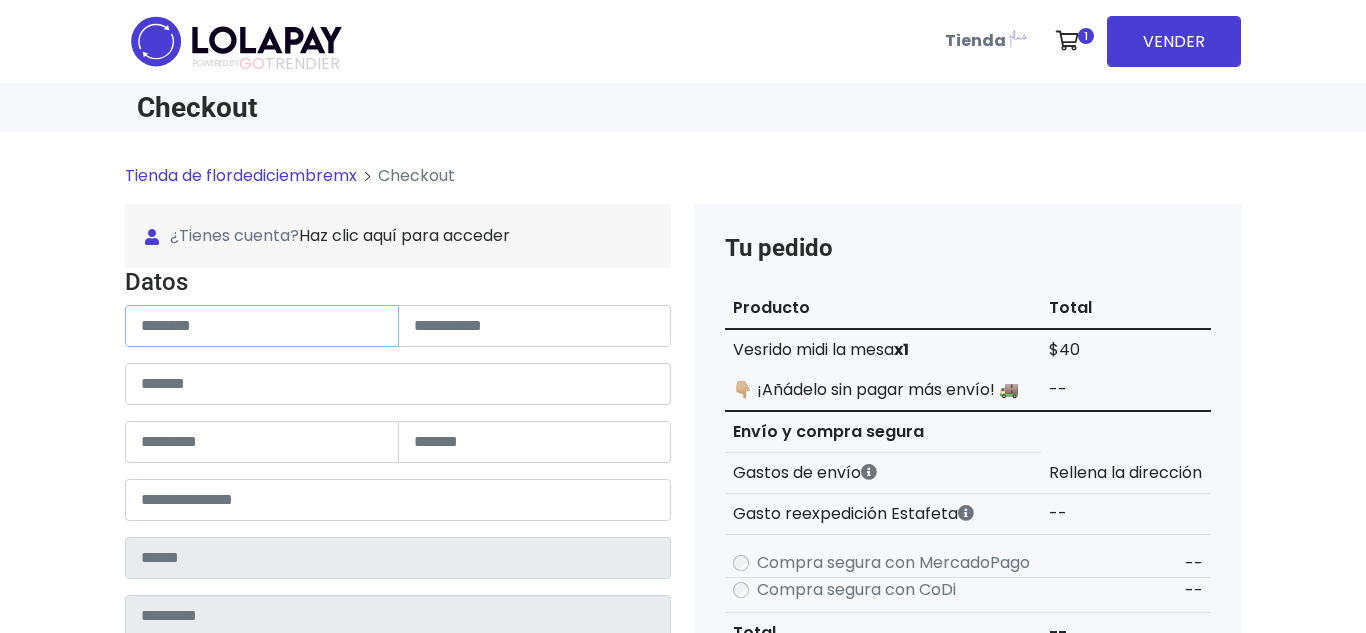 click at bounding box center [262, 326] 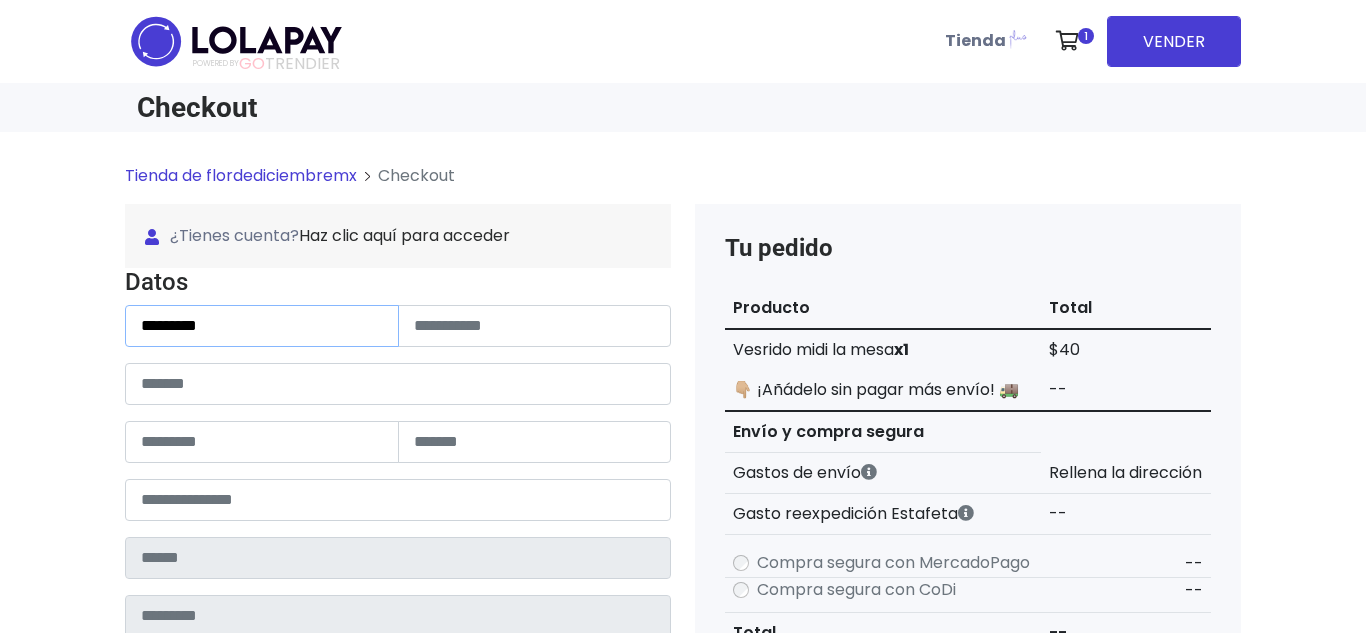 type on "*********" 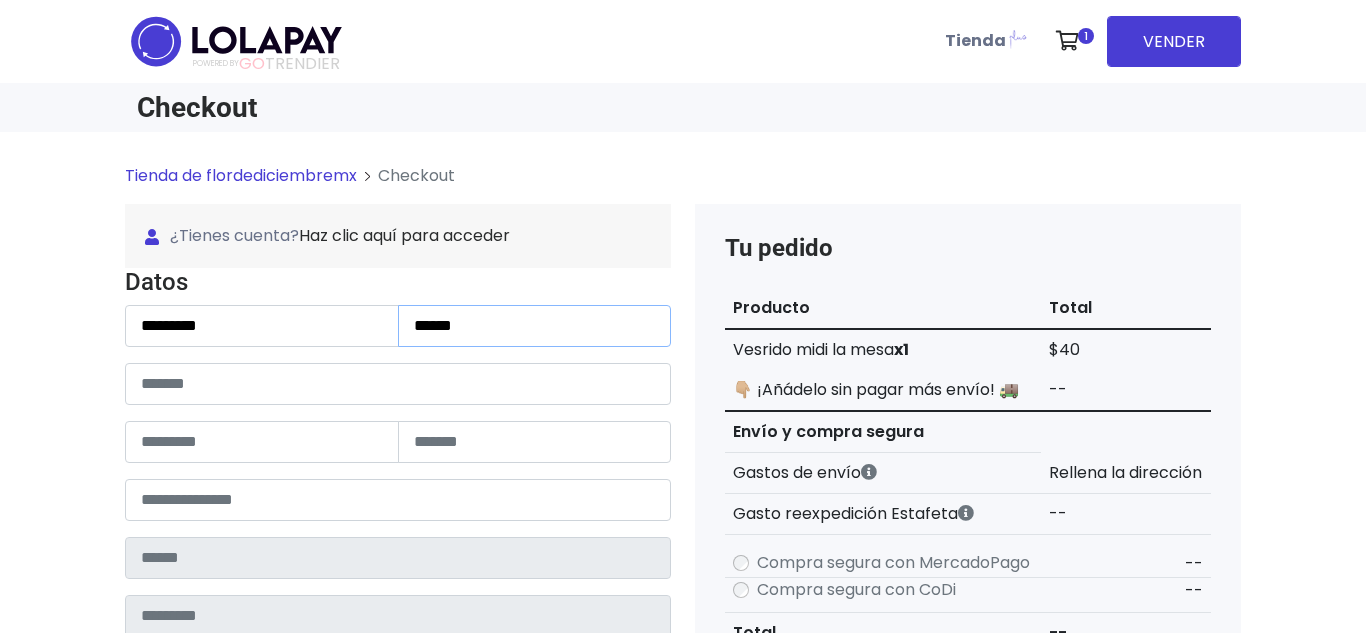 type on "******" 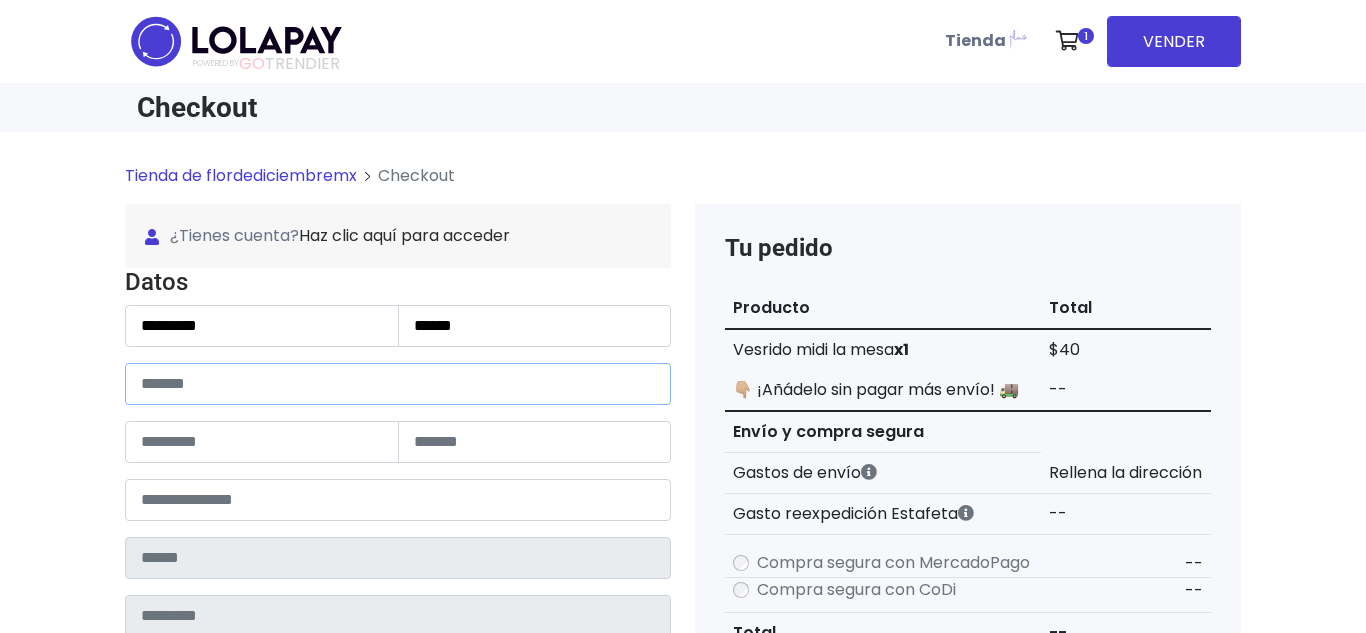 type on "*" 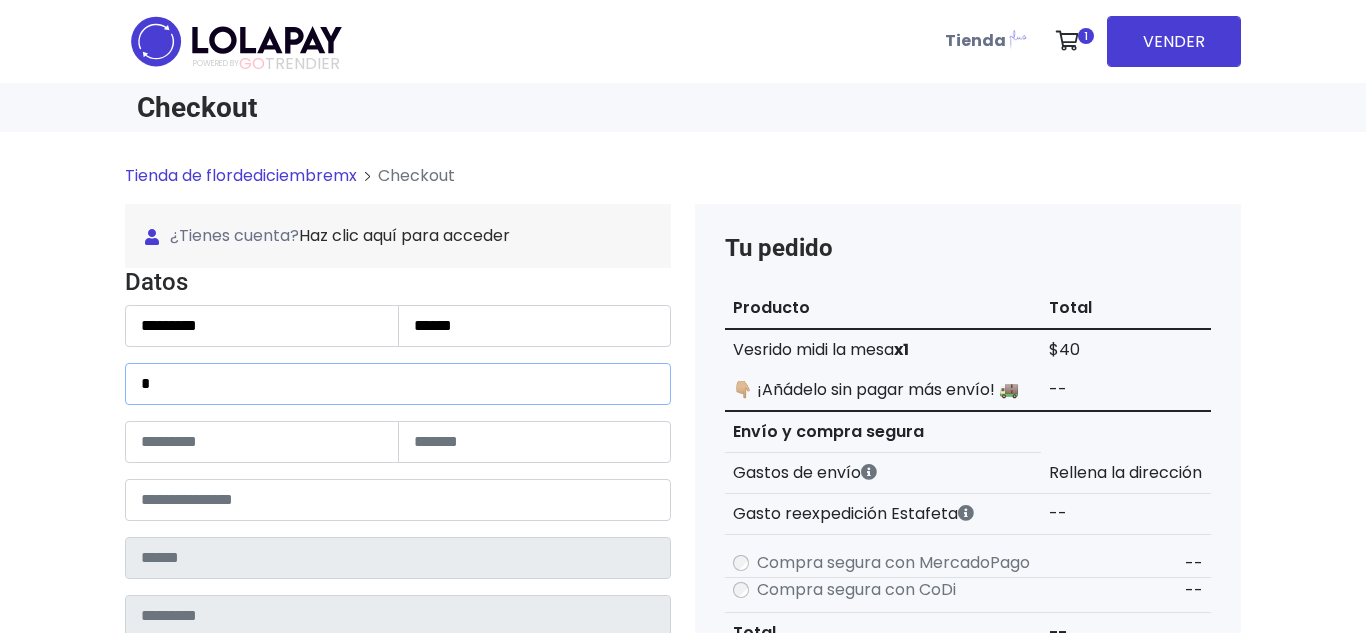 type 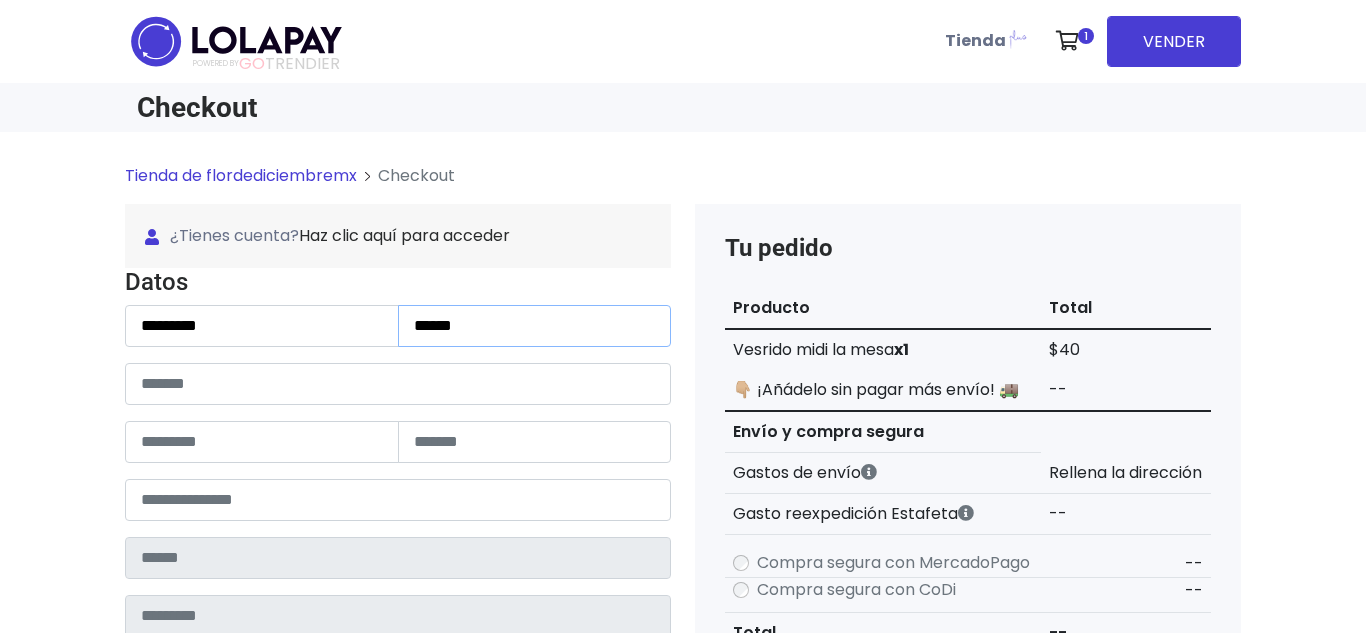 click on "******" at bounding box center [535, 326] 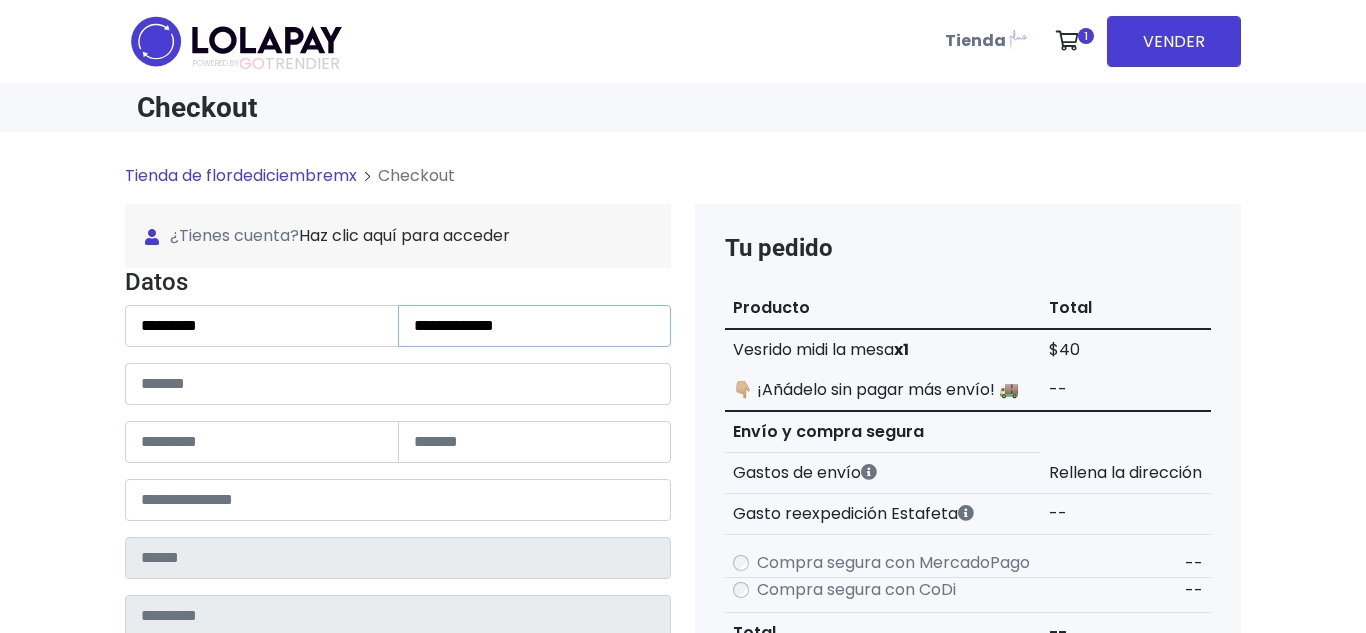 type on "**********" 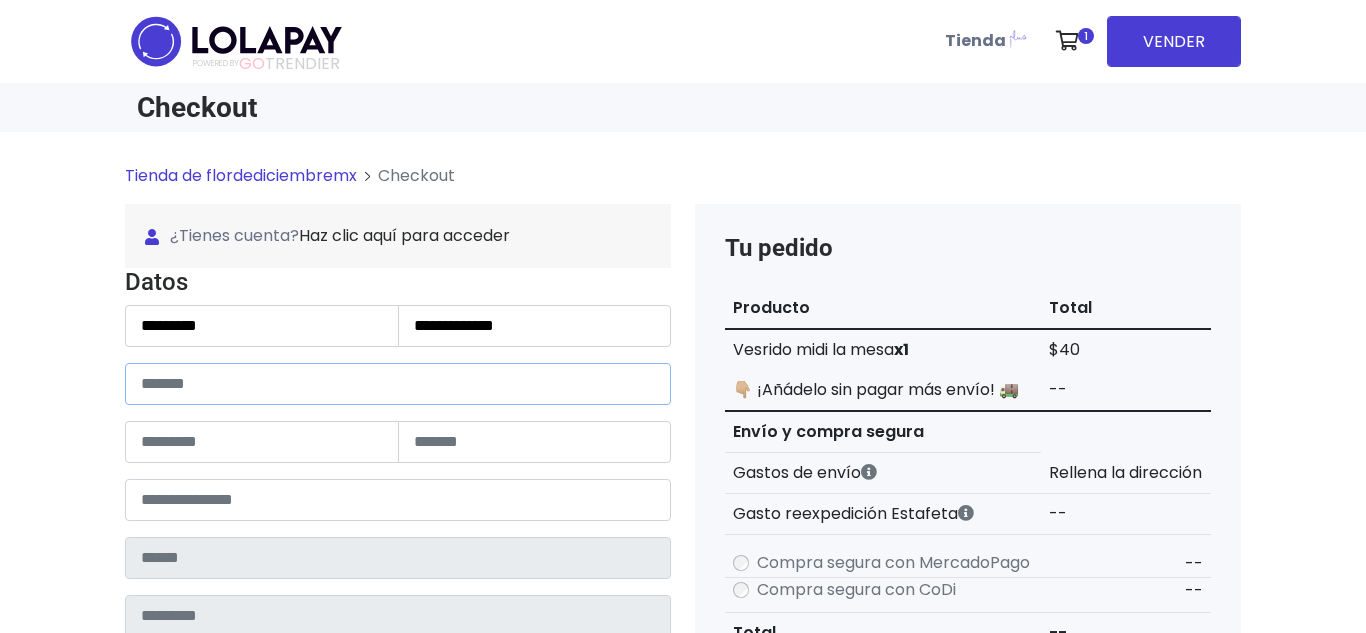 click at bounding box center (398, 384) 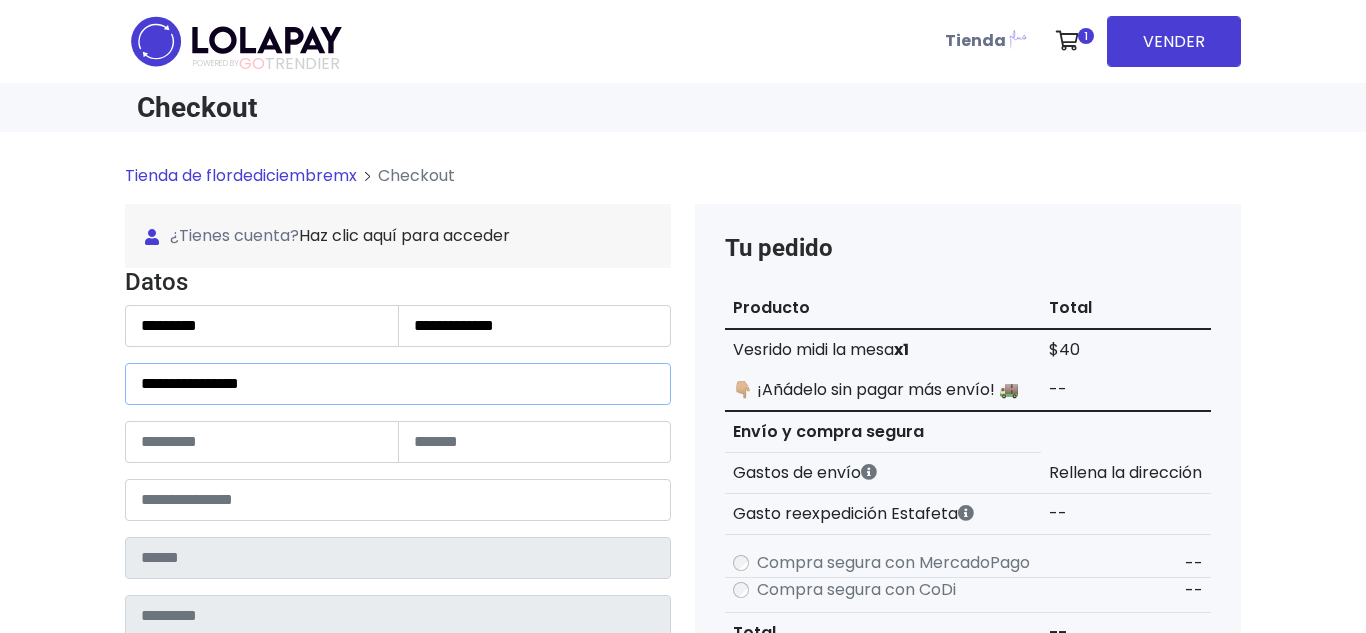 type on "**********" 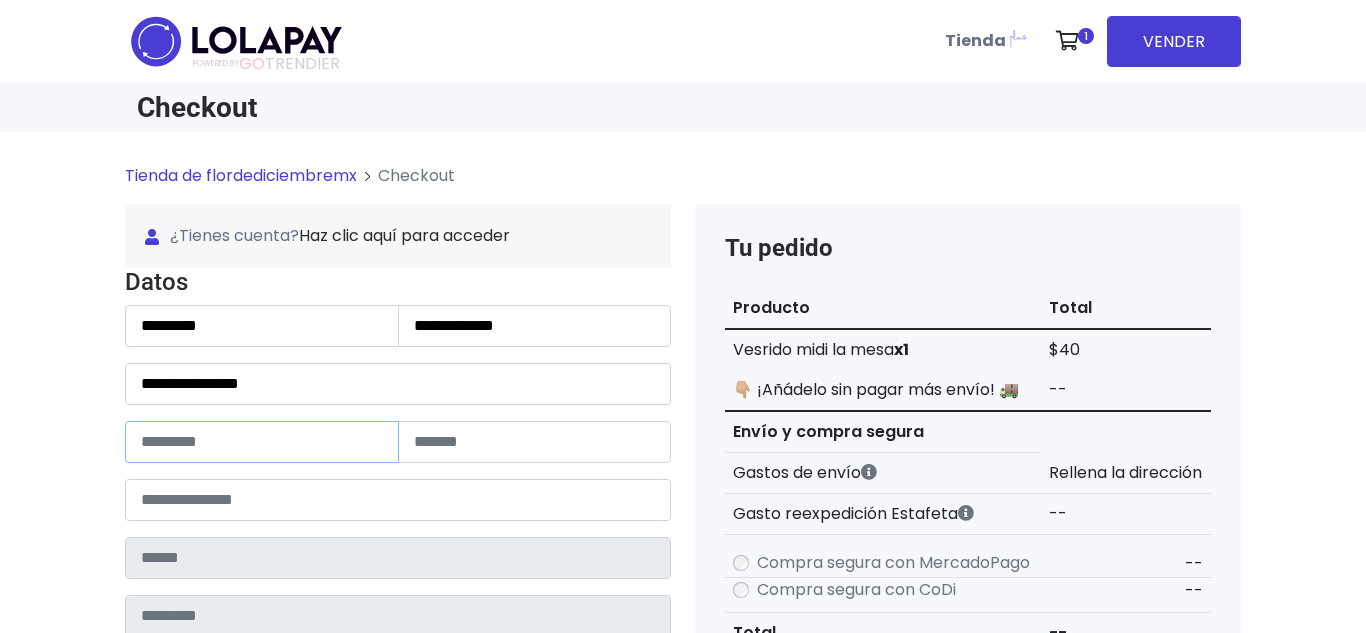 click at bounding box center [262, 442] 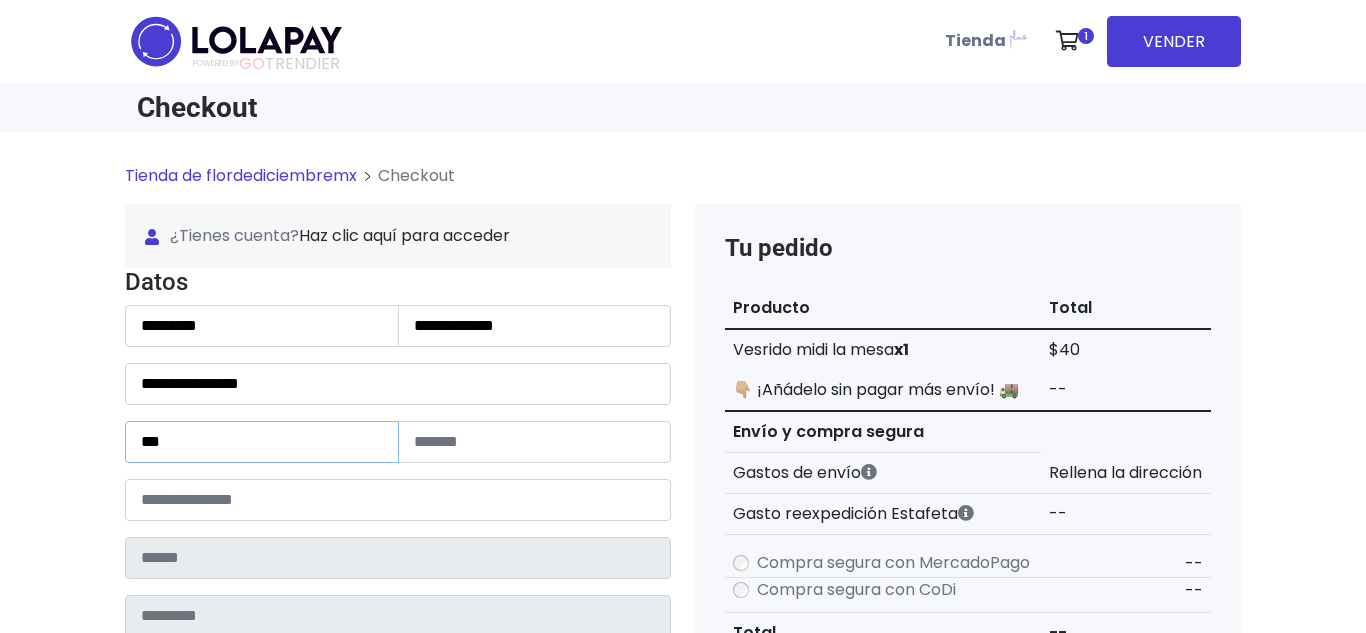 type on "***" 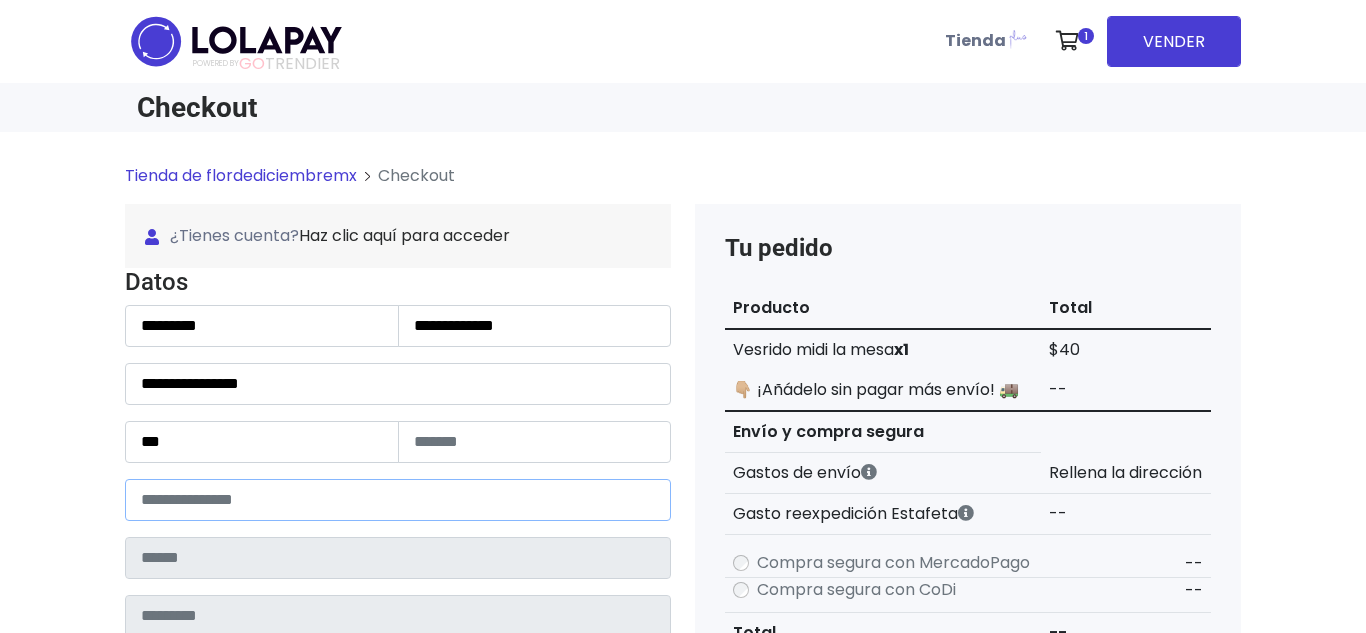 click at bounding box center (398, 500) 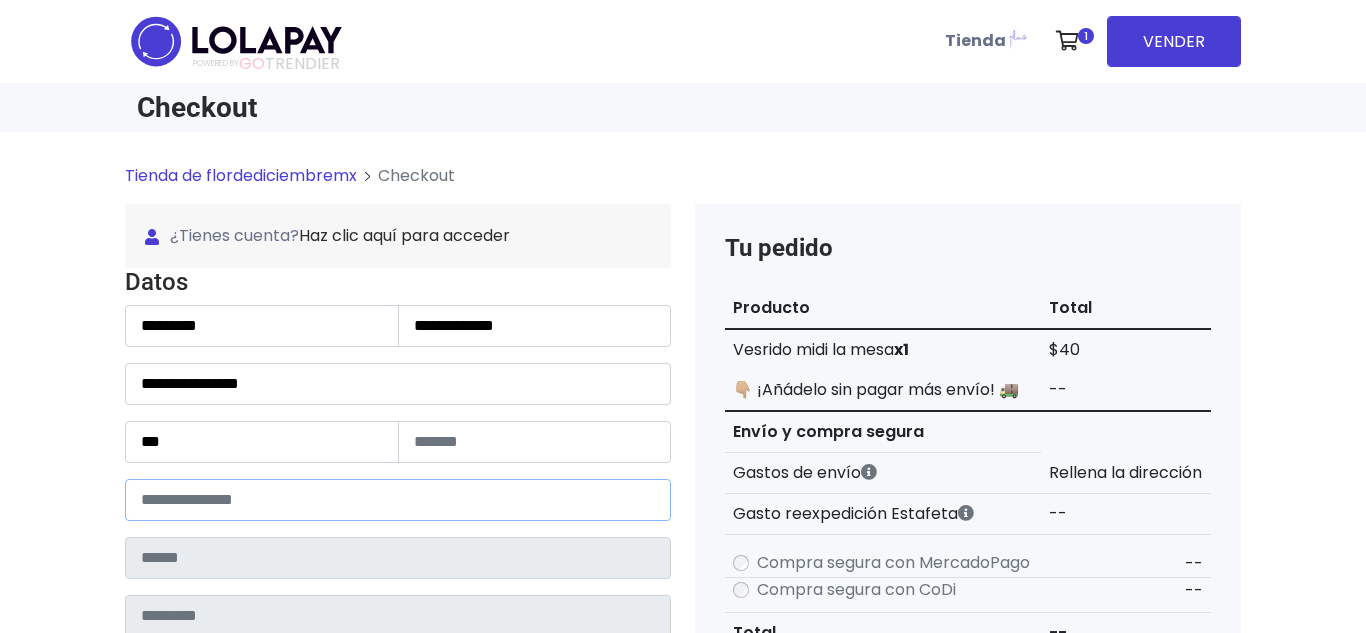 type on "*****" 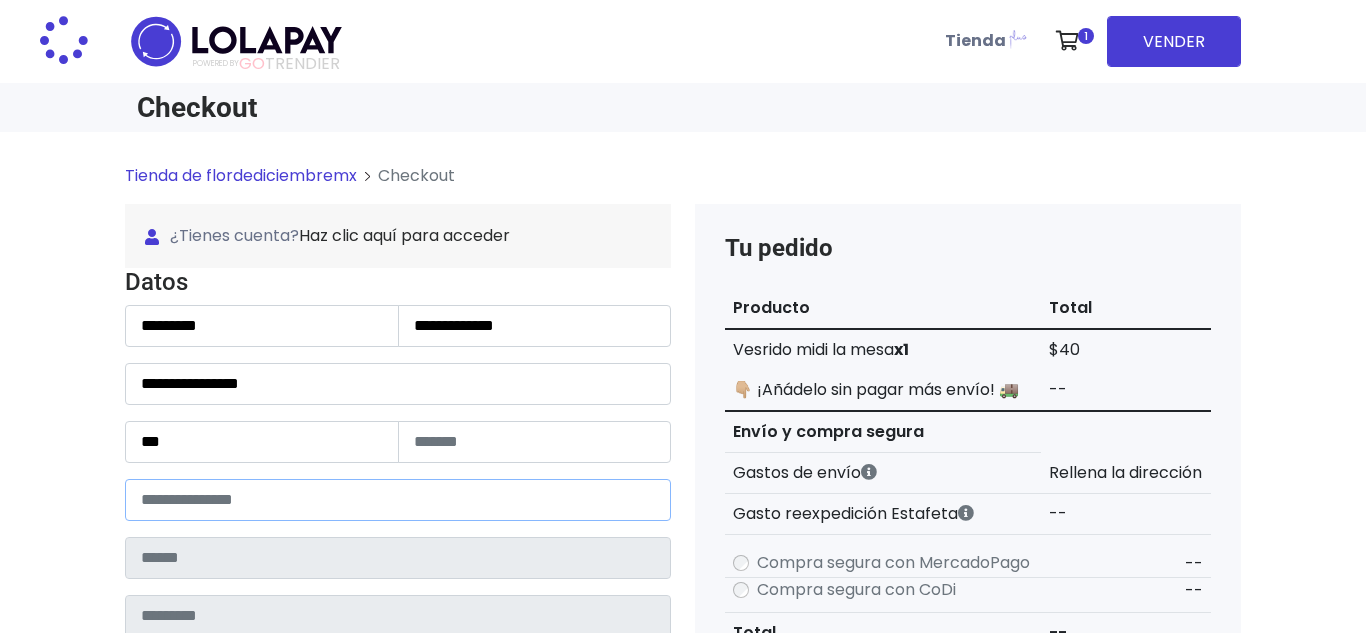 type on "**********" 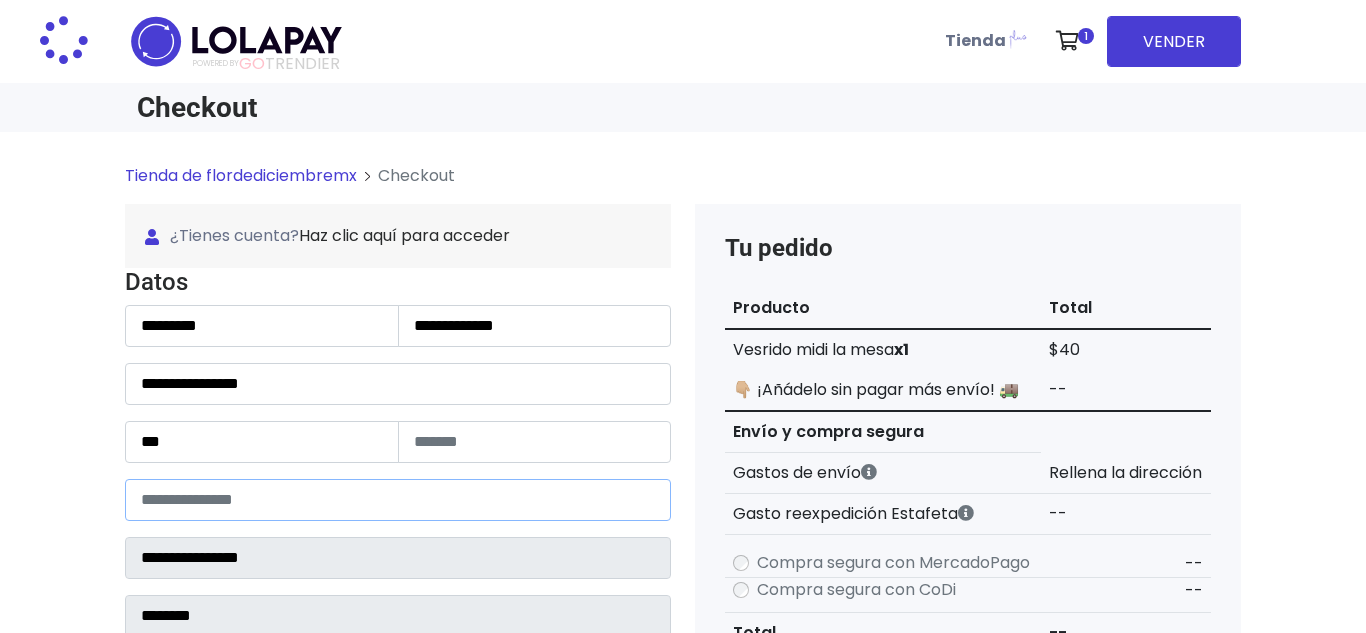 select 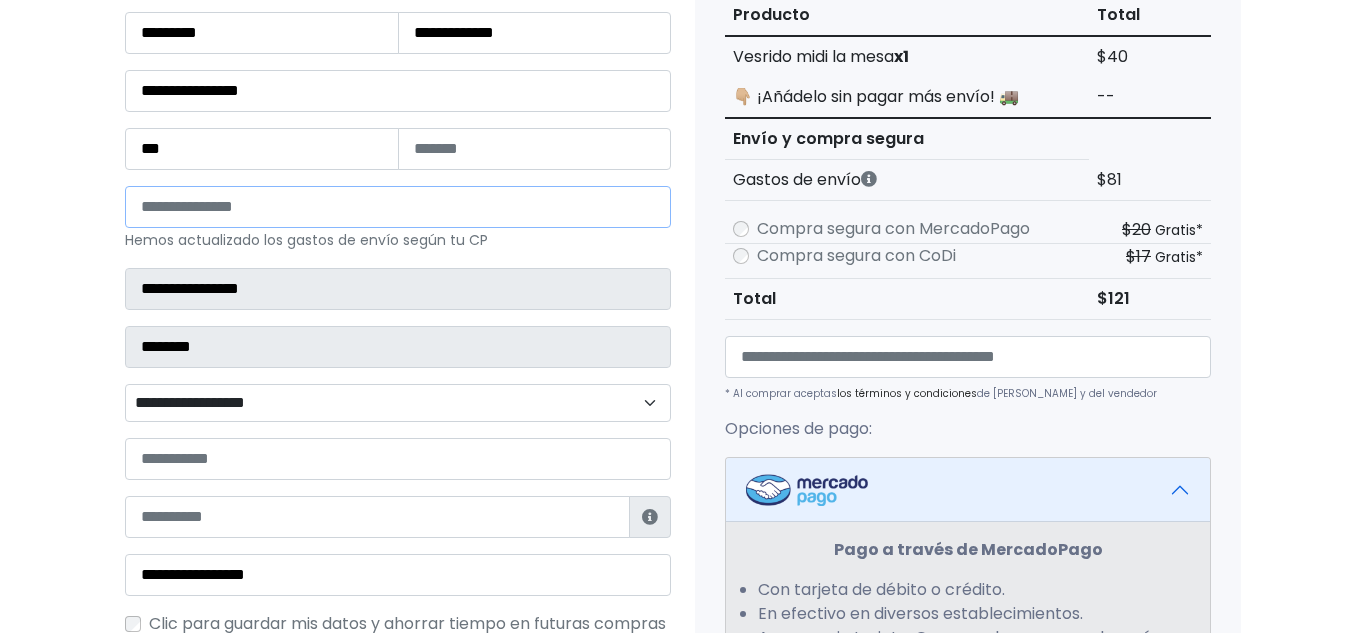scroll, scrollTop: 298, scrollLeft: 0, axis: vertical 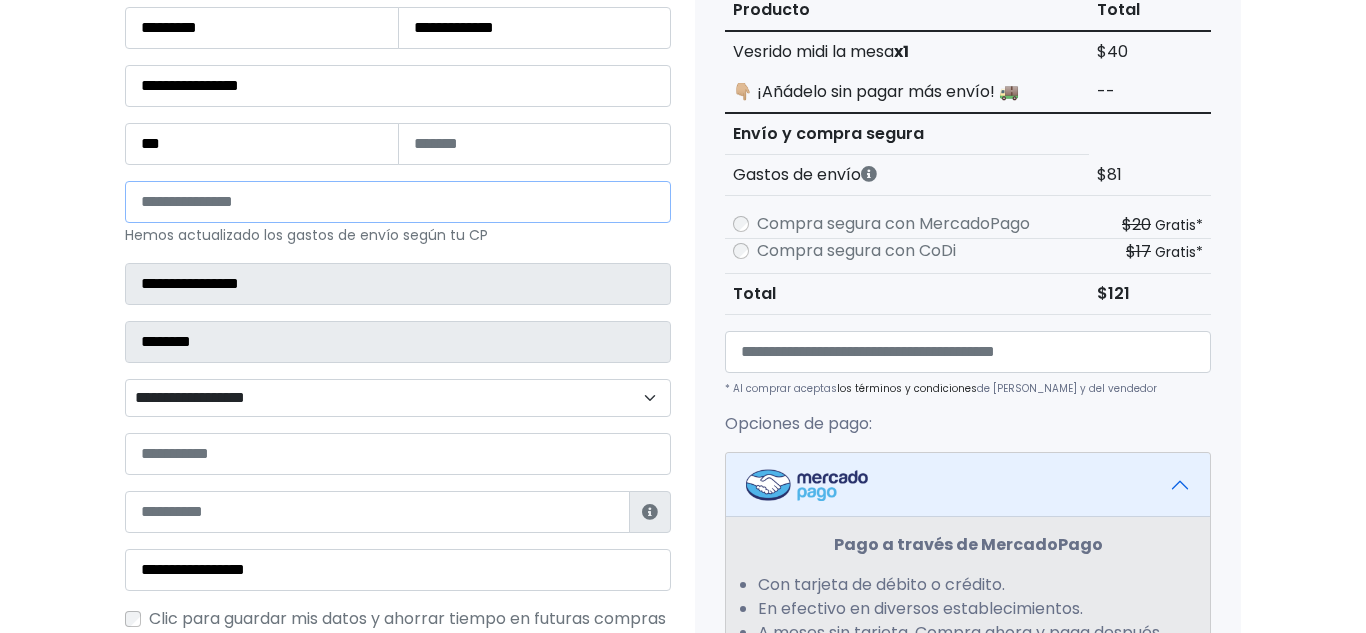 type on "*****" 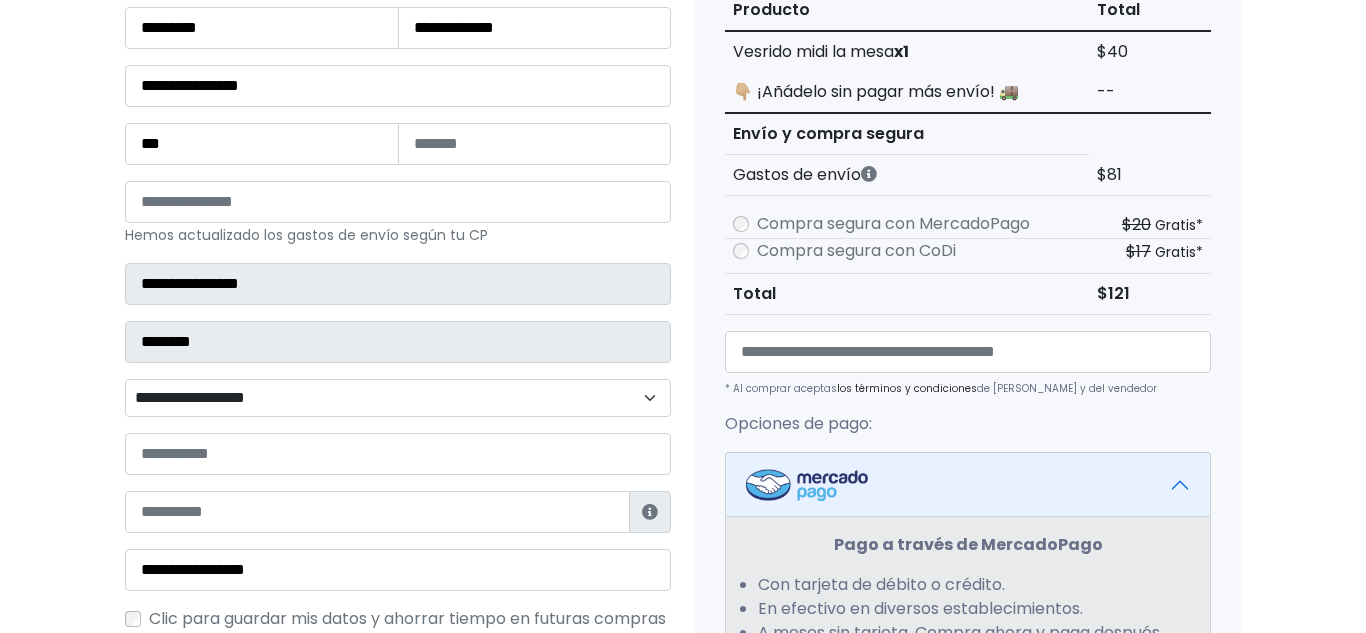 click on "**********" at bounding box center (398, 398) 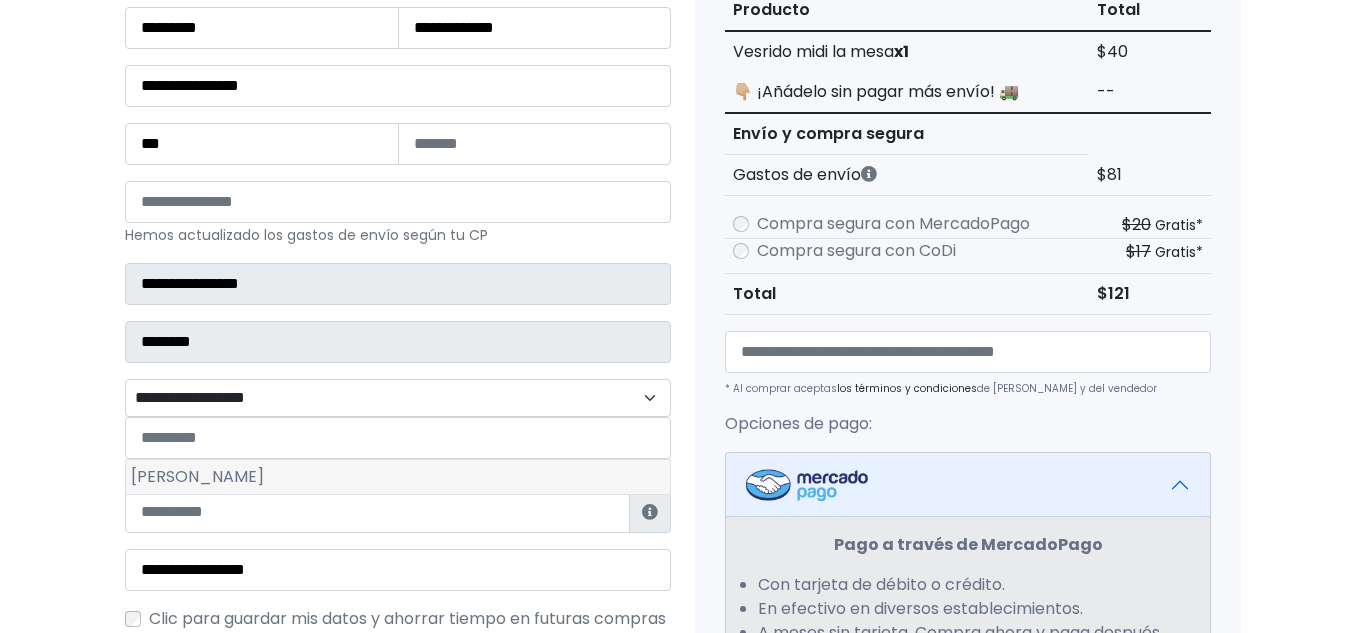 click on "[PERSON_NAME]" at bounding box center (398, 477) 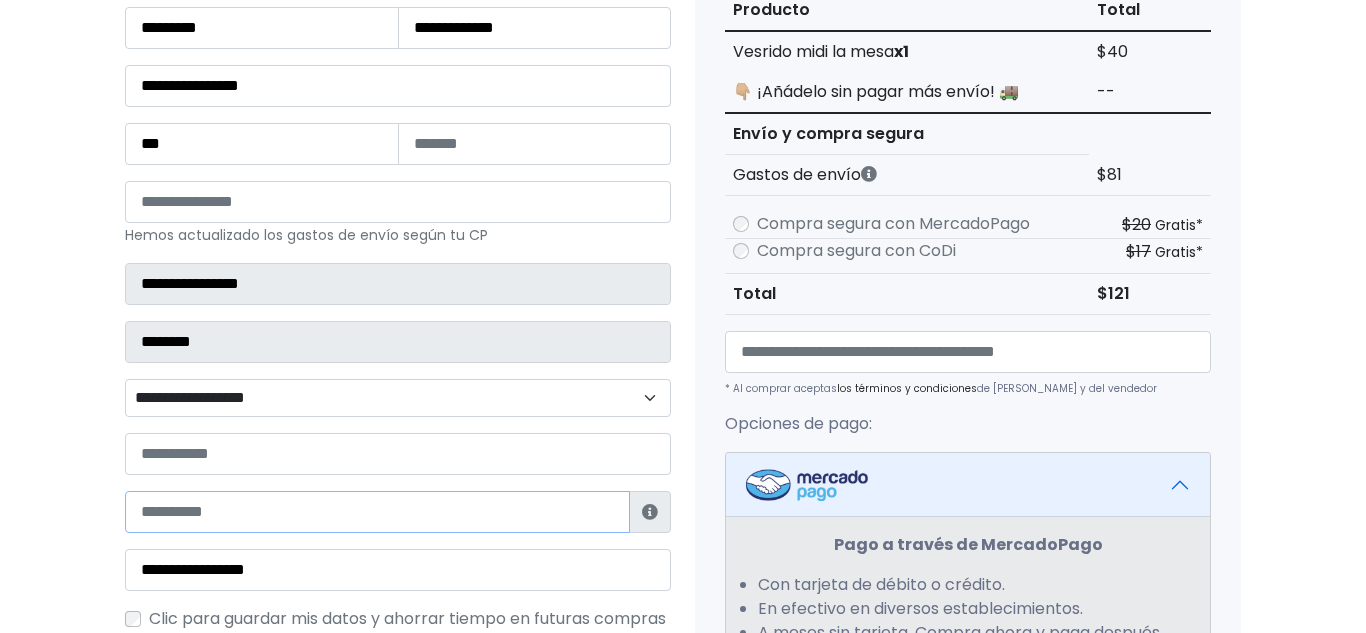 click at bounding box center [377, 512] 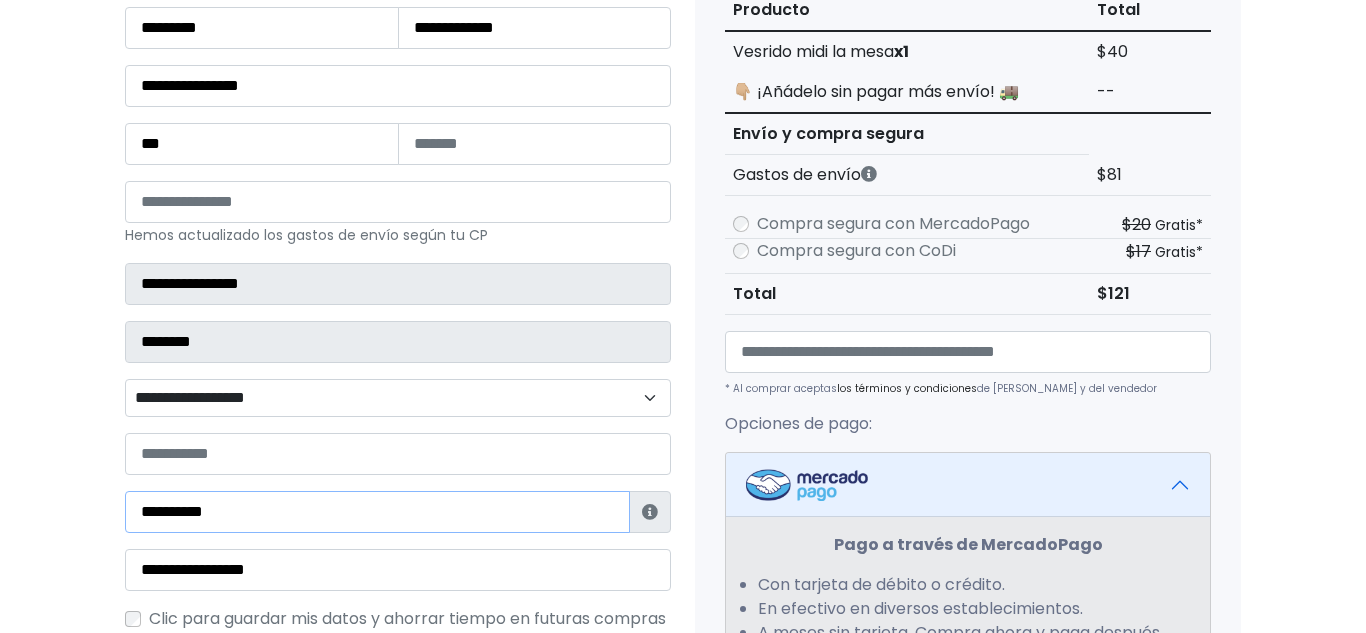 type on "**********" 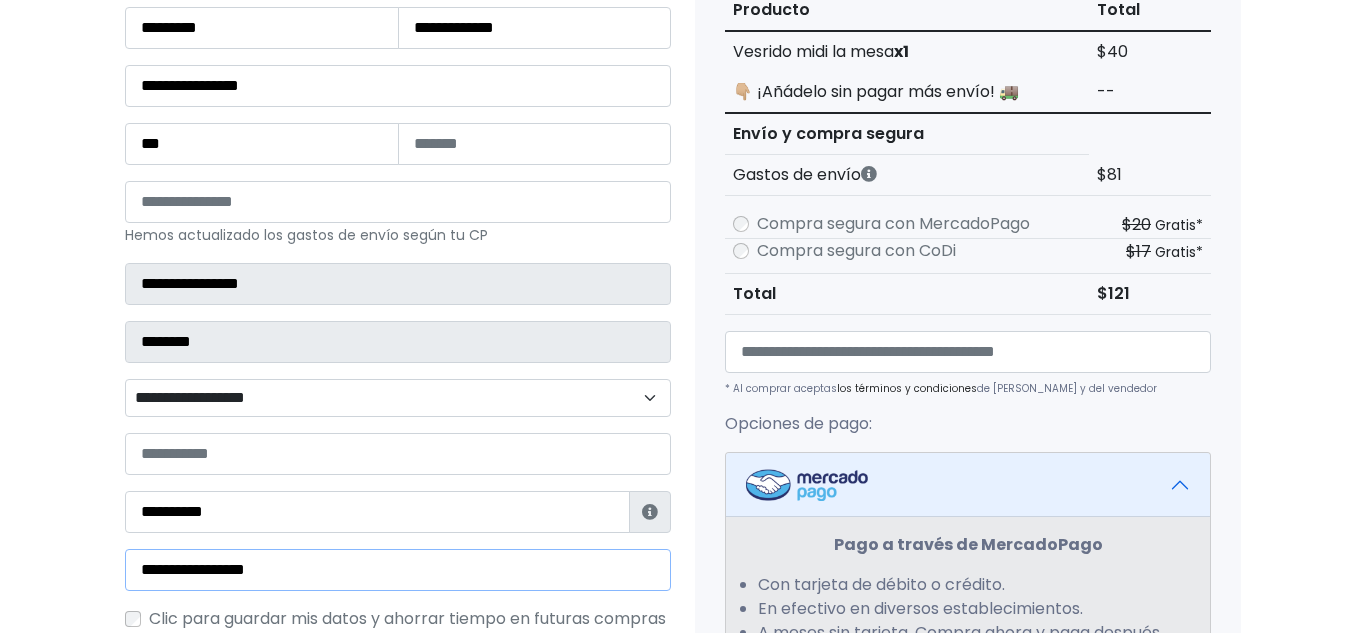 click on "**********" at bounding box center [398, 570] 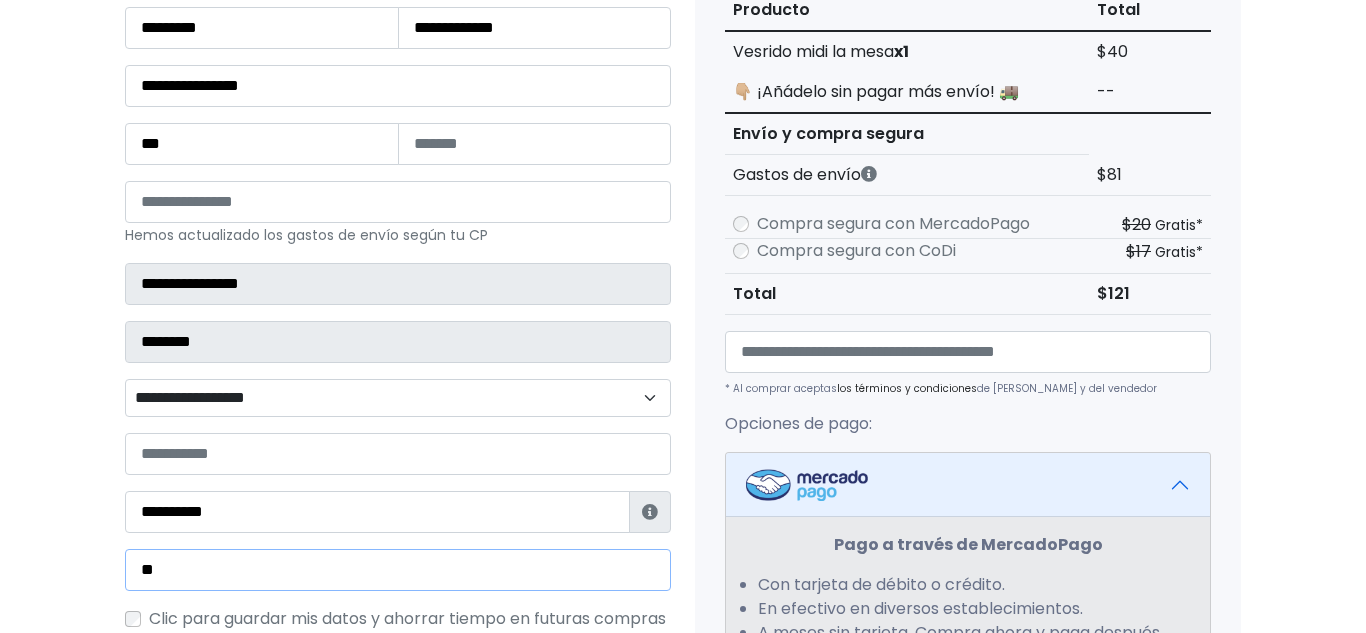 type on "*" 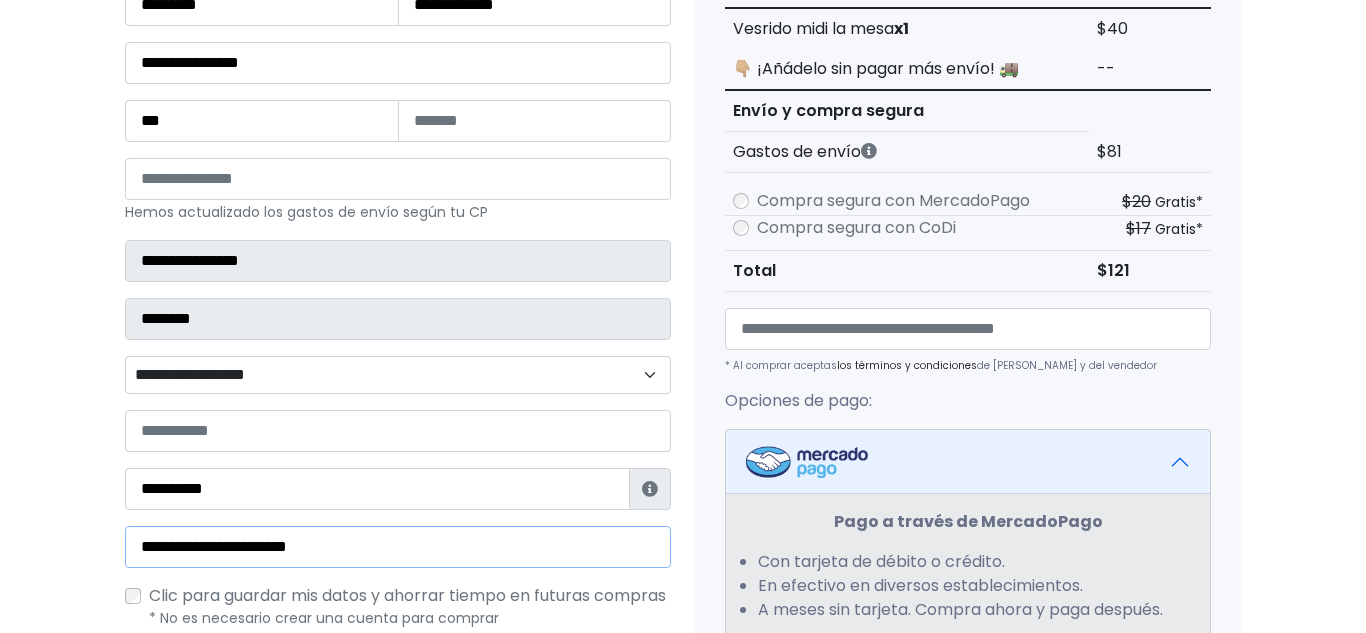 scroll, scrollTop: 785, scrollLeft: 0, axis: vertical 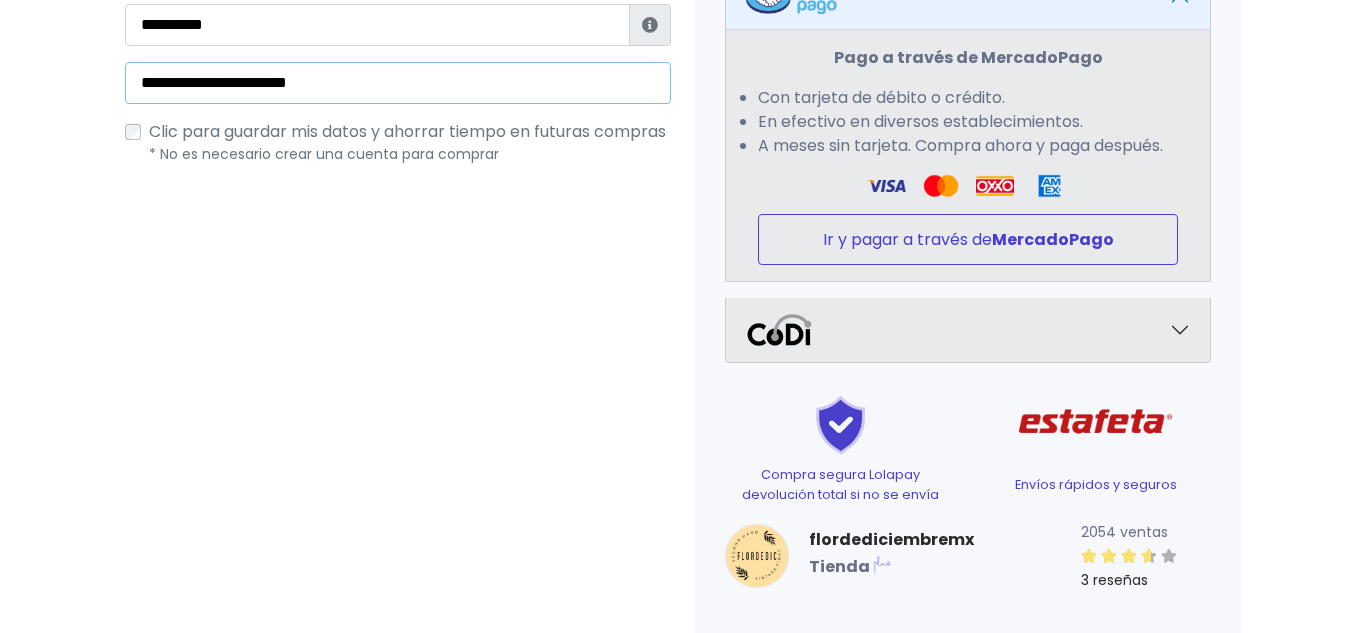 type on "**********" 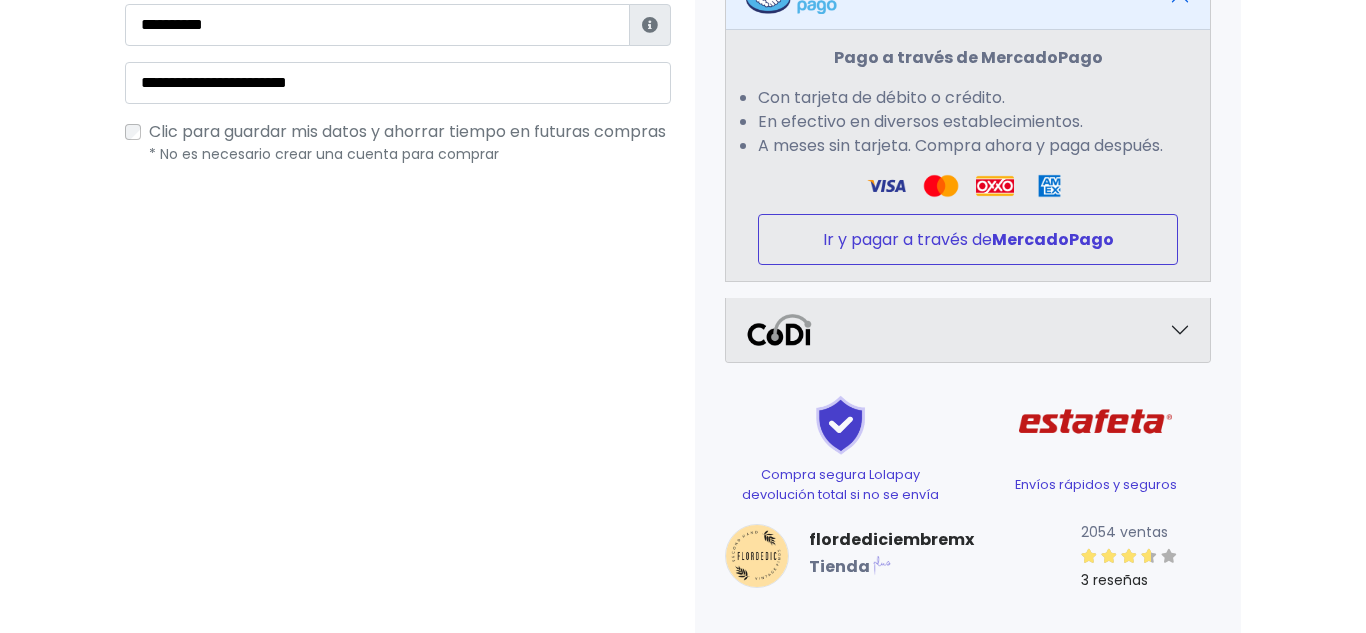 click on "Ir y pagar a través de  MercadoPago" at bounding box center [968, 239] 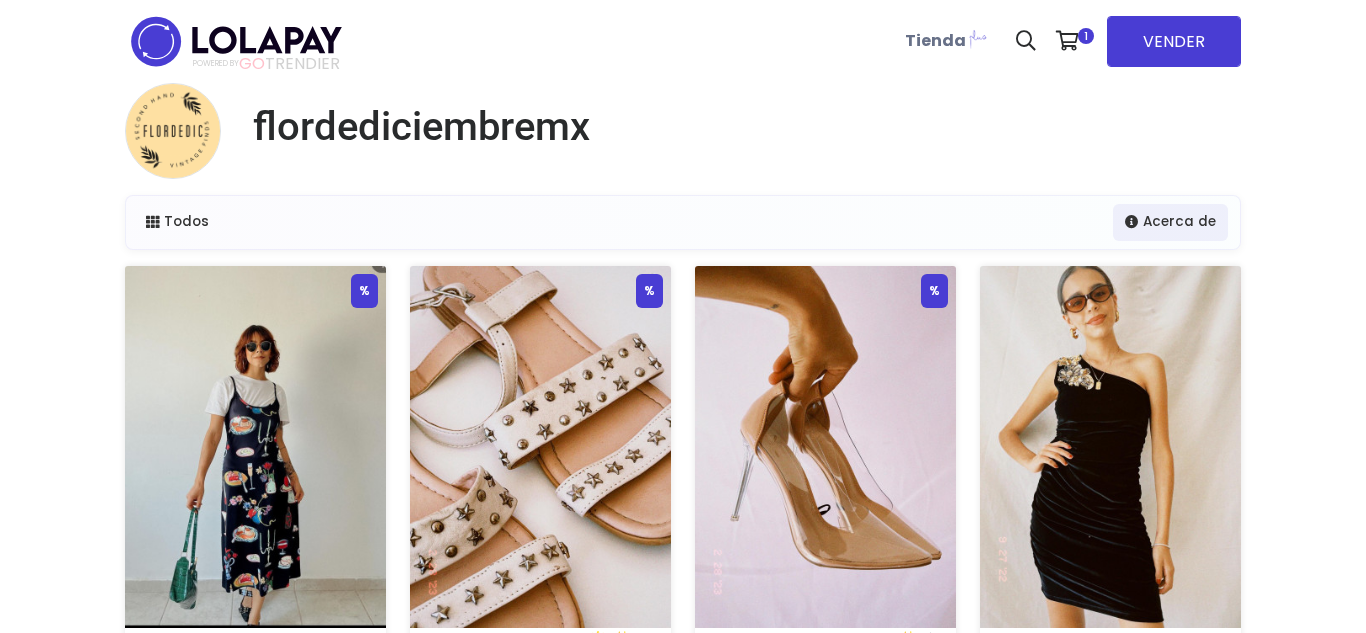 scroll, scrollTop: 0, scrollLeft: 0, axis: both 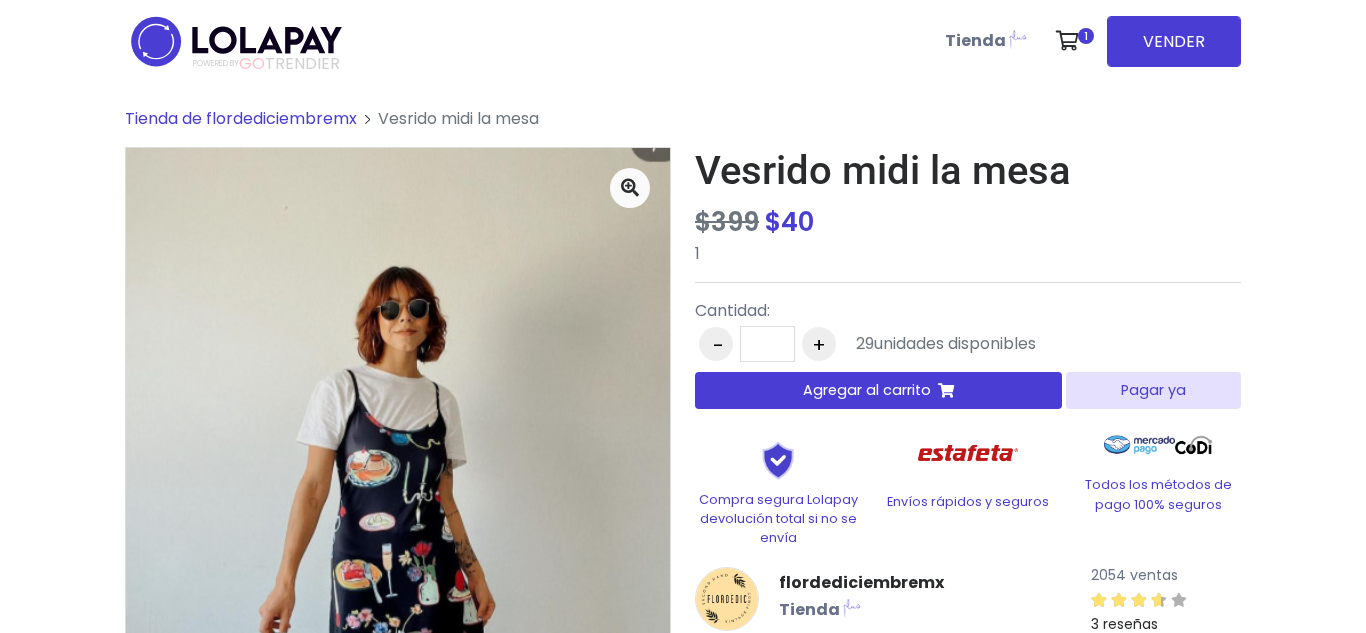 click on "Pagar ya" at bounding box center (1153, 390) 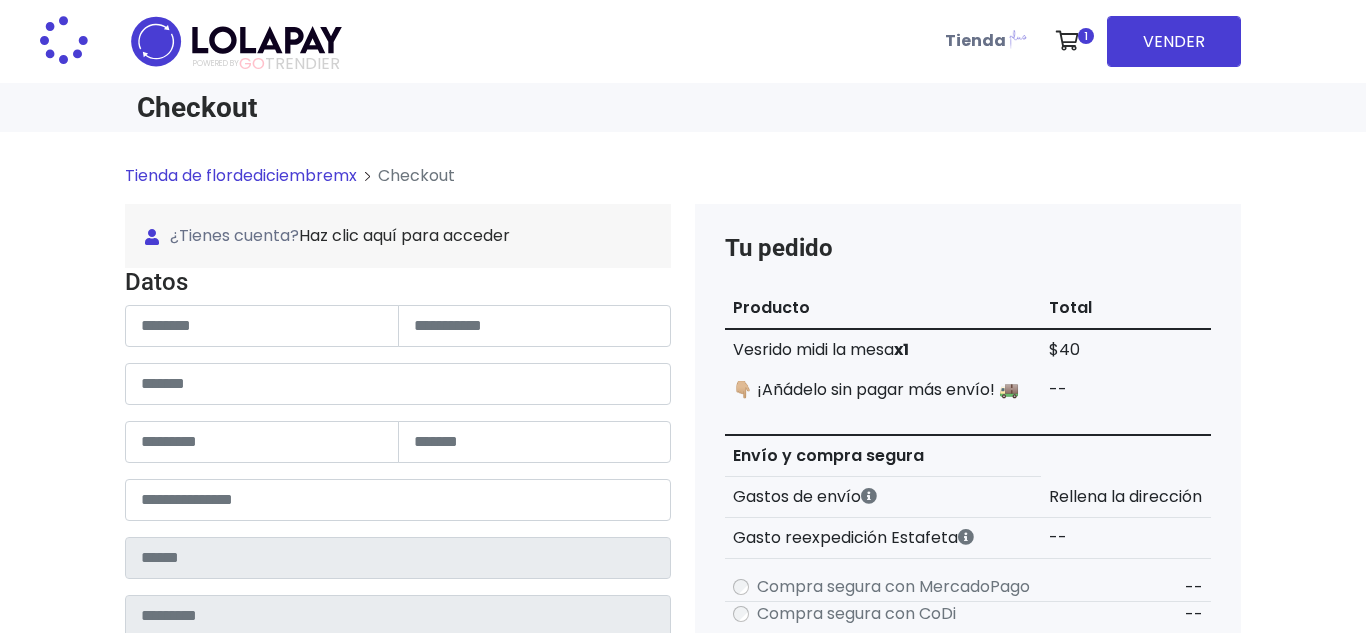 scroll, scrollTop: 0, scrollLeft: 0, axis: both 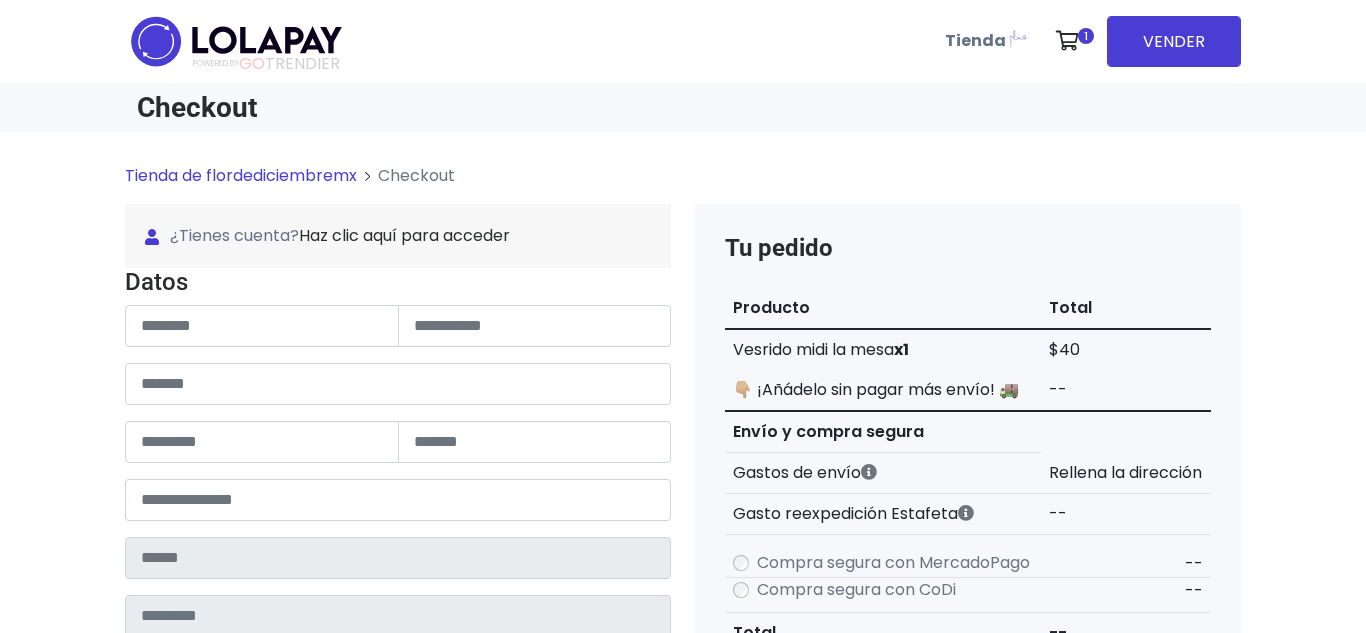 type on "**********" 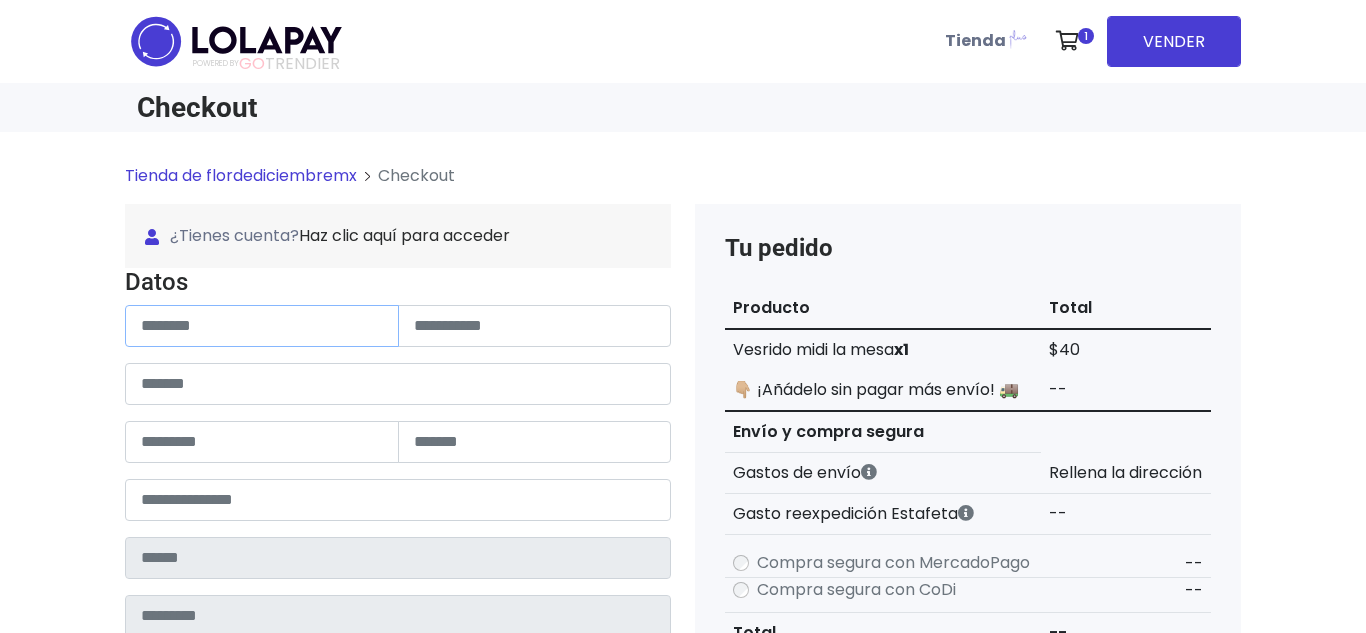 click at bounding box center (262, 326) 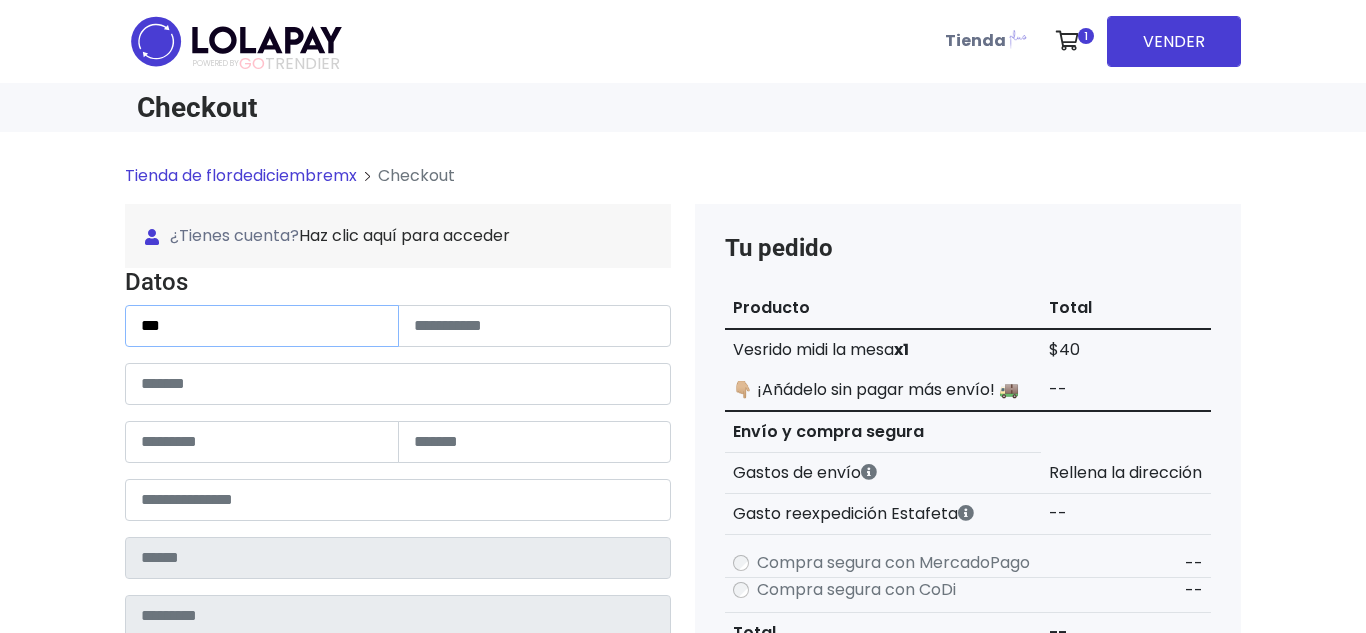 type on "*********" 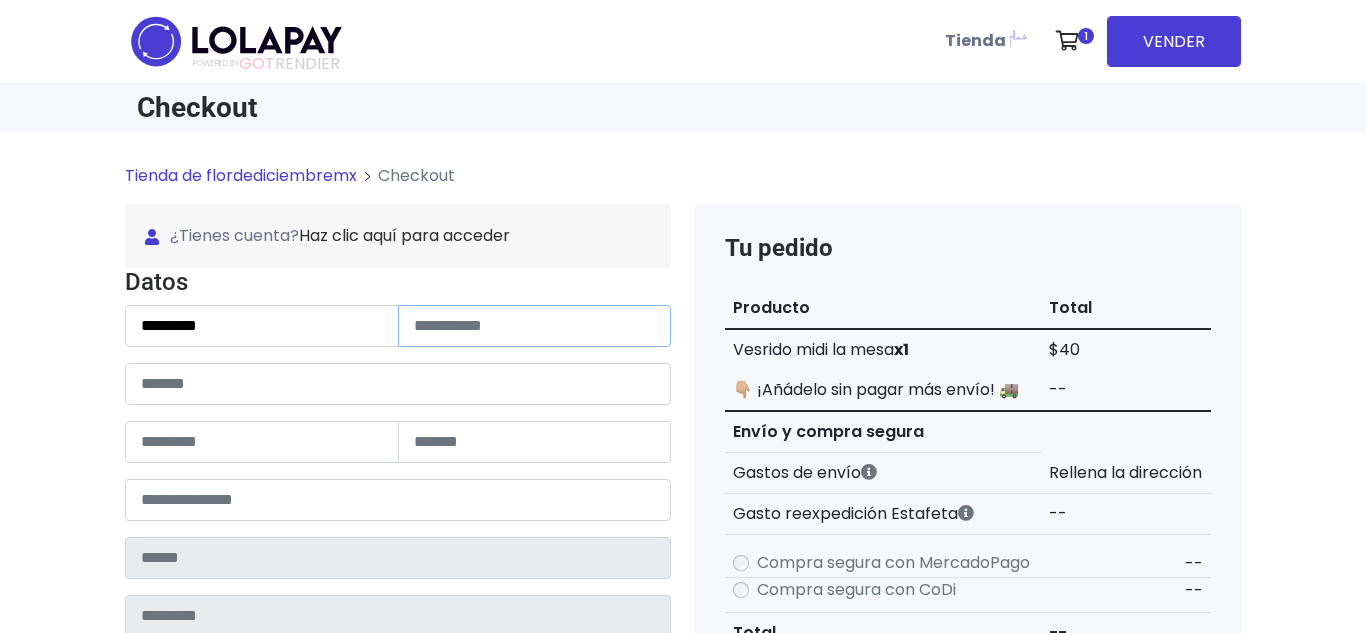 type on "**********" 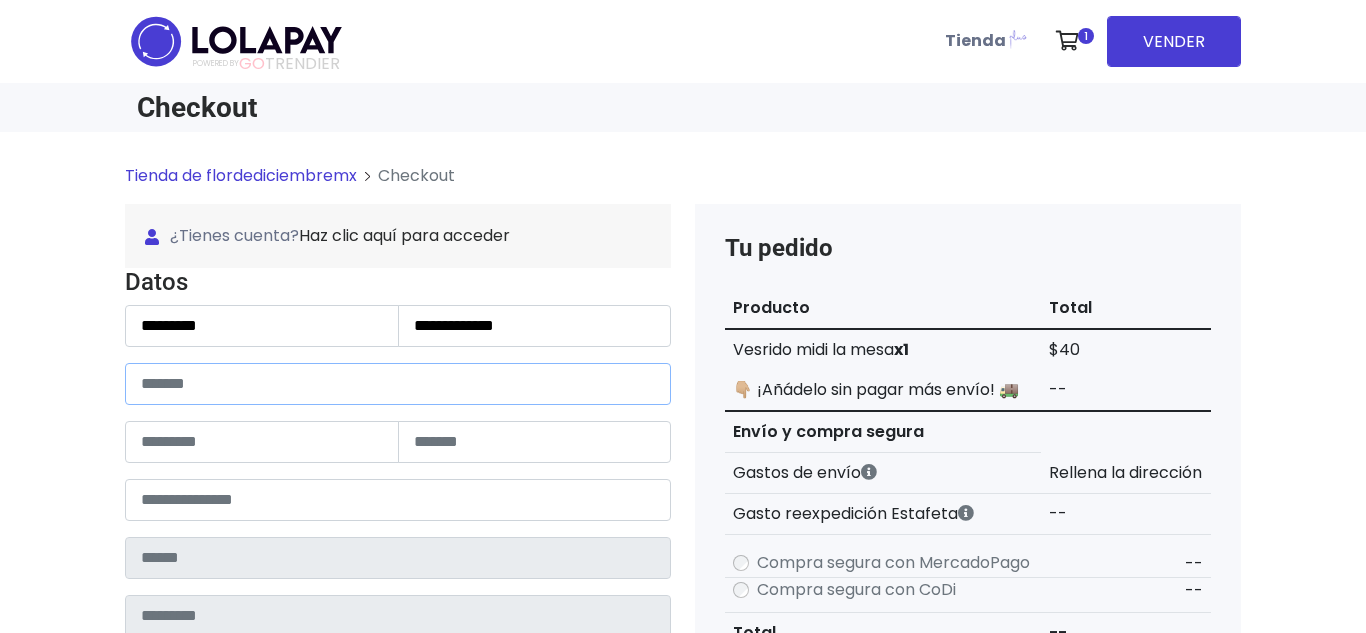 type on "**********" 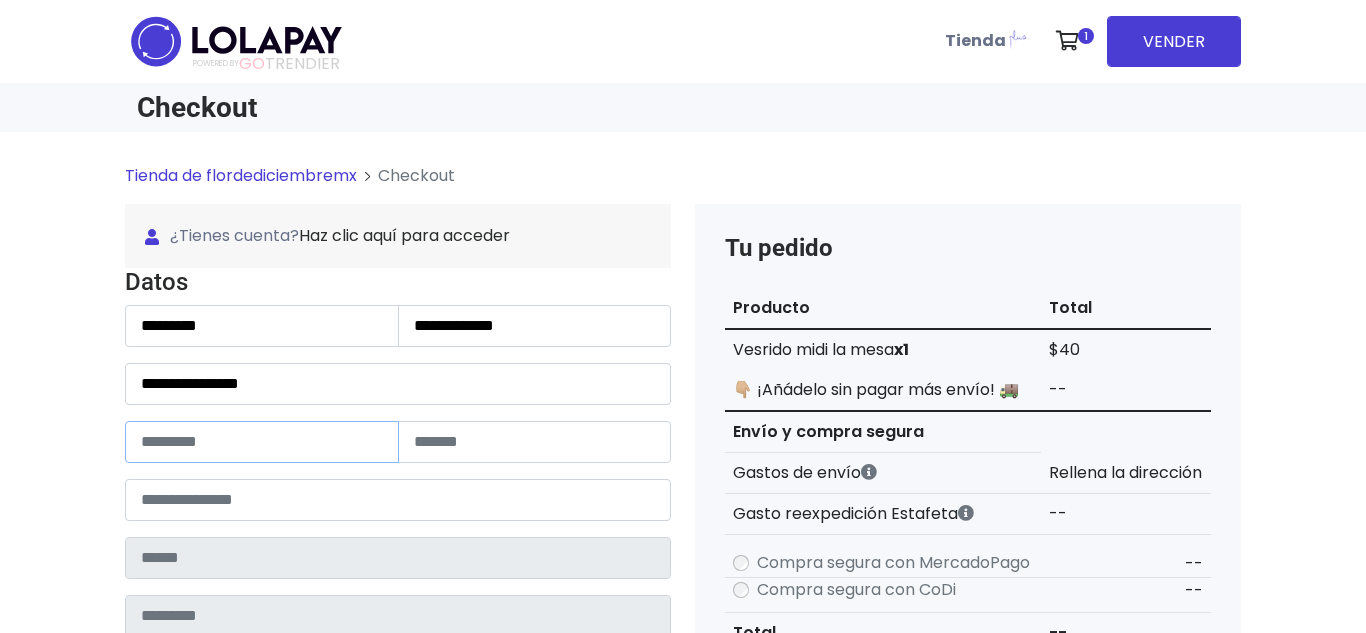 type on "***" 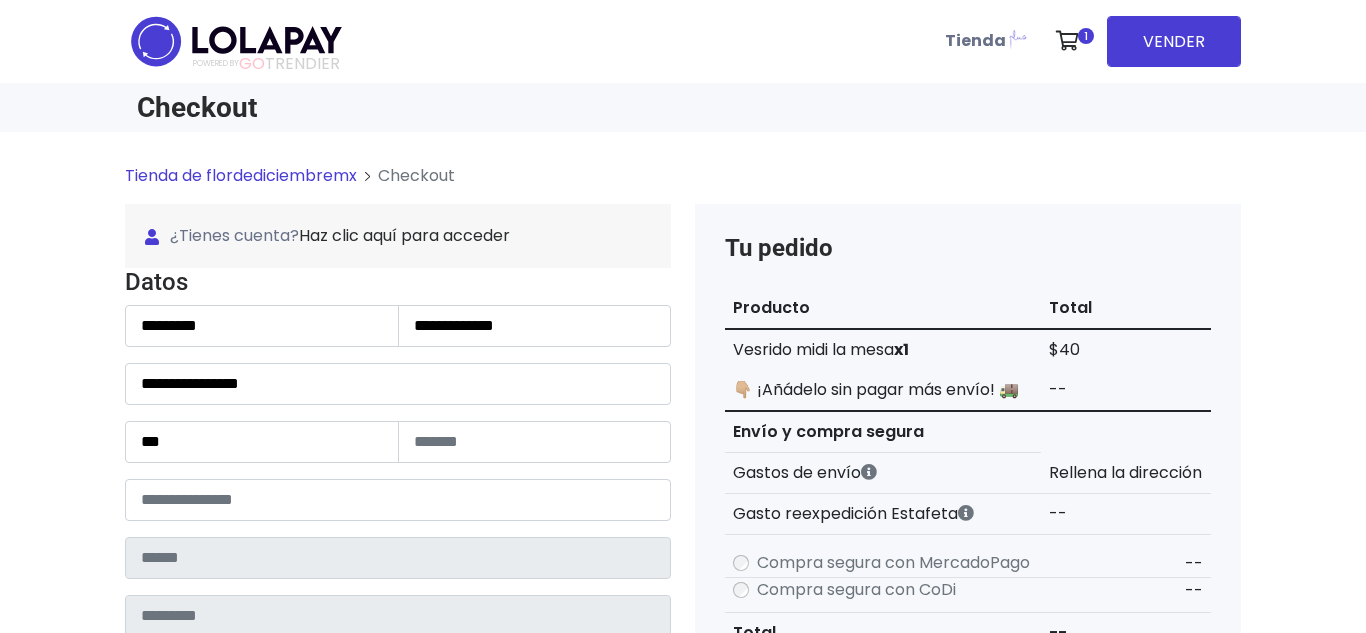 type on "*****" 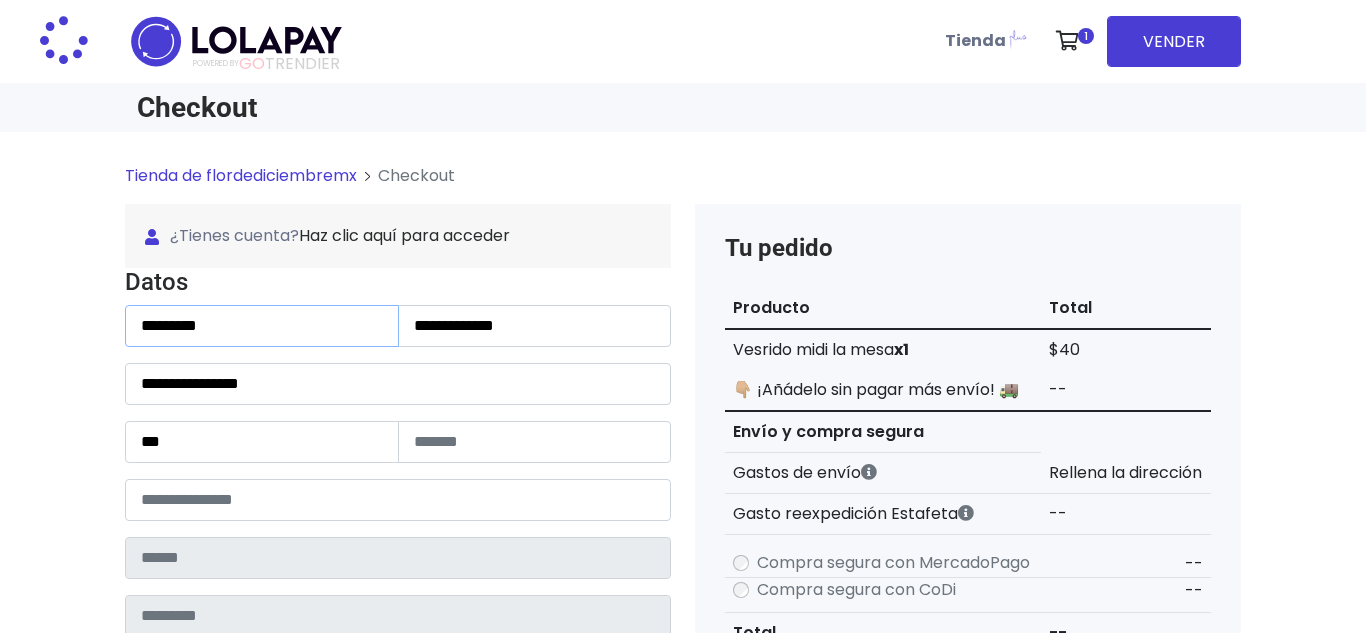 type on "**********" 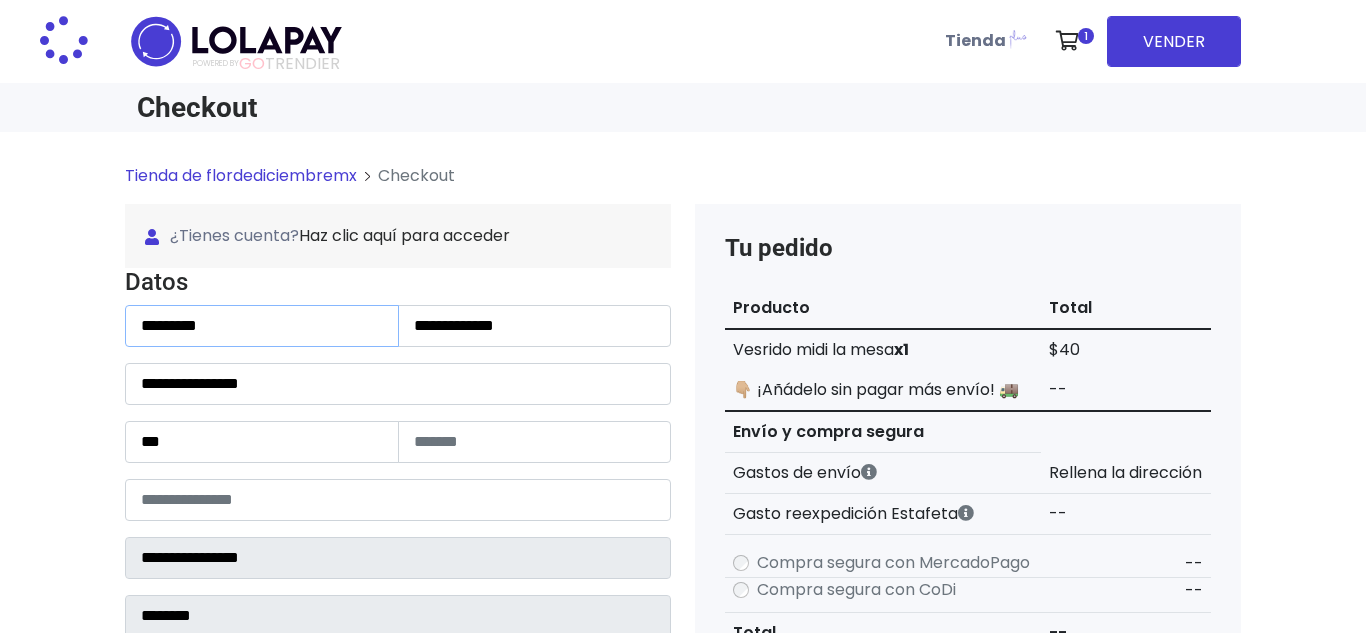 select 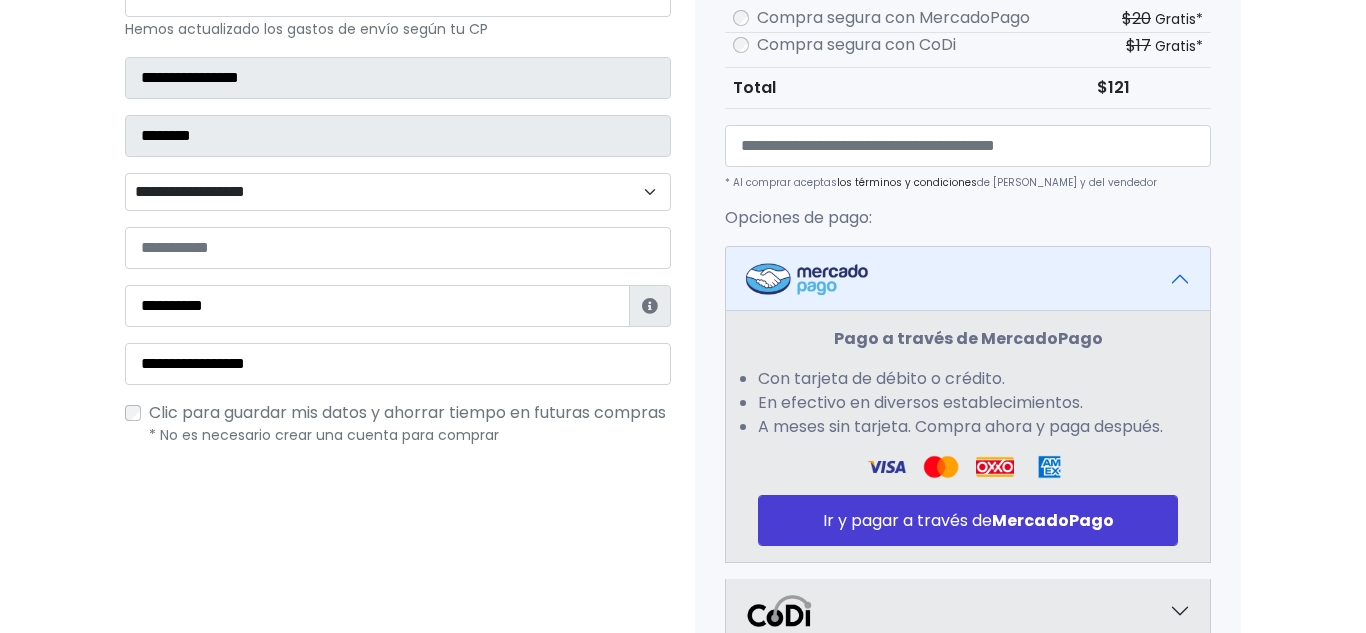 scroll, scrollTop: 505, scrollLeft: 0, axis: vertical 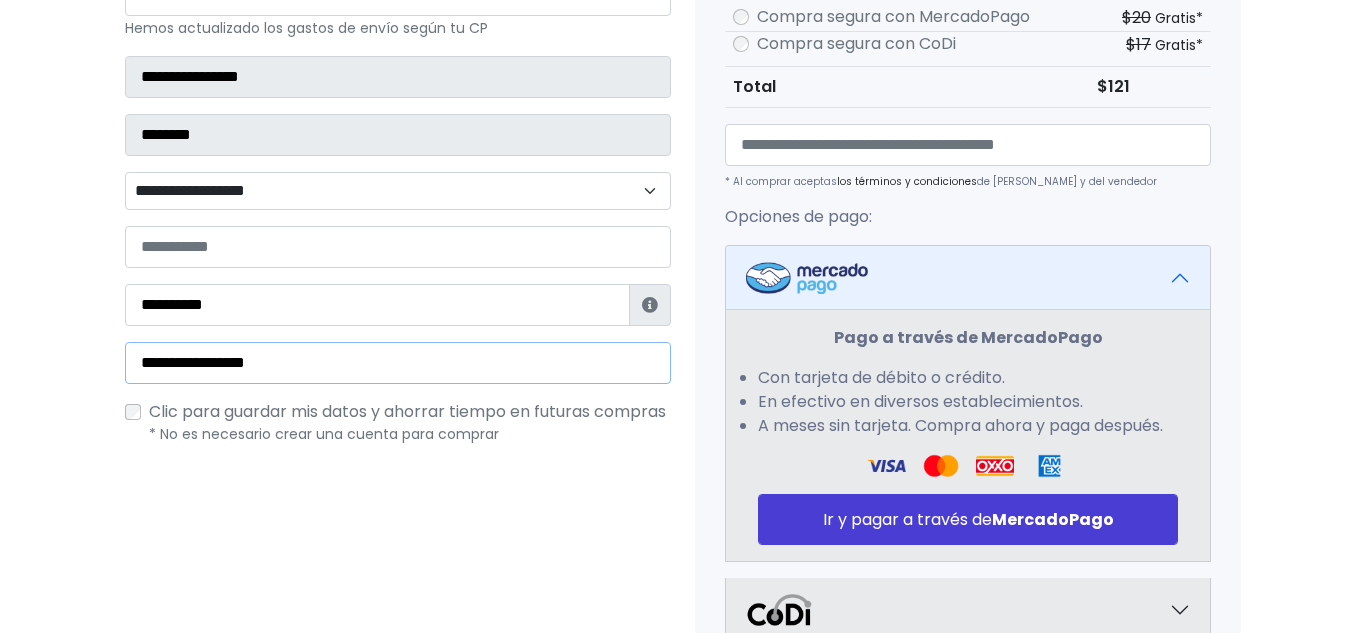 click on "**********" at bounding box center (398, 363) 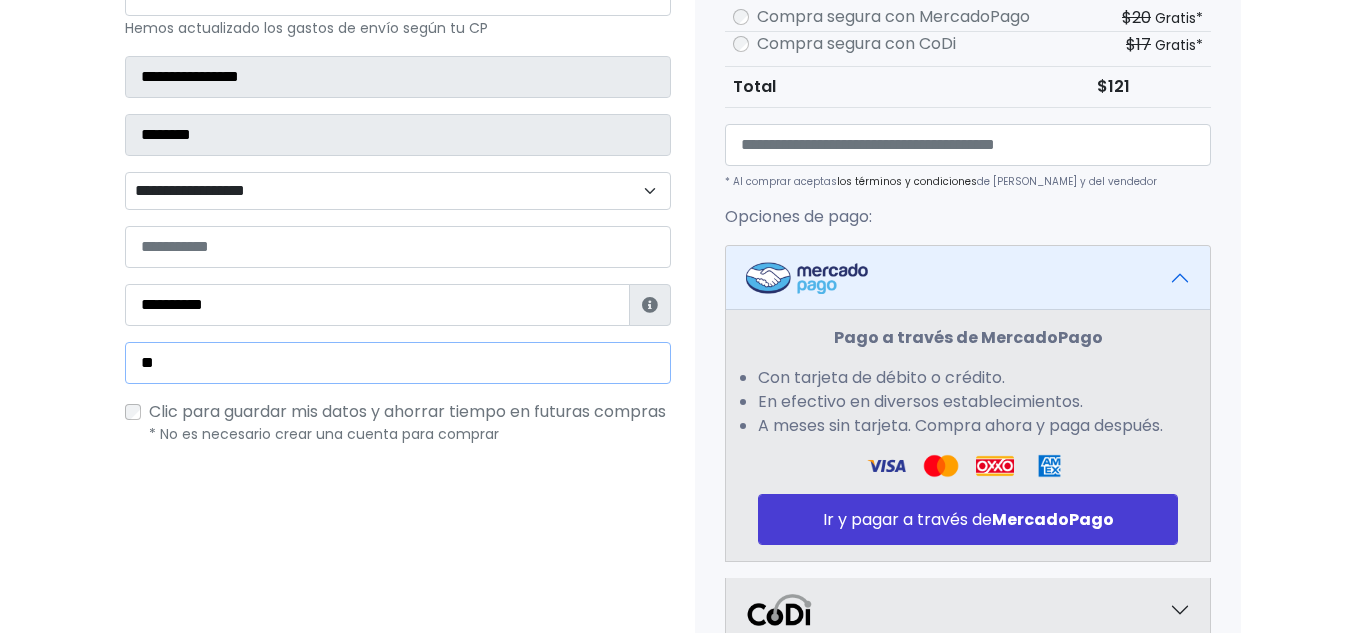 type on "*" 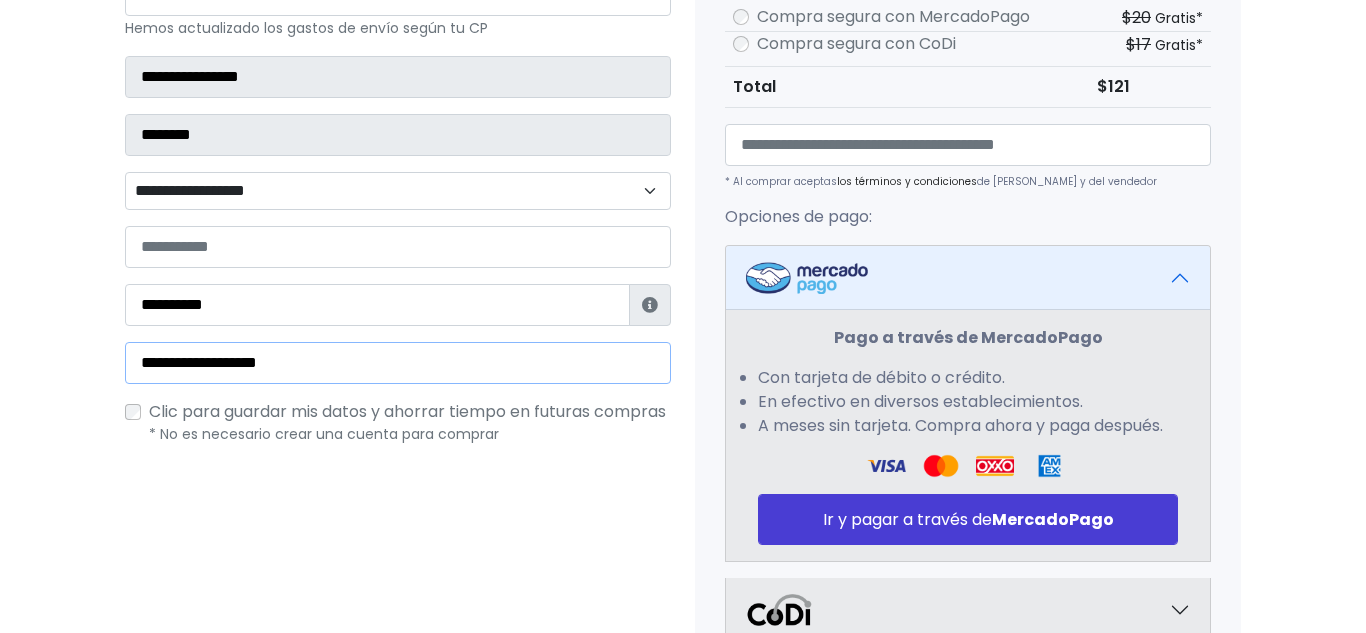 type on "**********" 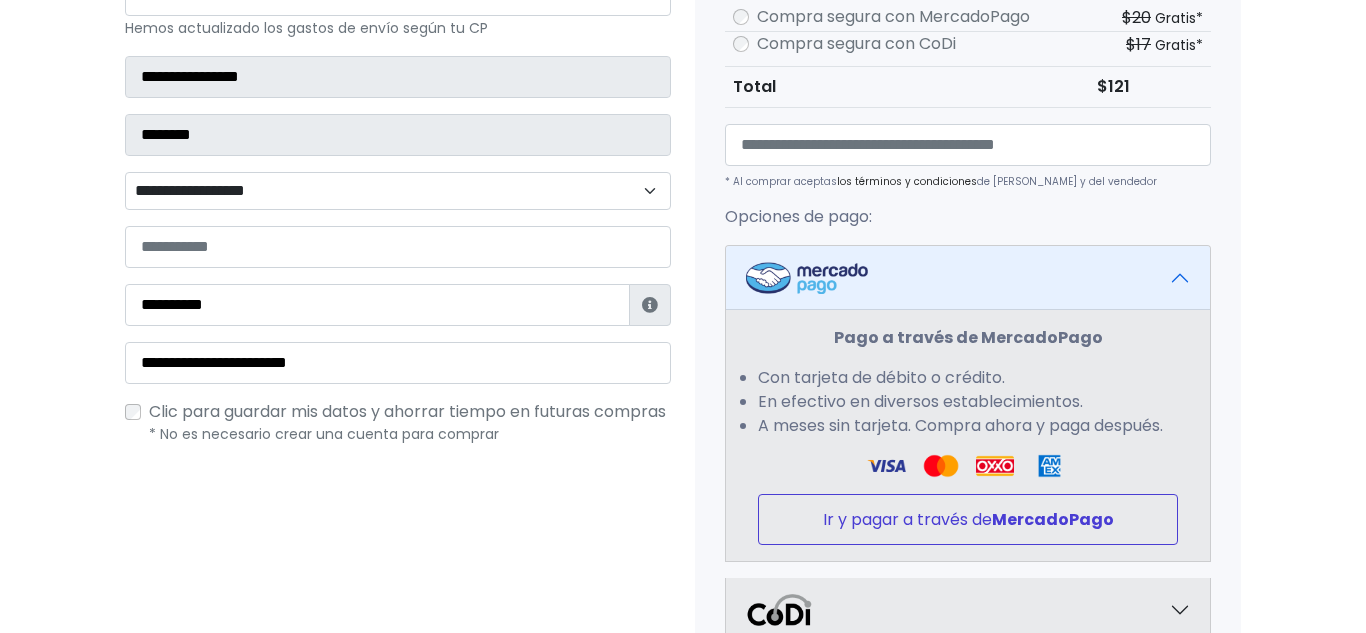 click on "Ir y pagar a través de  MercadoPago" at bounding box center [968, 519] 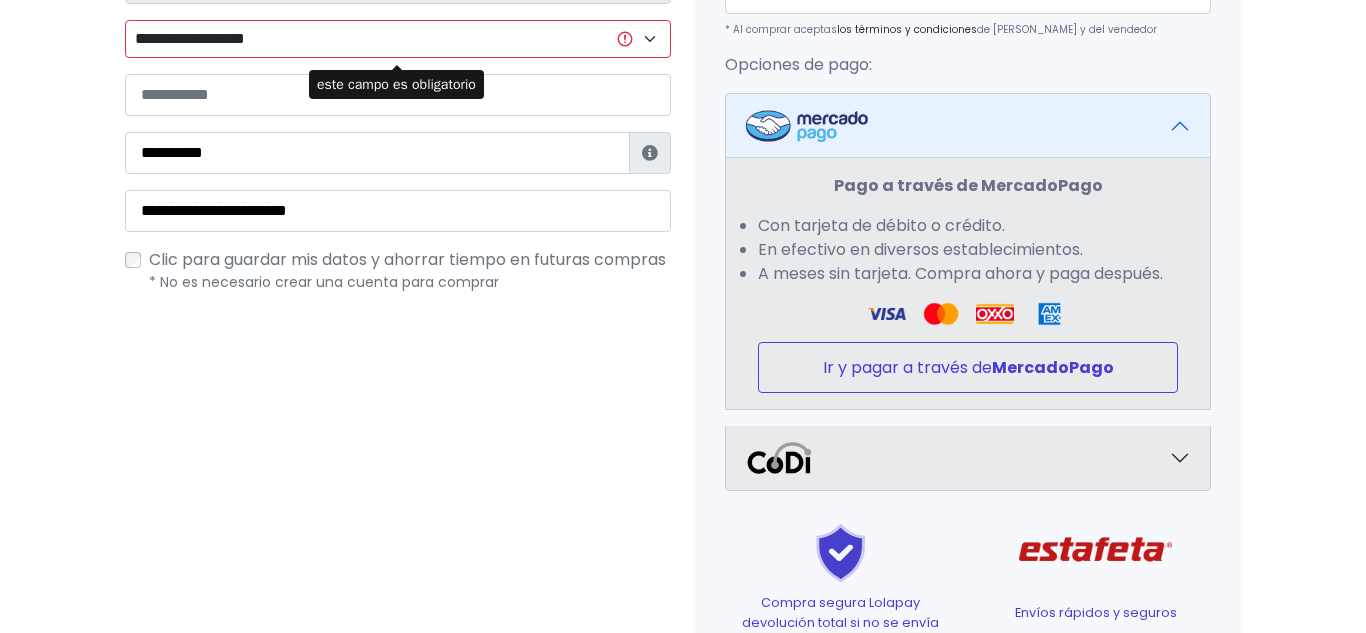 scroll, scrollTop: 677, scrollLeft: 0, axis: vertical 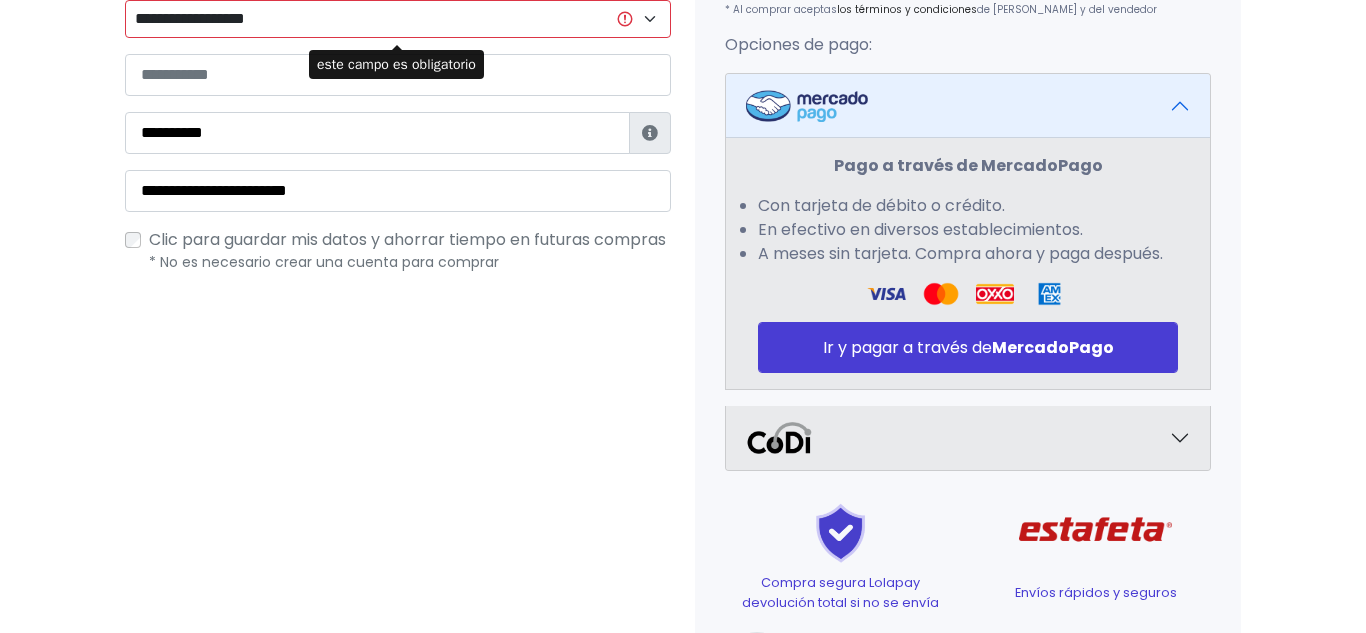click on "**********" at bounding box center (398, 19) 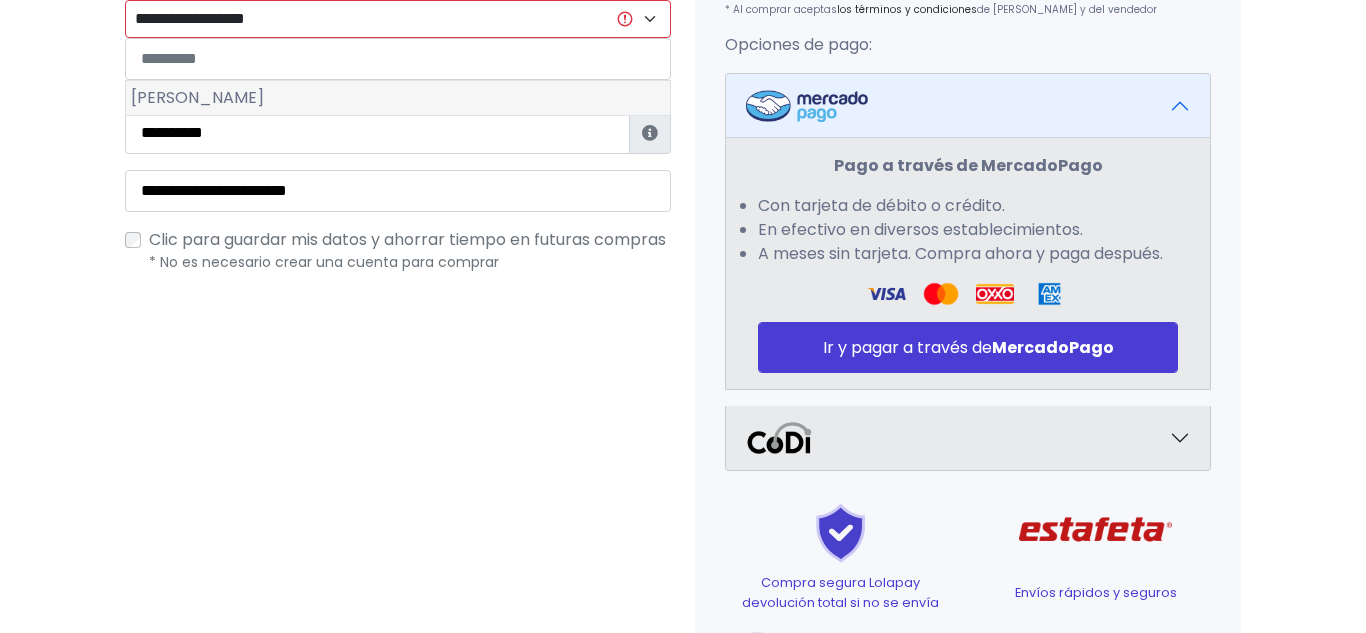 click on "Romero de Terreros" at bounding box center (398, 98) 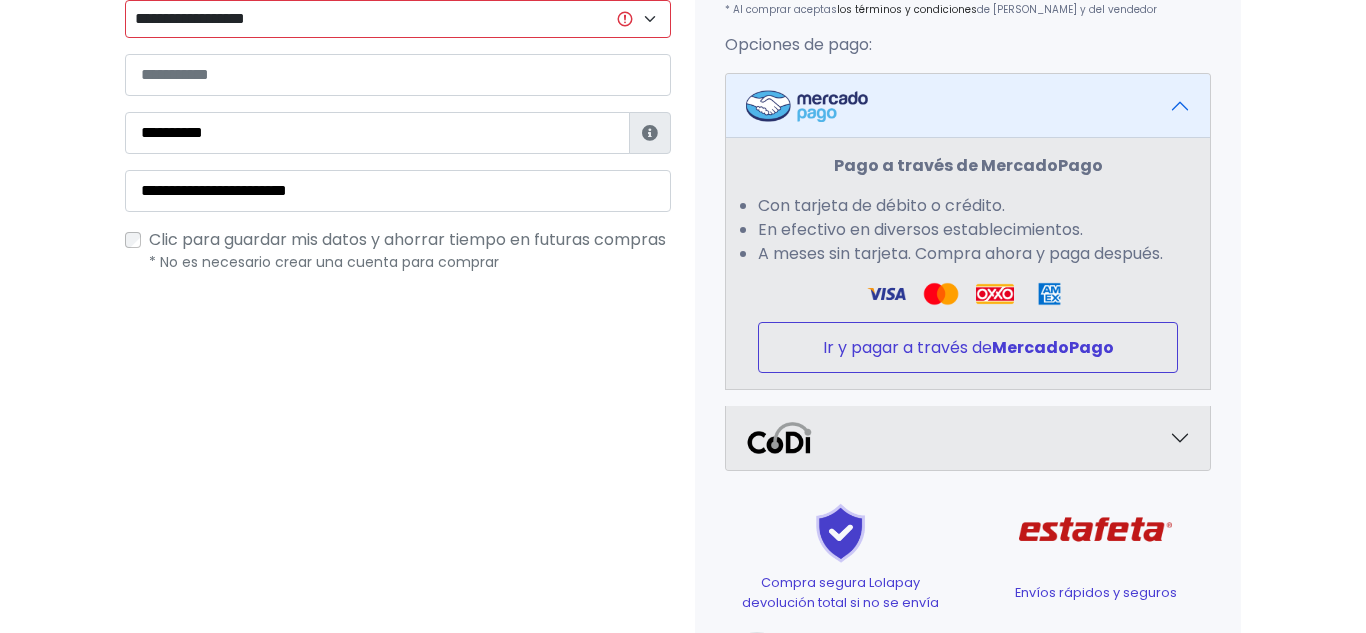 click on "MercadoPago" at bounding box center [1053, 347] 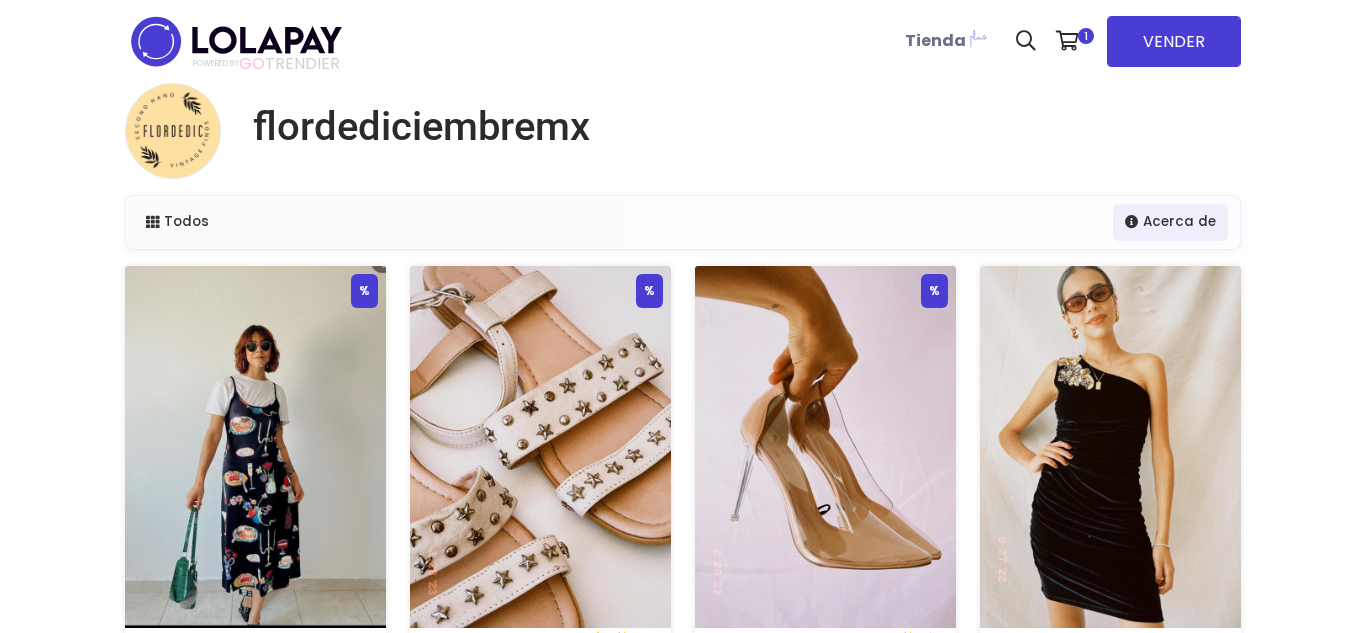 scroll, scrollTop: 0, scrollLeft: 0, axis: both 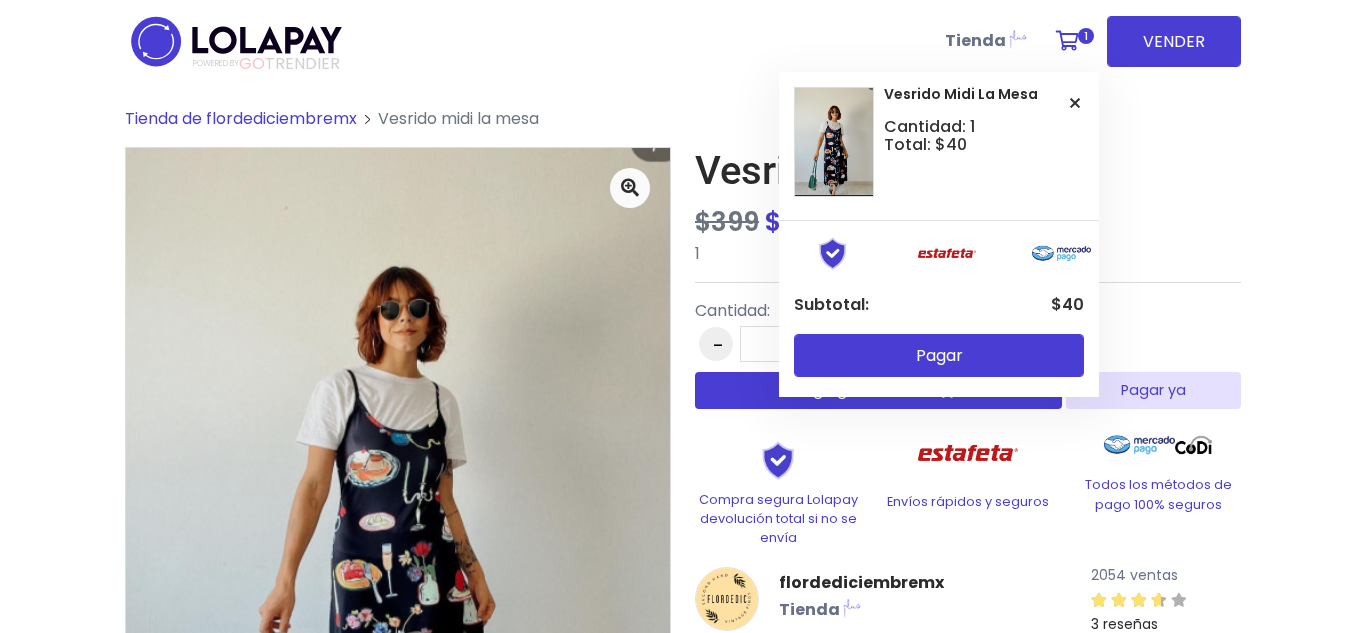 click on "1" at bounding box center (1086, 36) 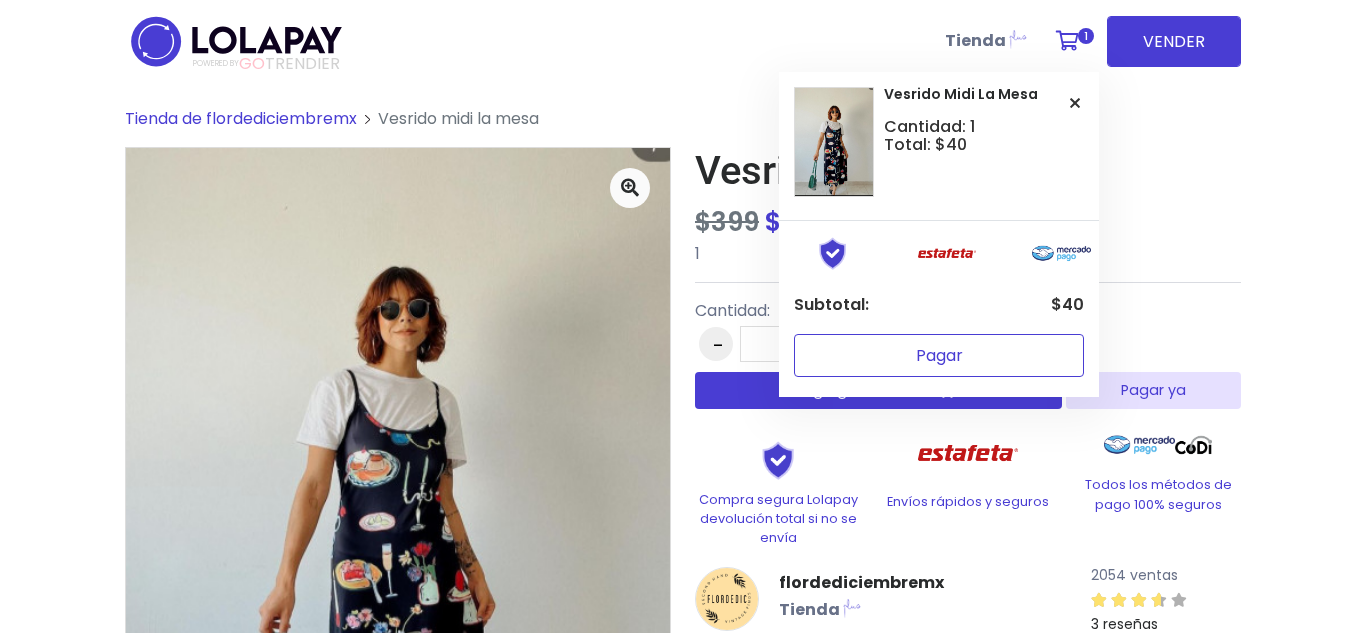 click on "Pagar" at bounding box center [939, 355] 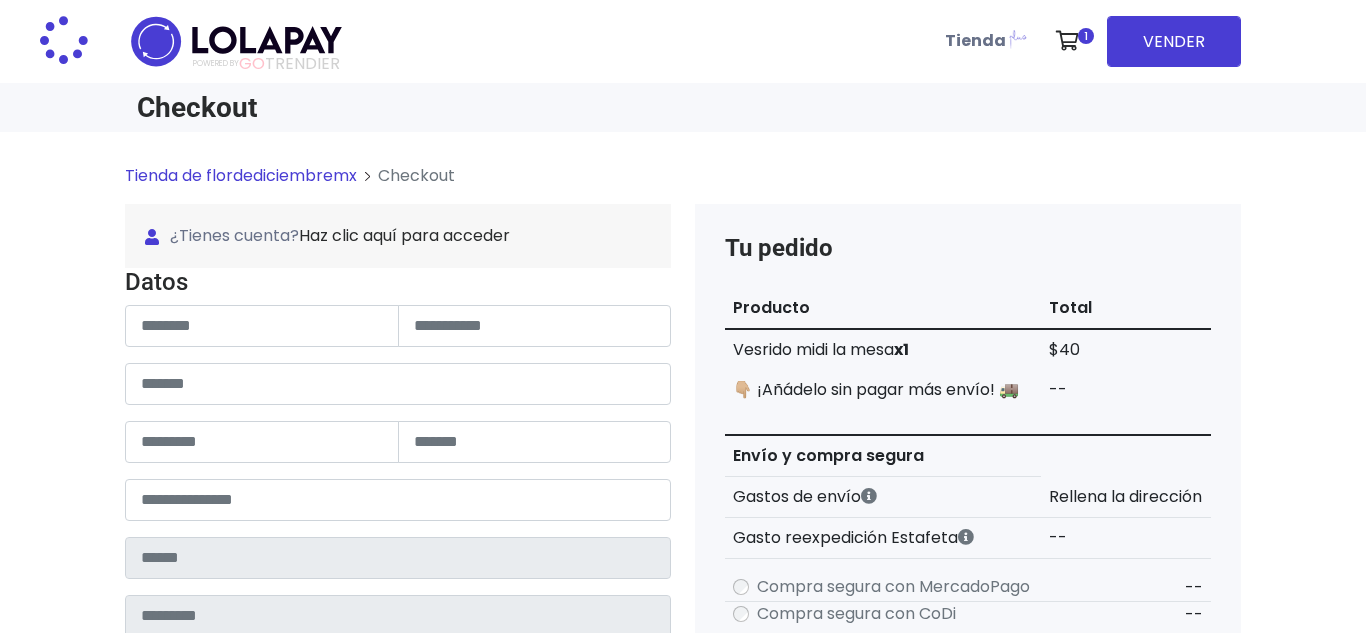 scroll, scrollTop: 0, scrollLeft: 0, axis: both 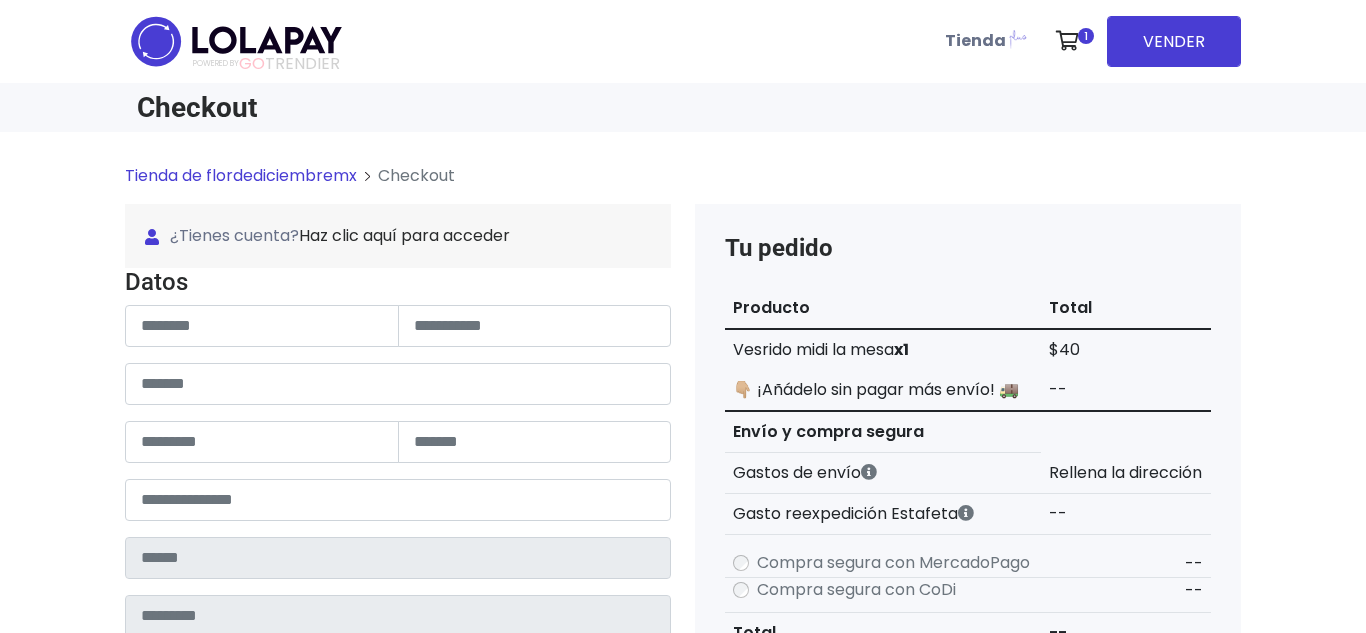type on "**********" 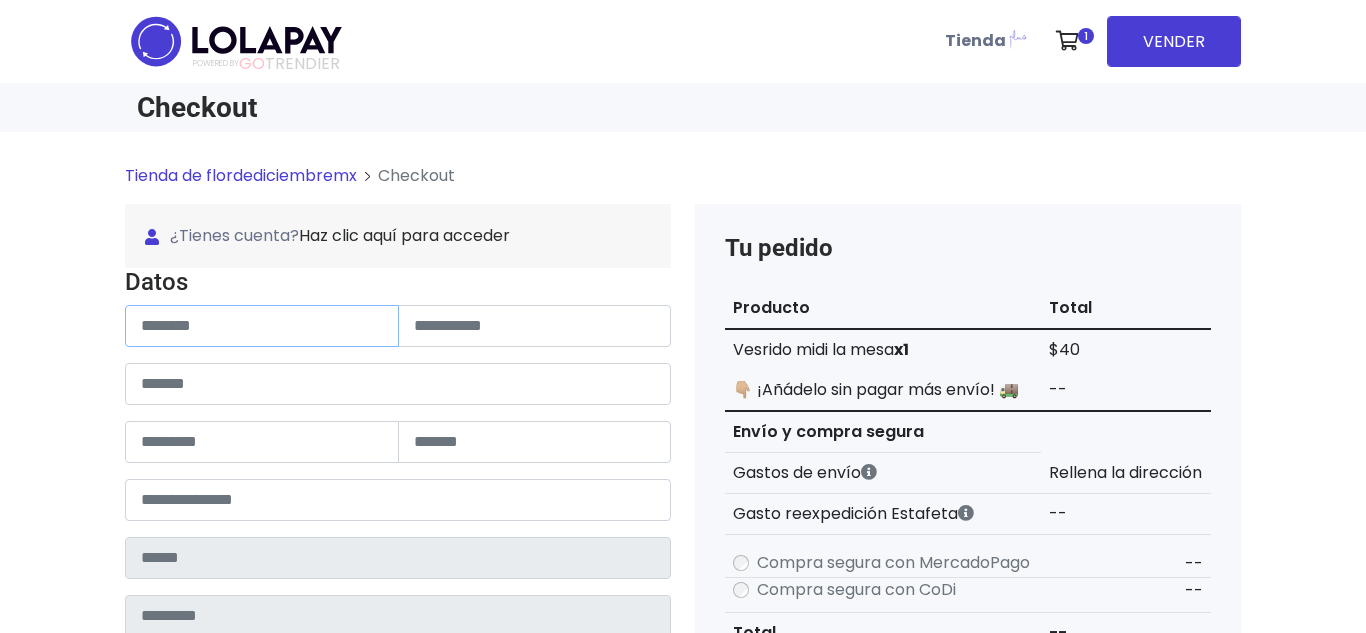 click at bounding box center [262, 326] 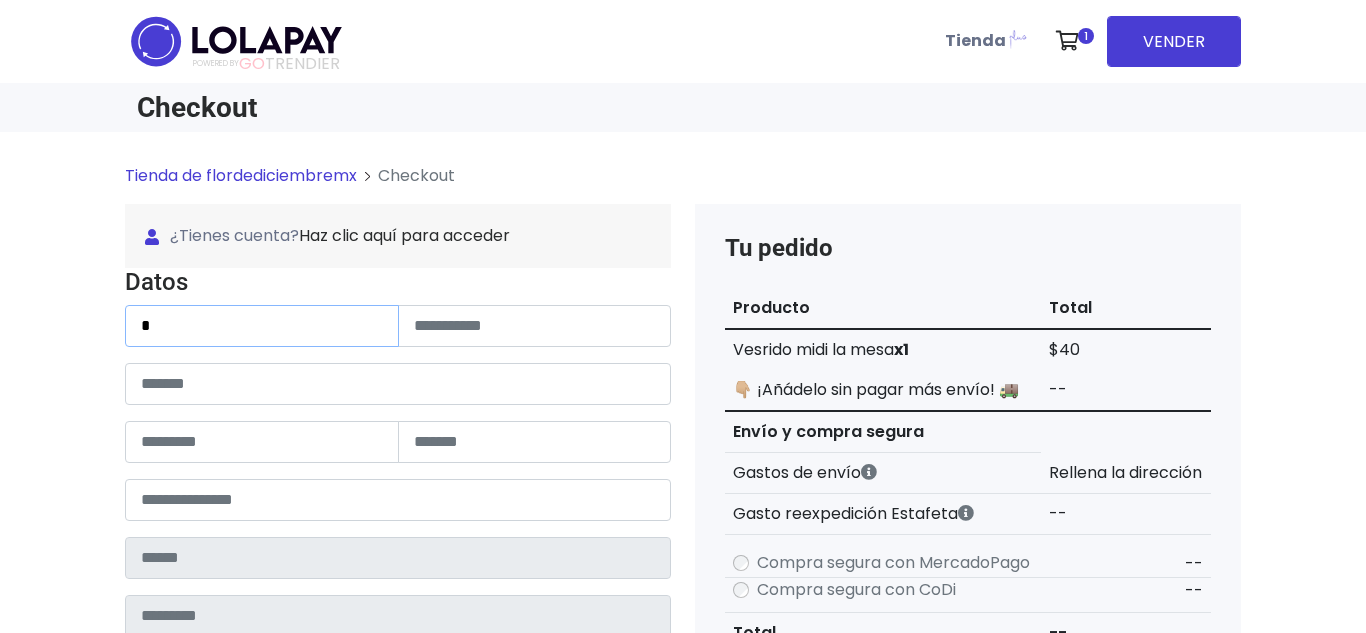 type on "*********" 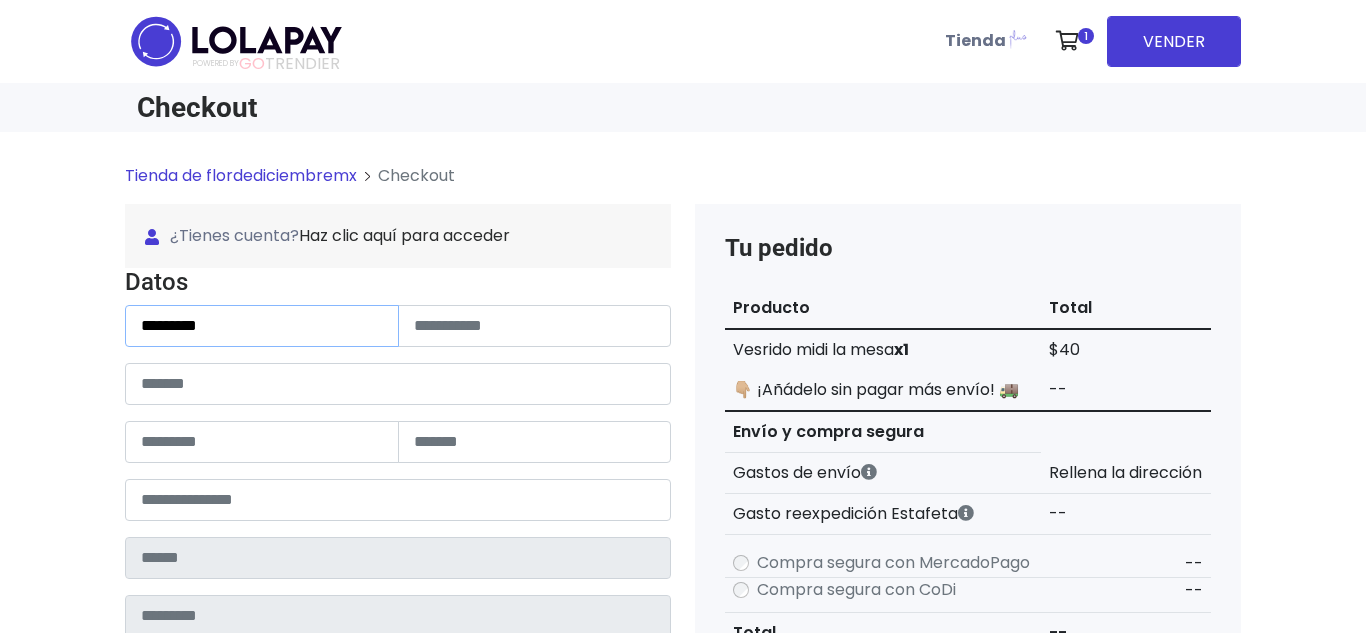 type on "**********" 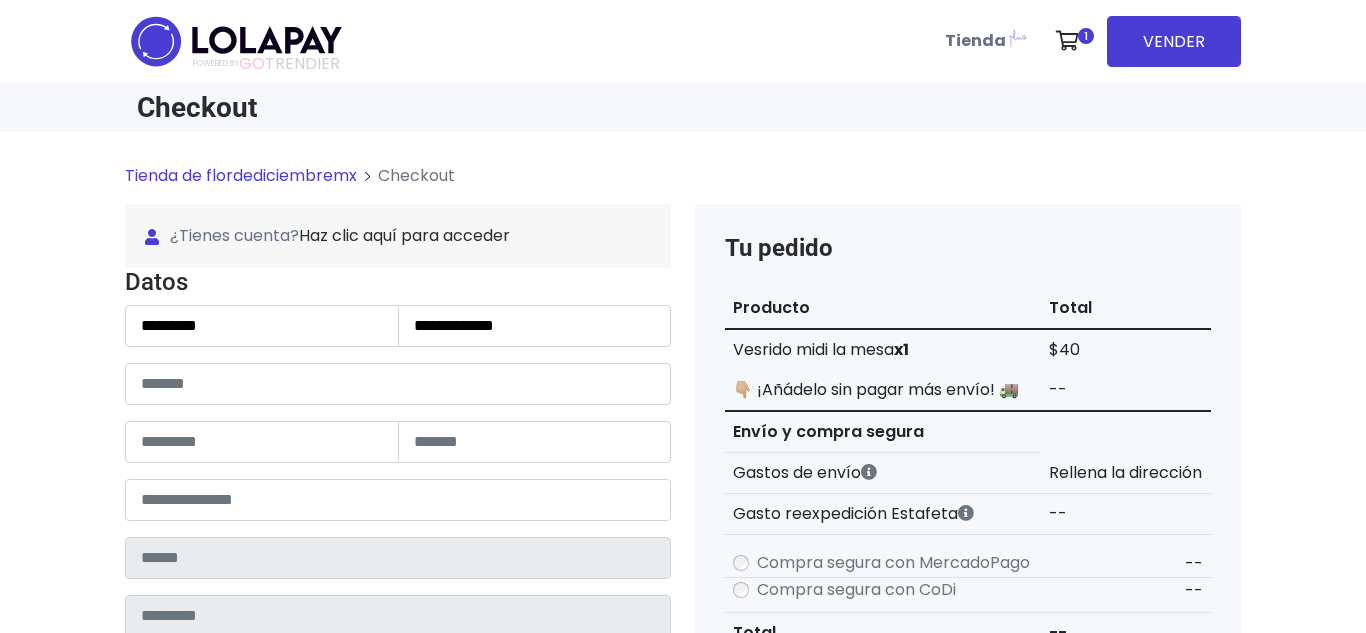 type on "**********" 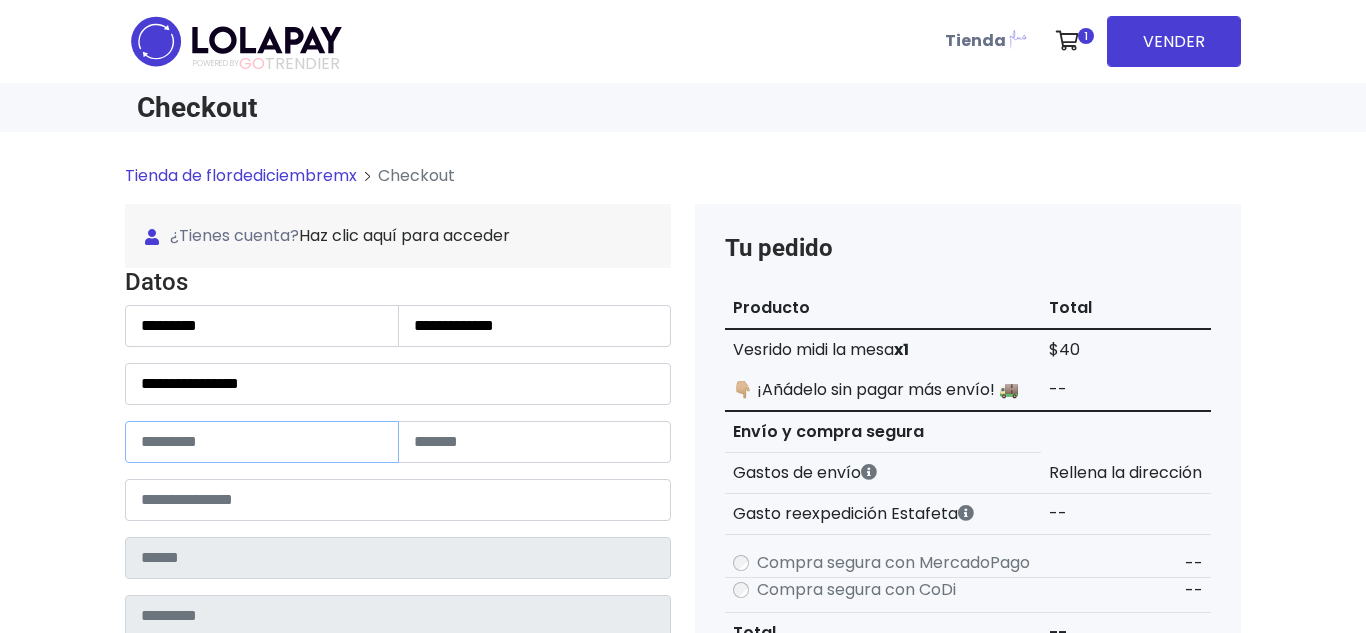 type on "***" 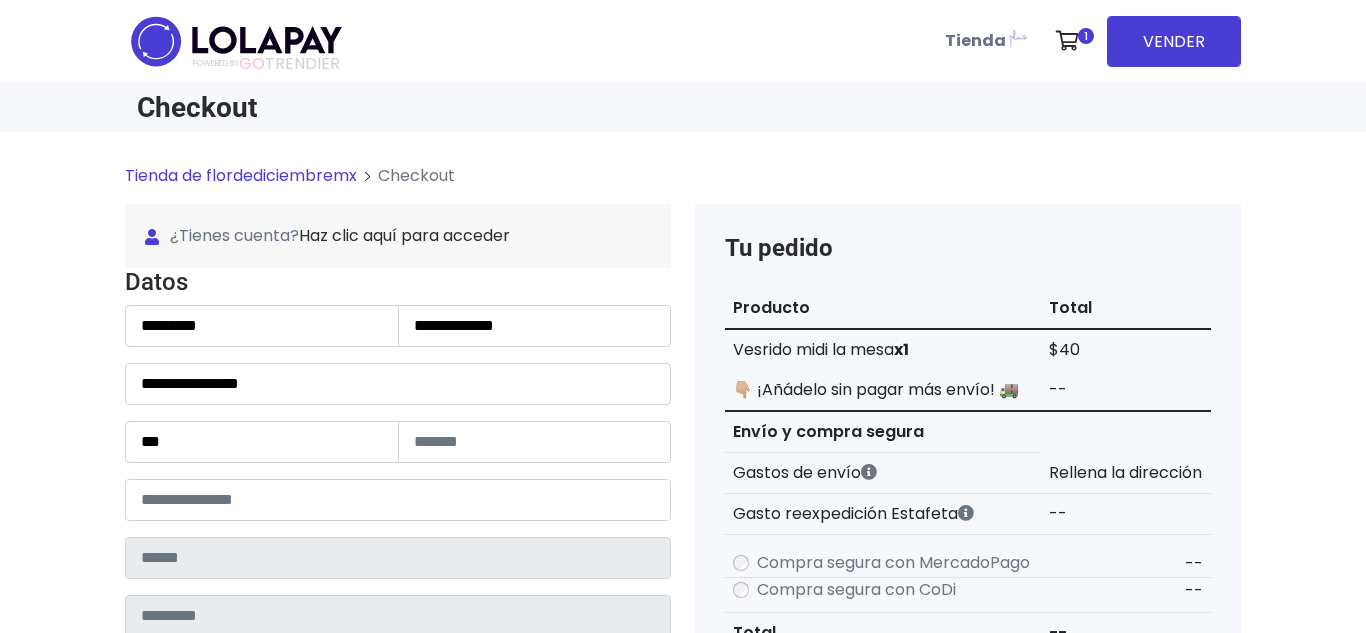 type on "*****" 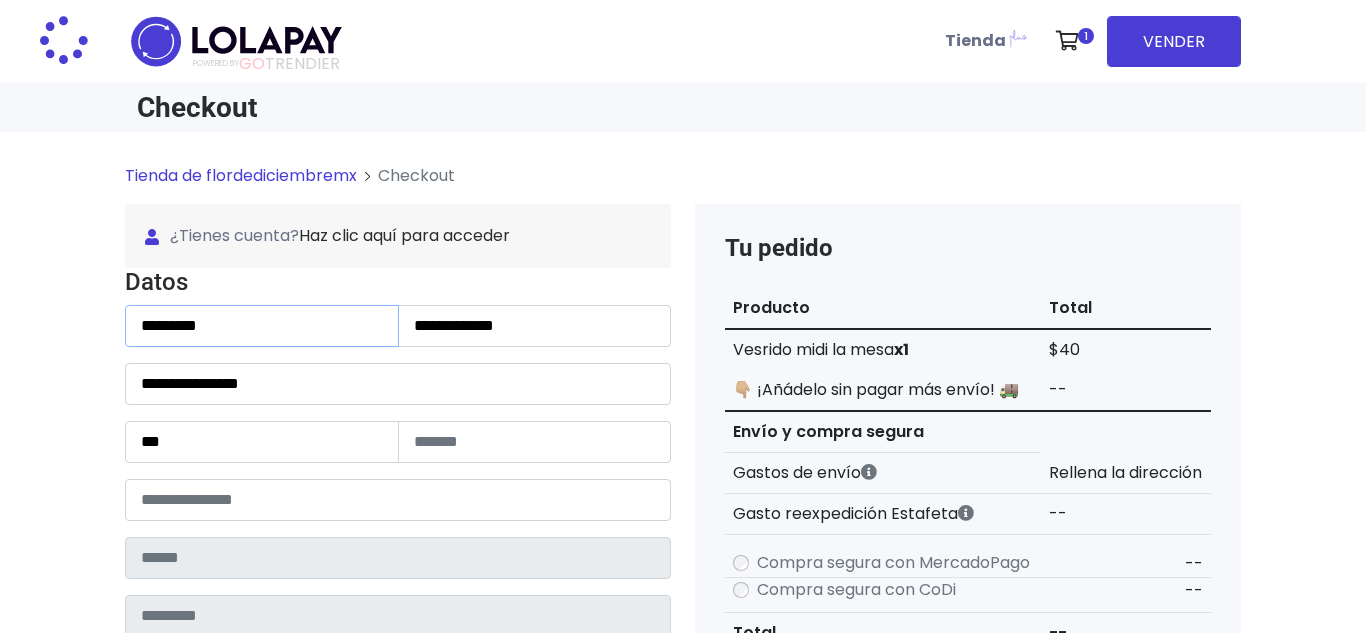 type on "**********" 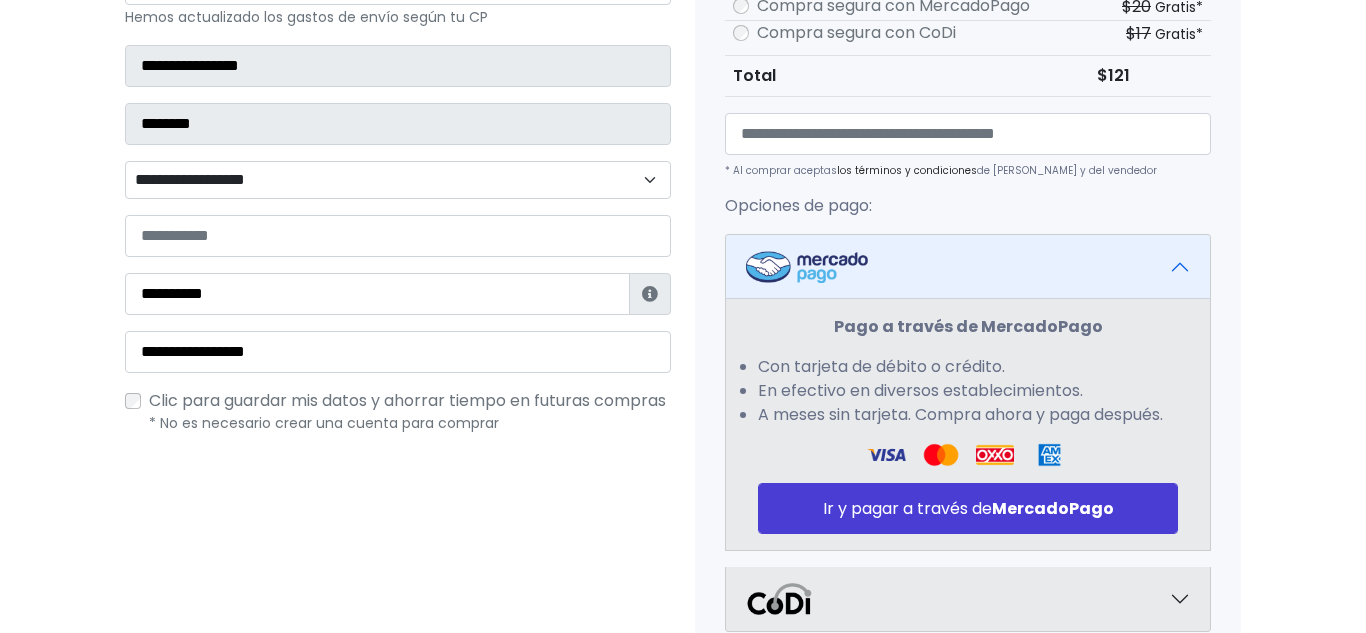 scroll, scrollTop: 588, scrollLeft: 0, axis: vertical 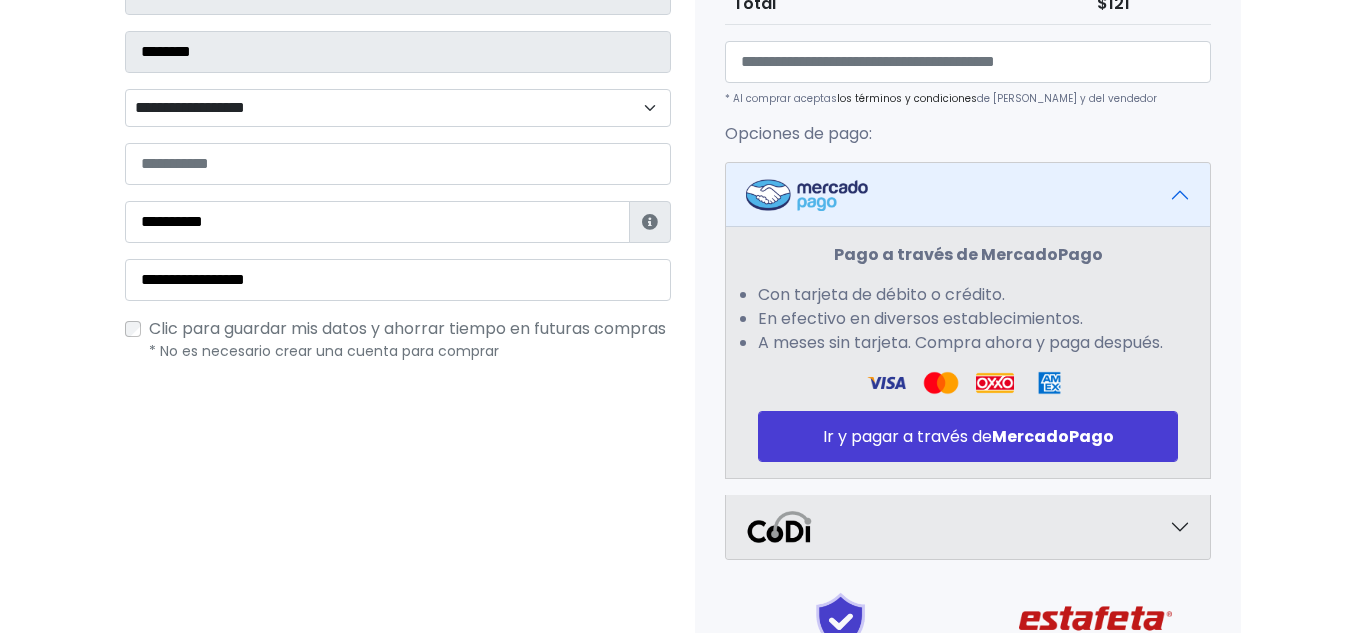 click on "**********" at bounding box center (398, 108) 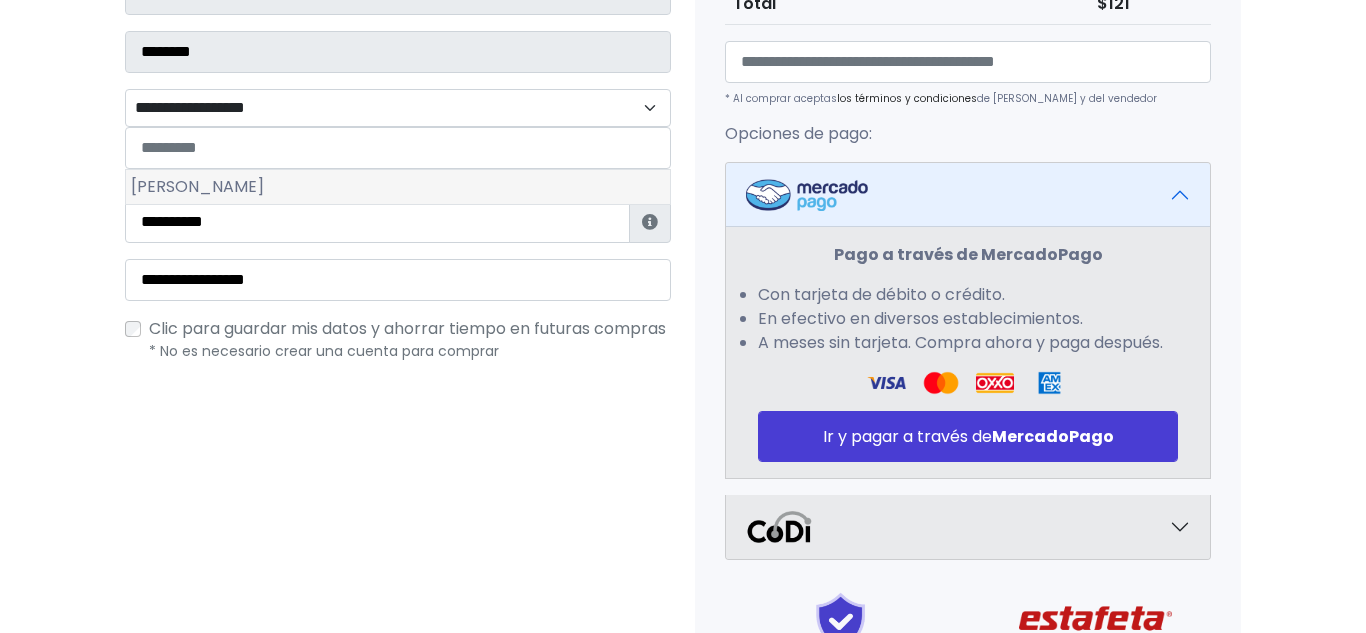 click on "Romero de Terreros" at bounding box center [398, 187] 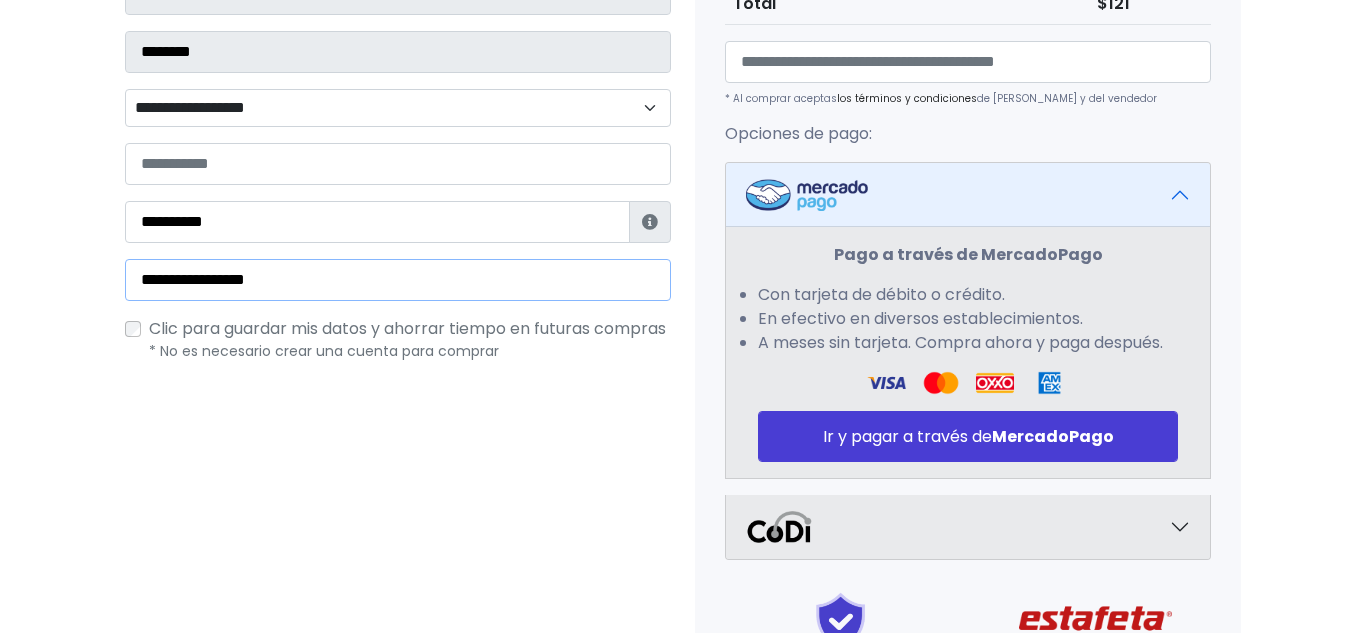 click on "**********" at bounding box center [398, 280] 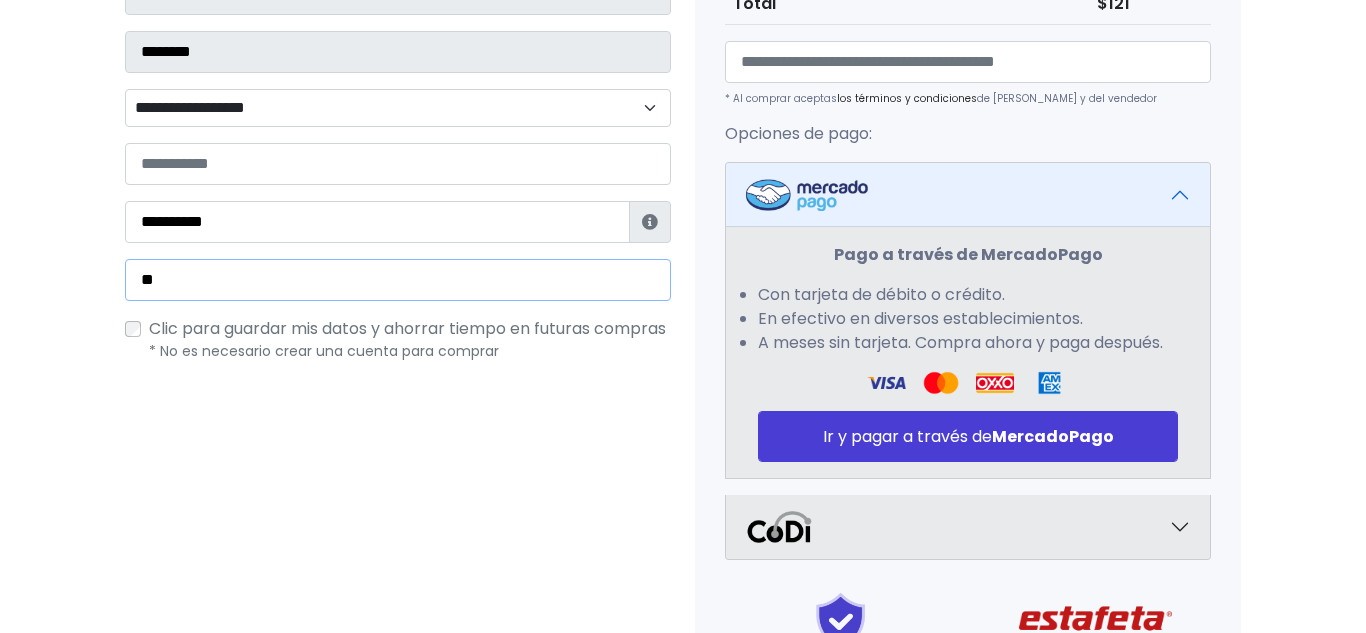 type on "*" 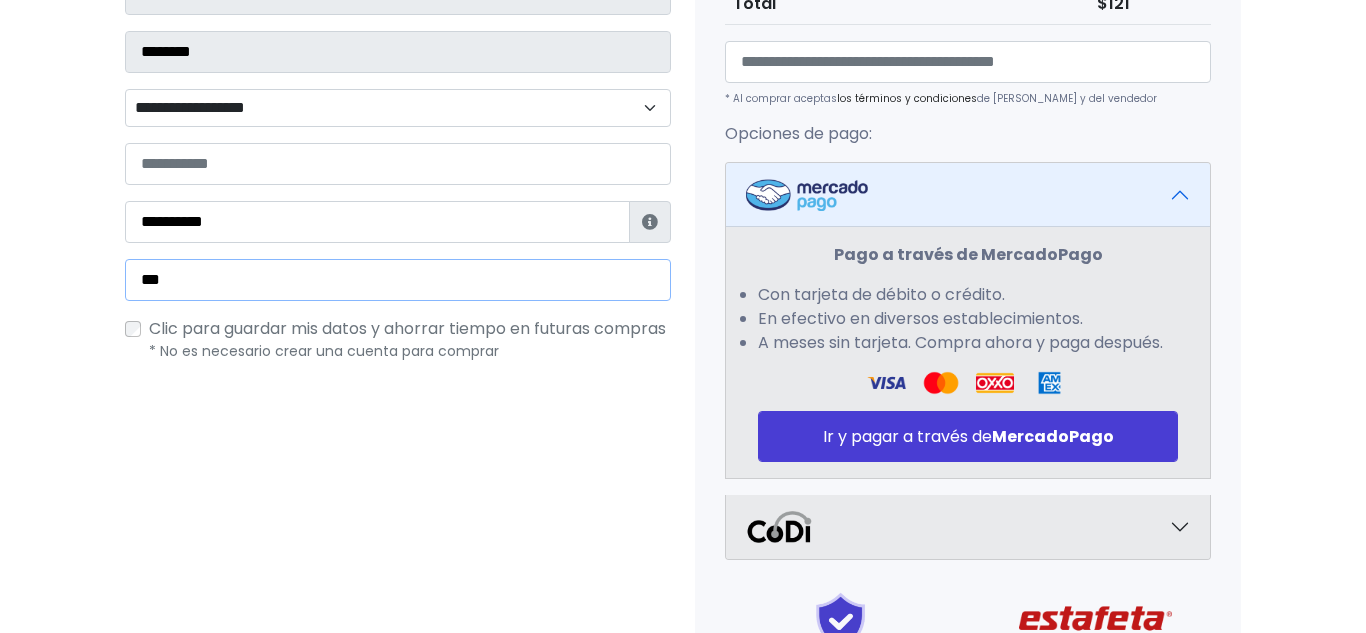 type on "**********" 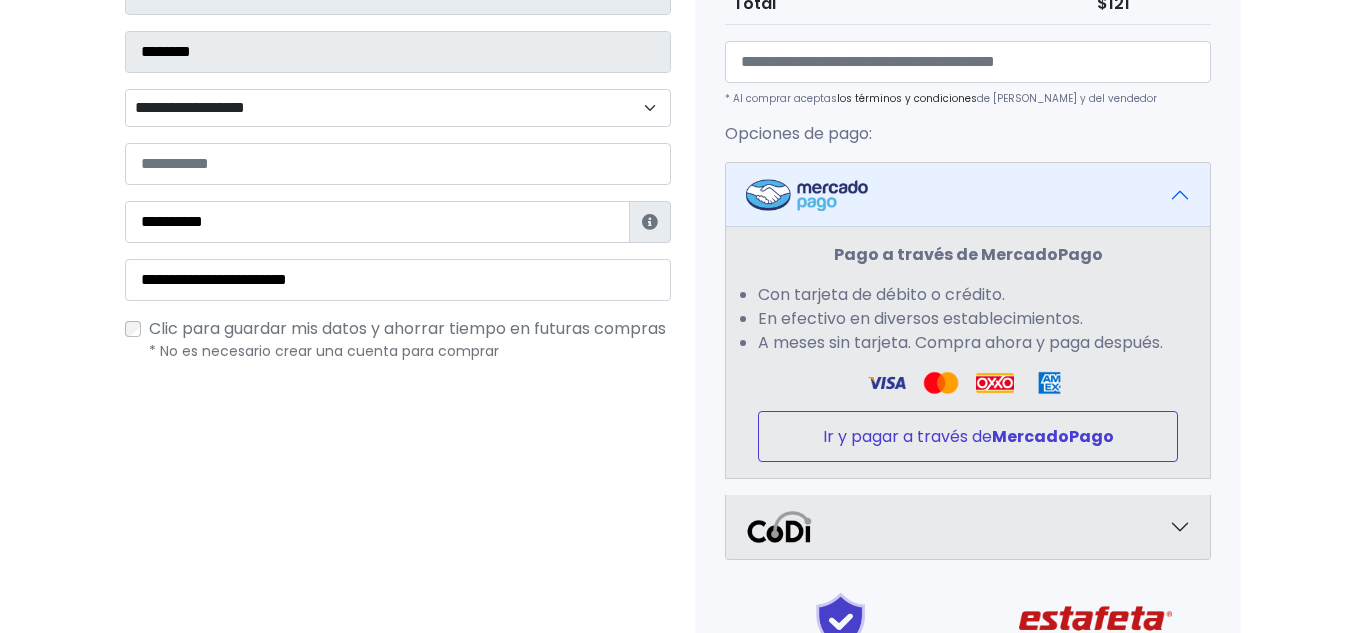 click on "MercadoPago" at bounding box center [1053, 436] 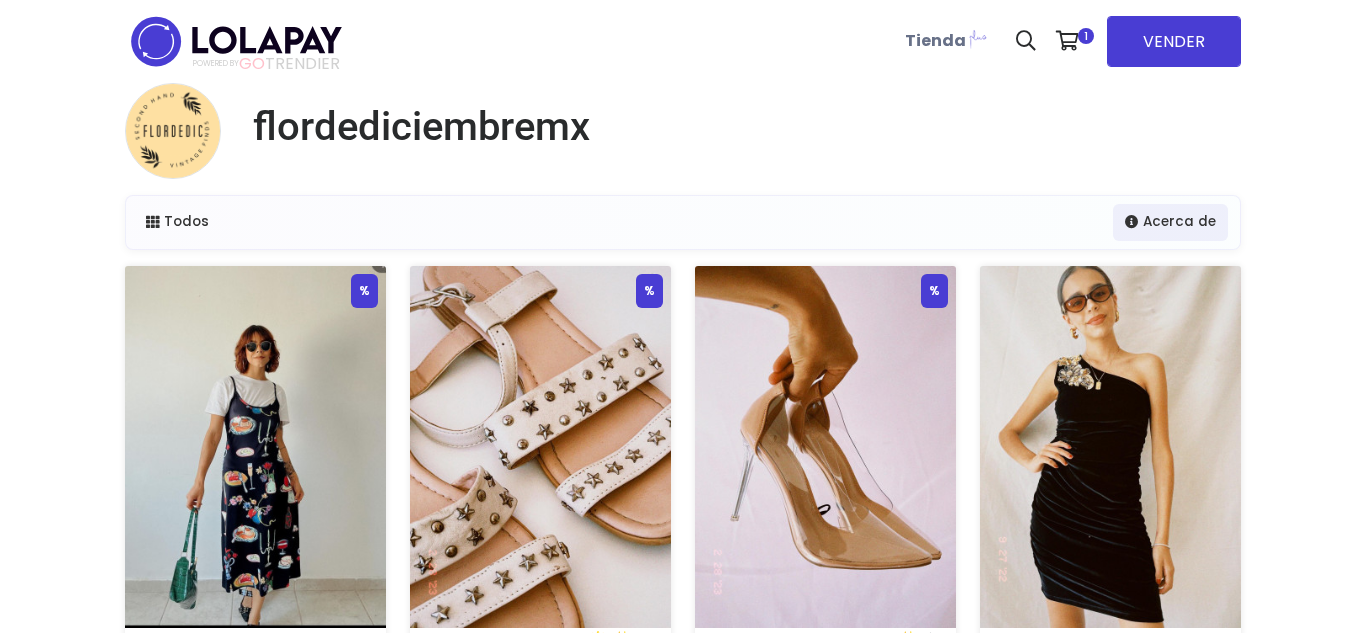 scroll, scrollTop: 0, scrollLeft: 0, axis: both 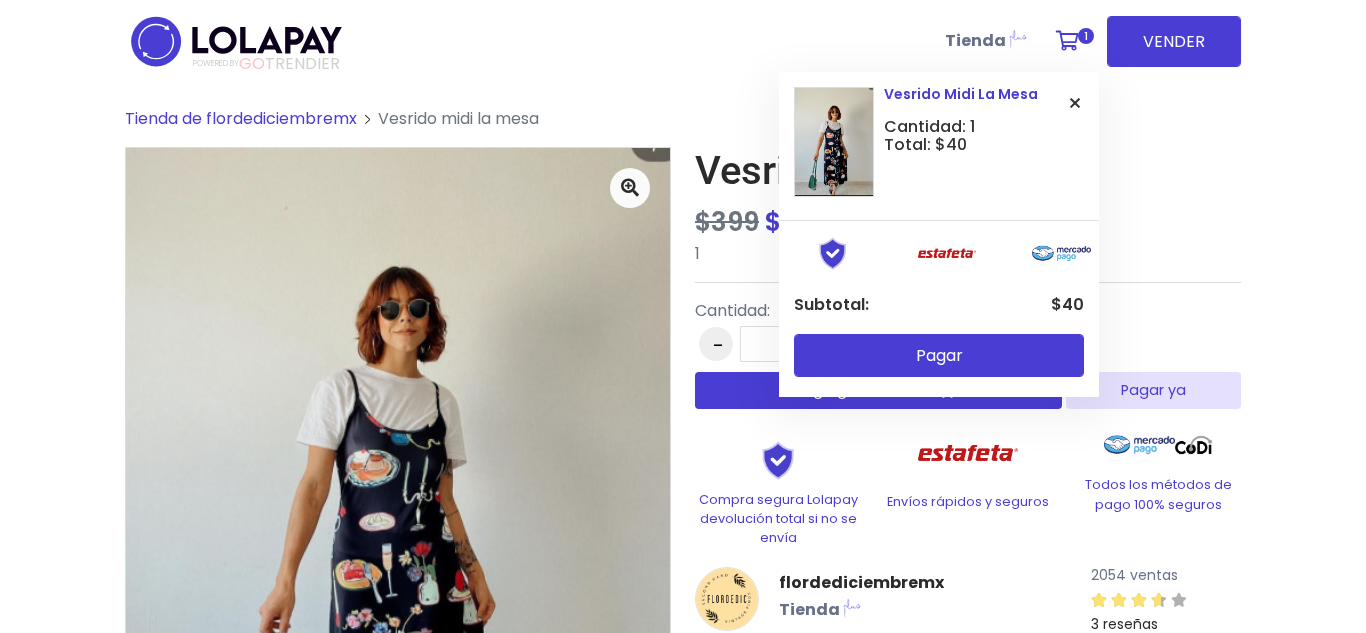 click at bounding box center [1075, 103] 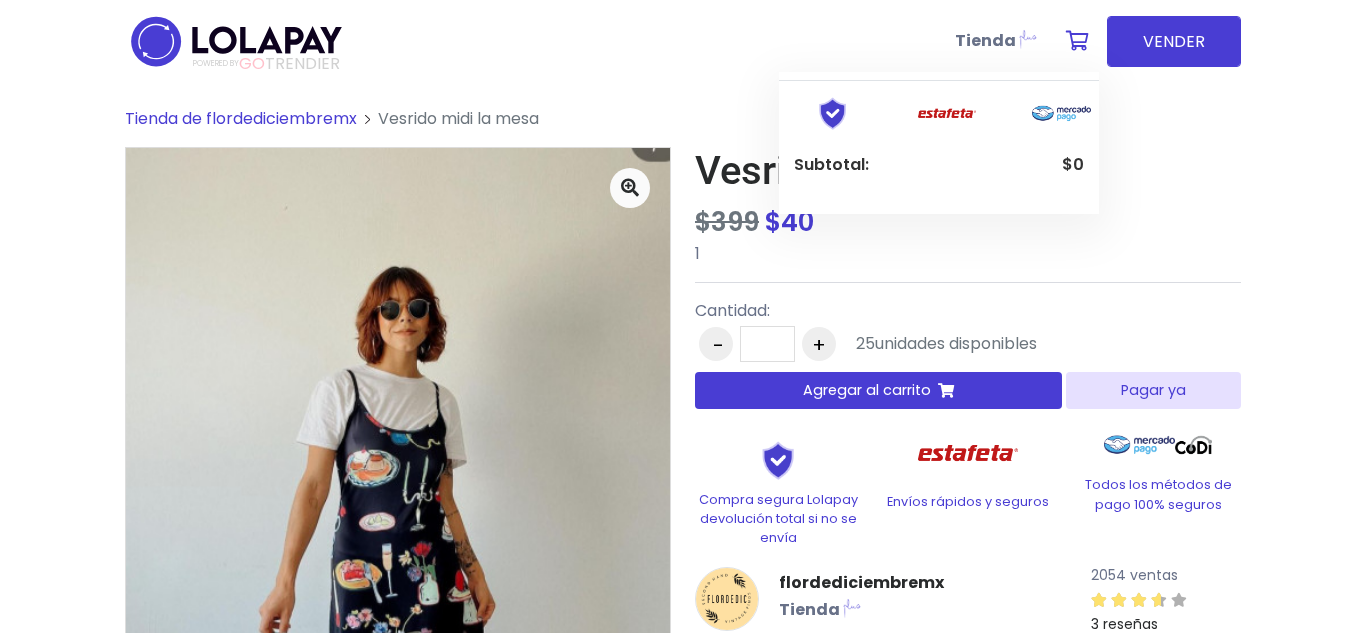 click on "Pagar ya" at bounding box center (1153, 390) 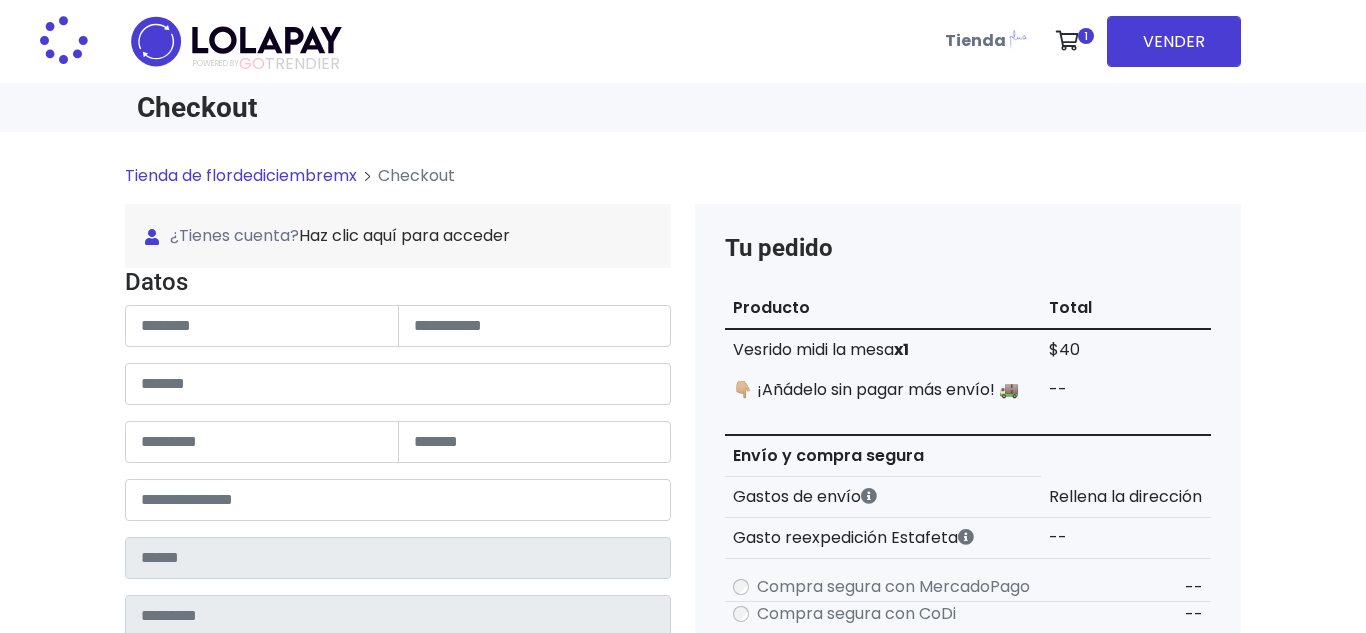 scroll, scrollTop: 0, scrollLeft: 0, axis: both 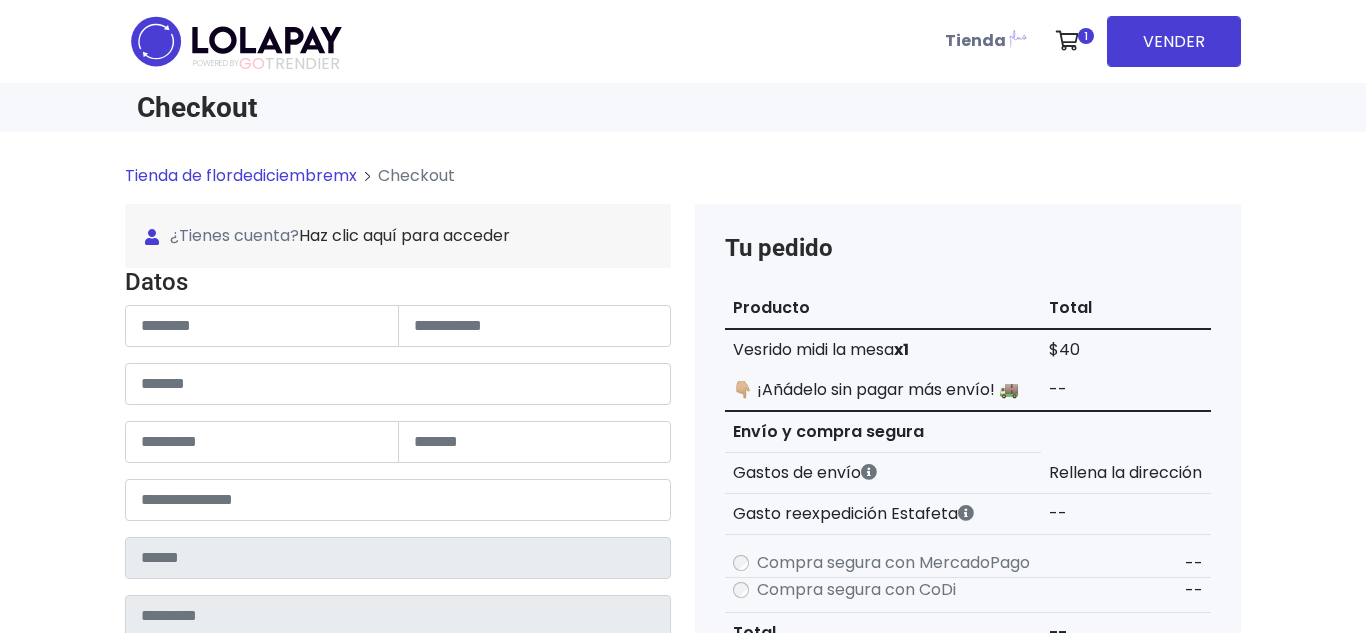 type on "**********" 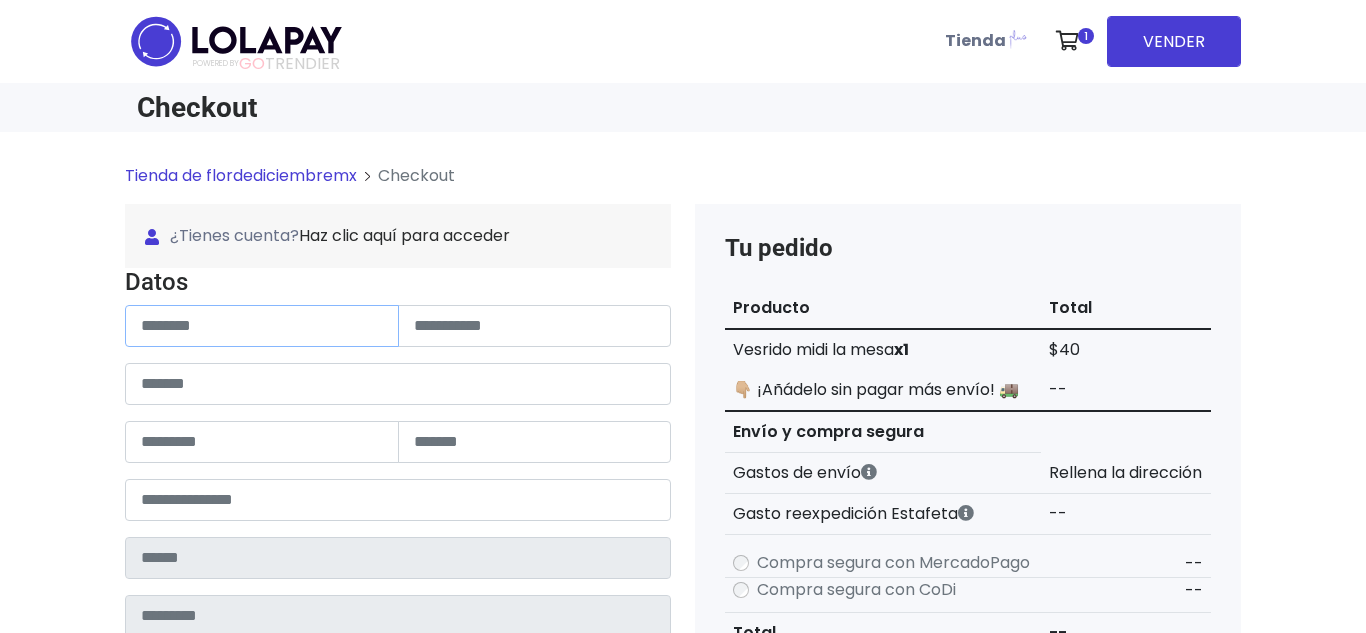 click at bounding box center [262, 326] 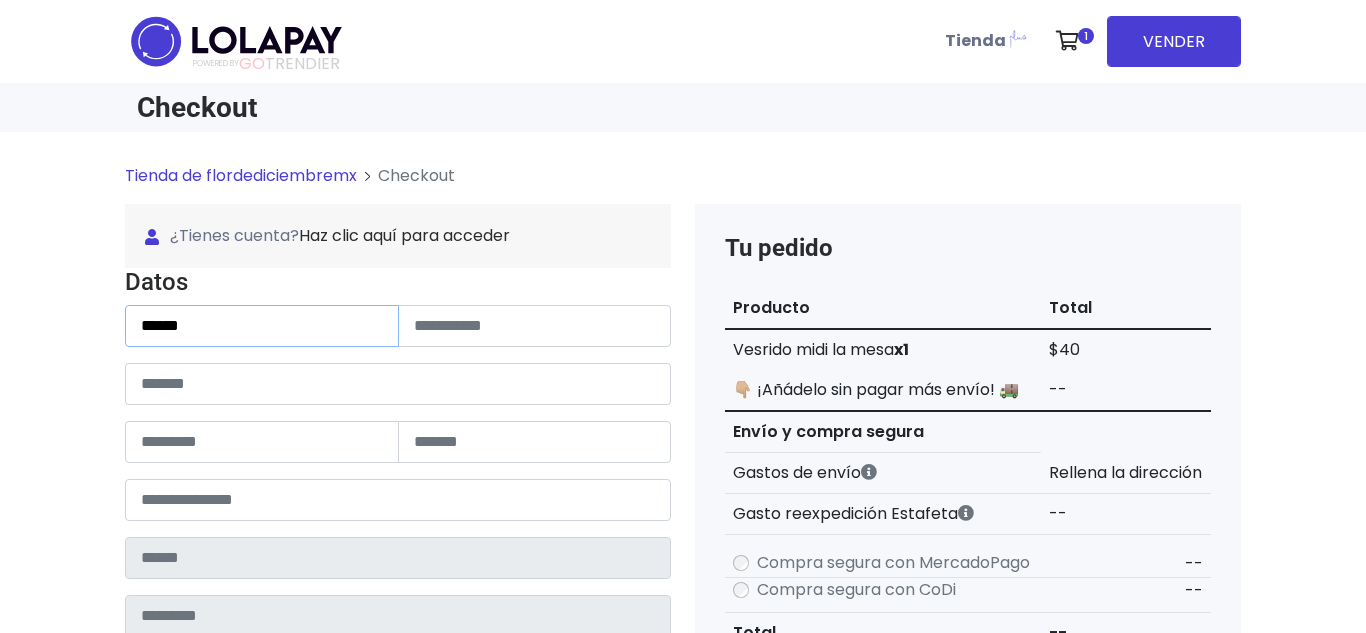 type on "*******" 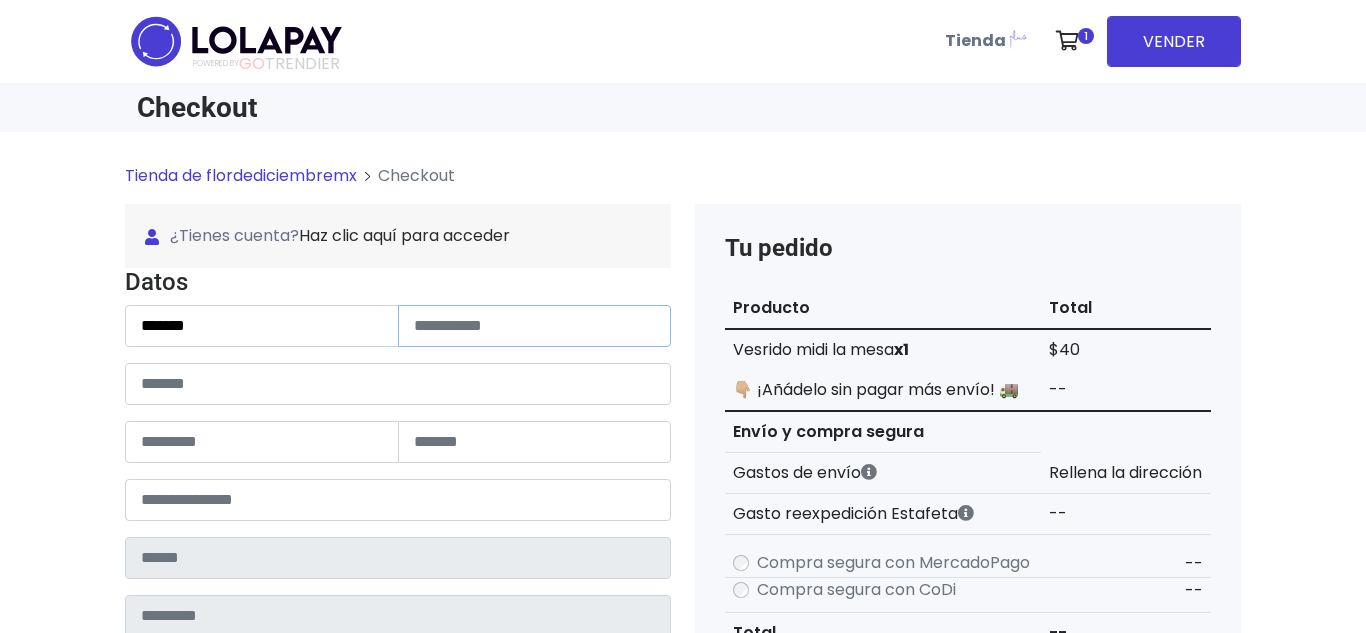 type on "**********" 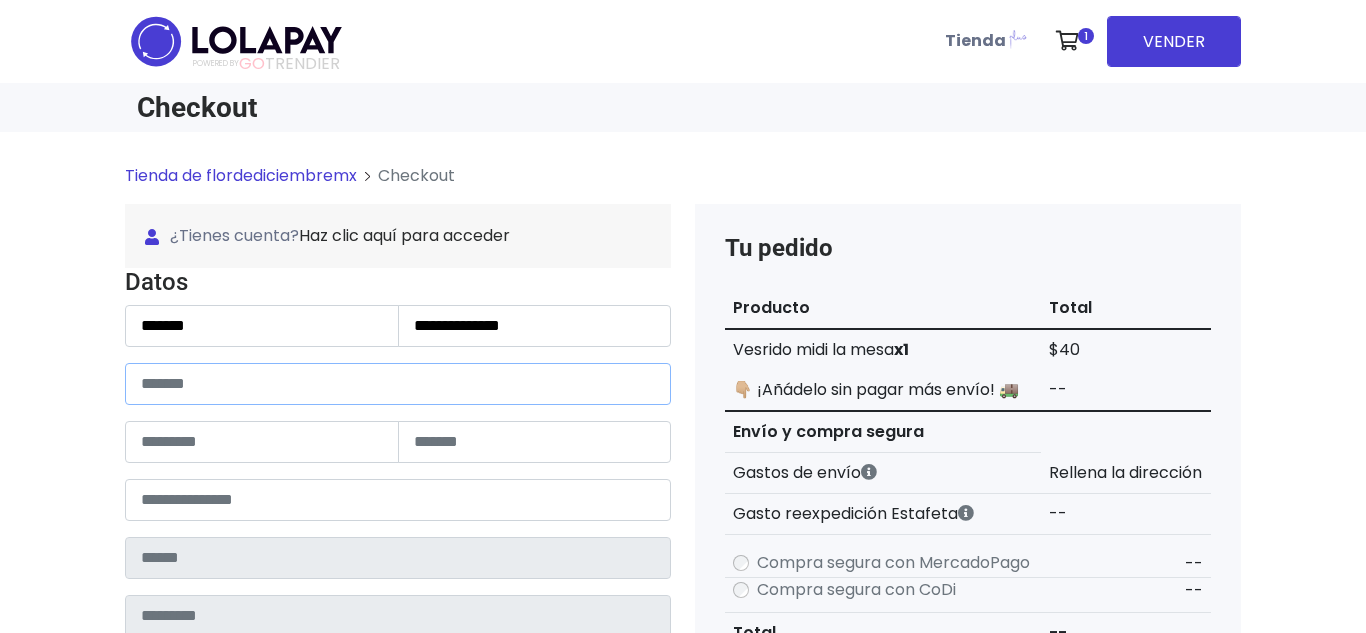 type on "**********" 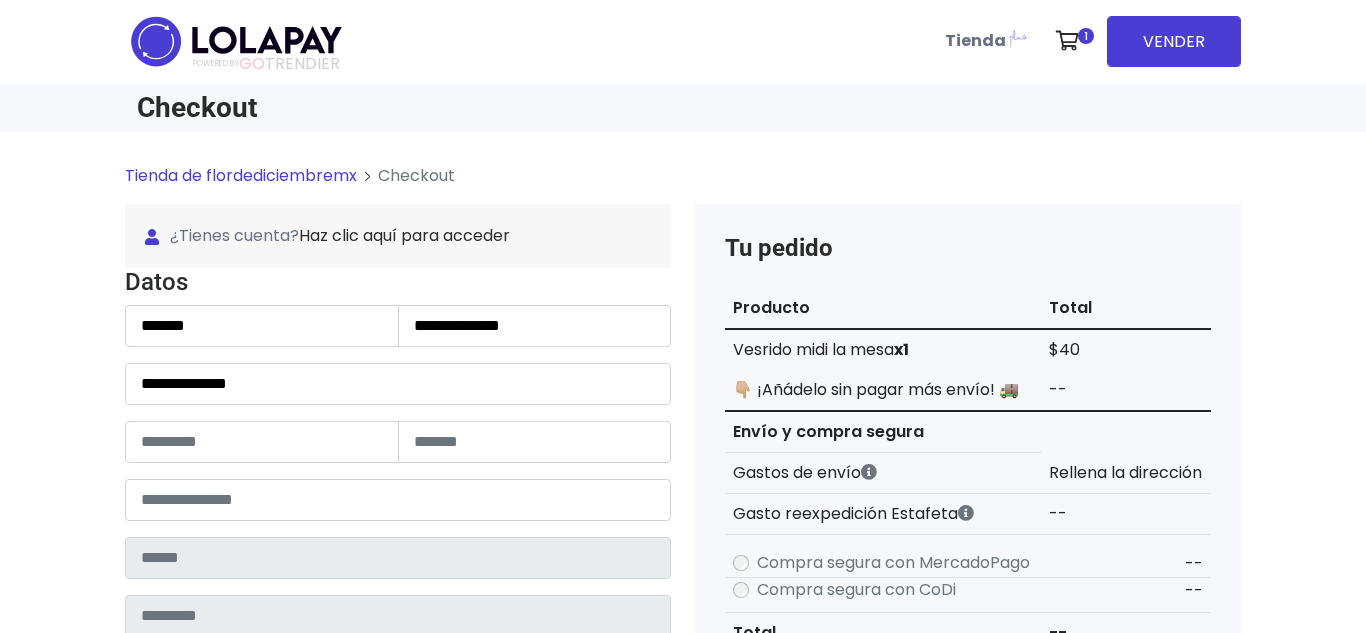 type on "**" 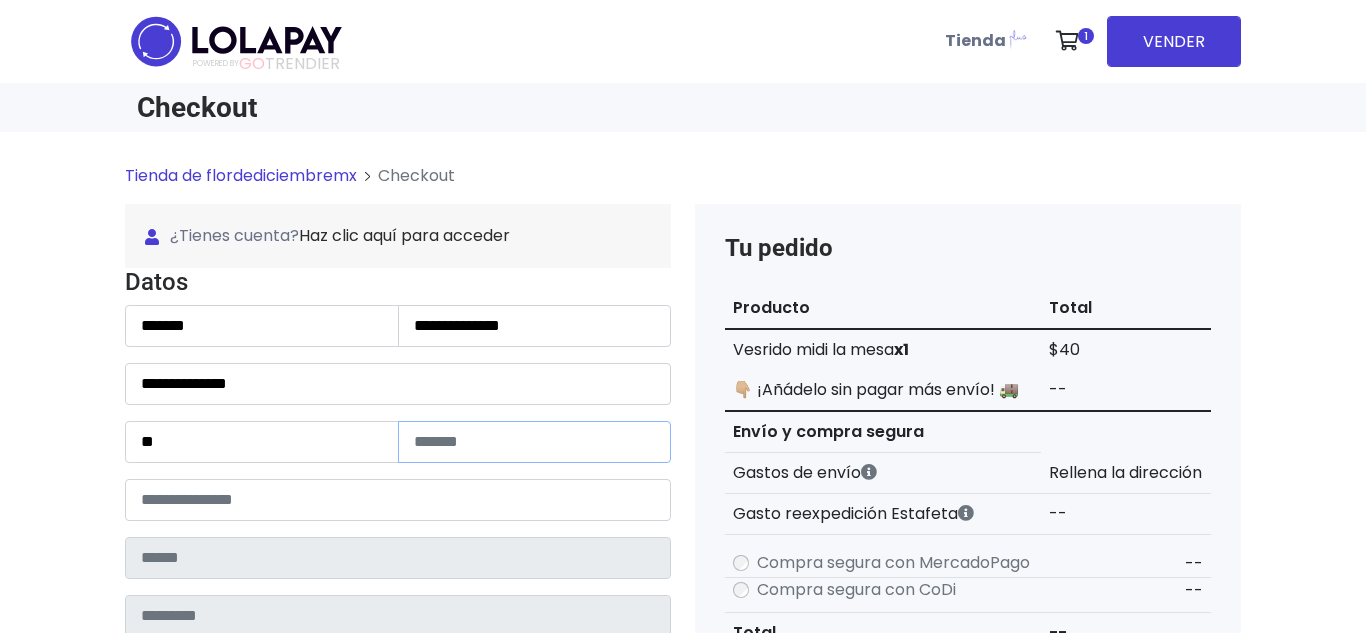 type on "***" 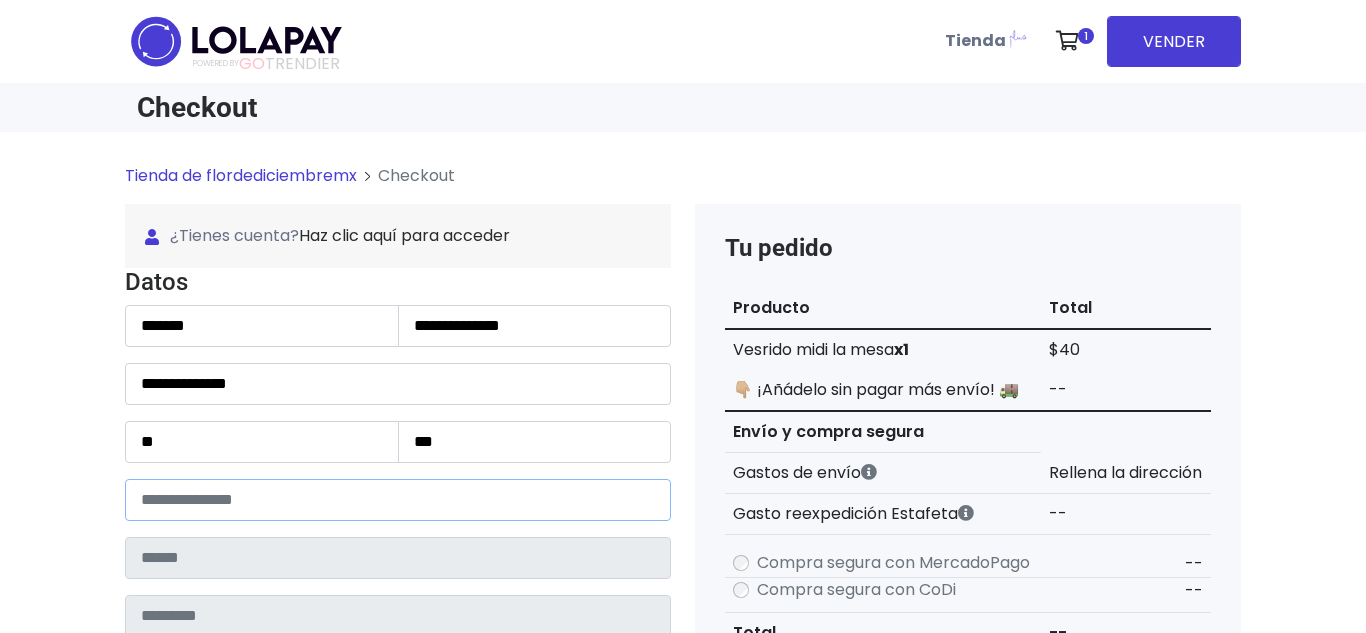 type on "*****" 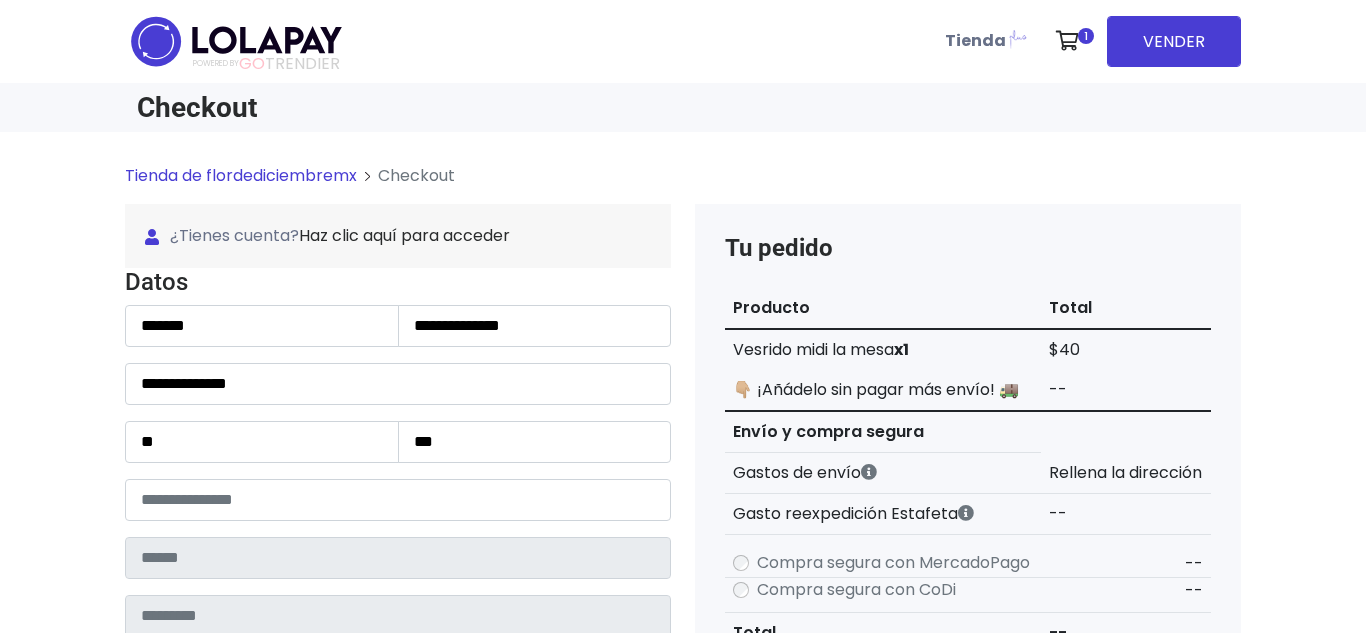 type on "*********" 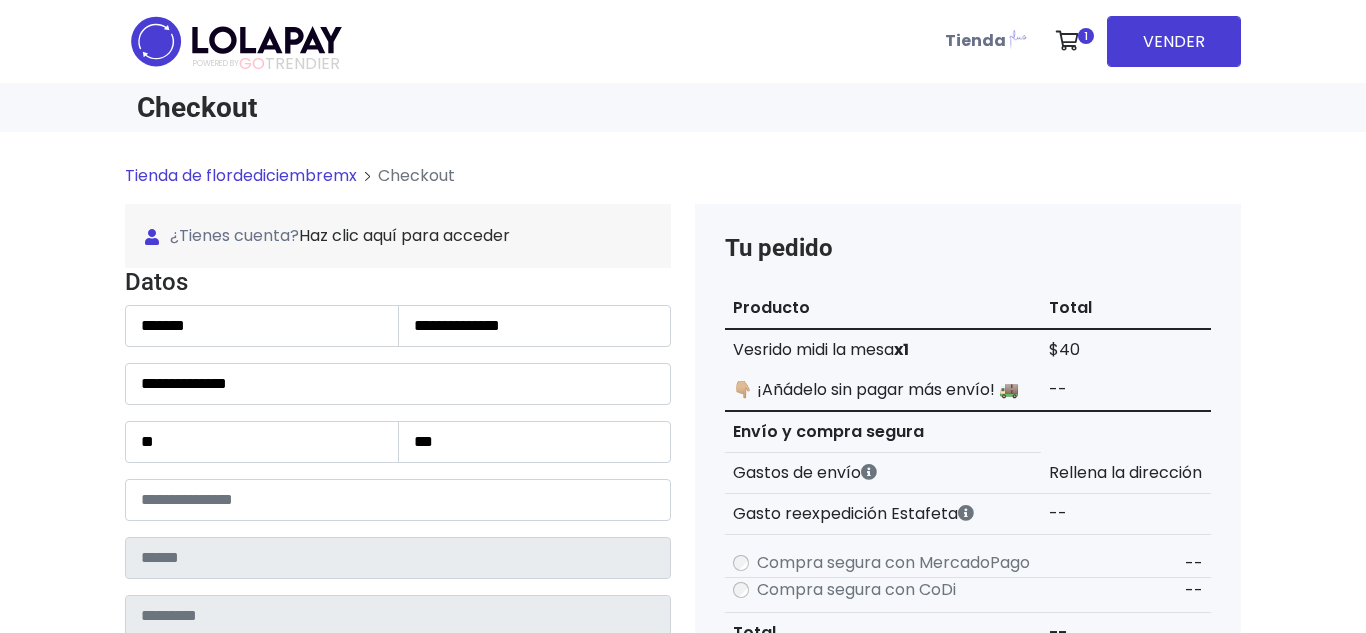 type on "**********" 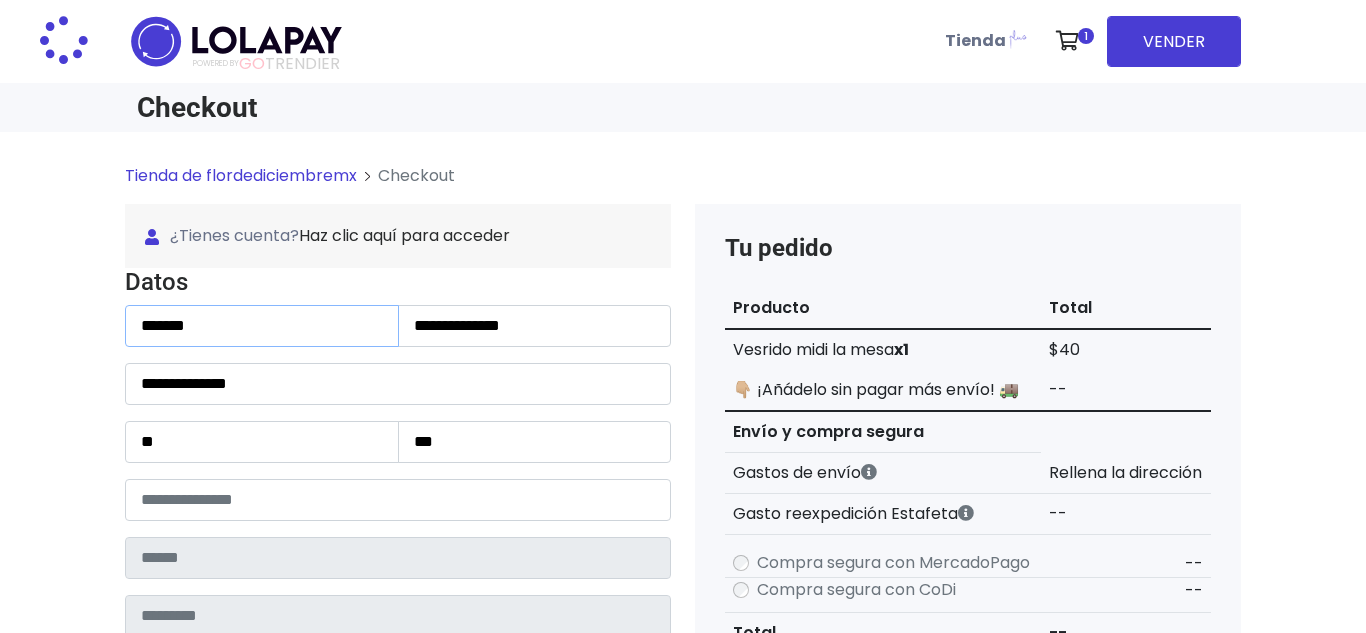 type on "**********" 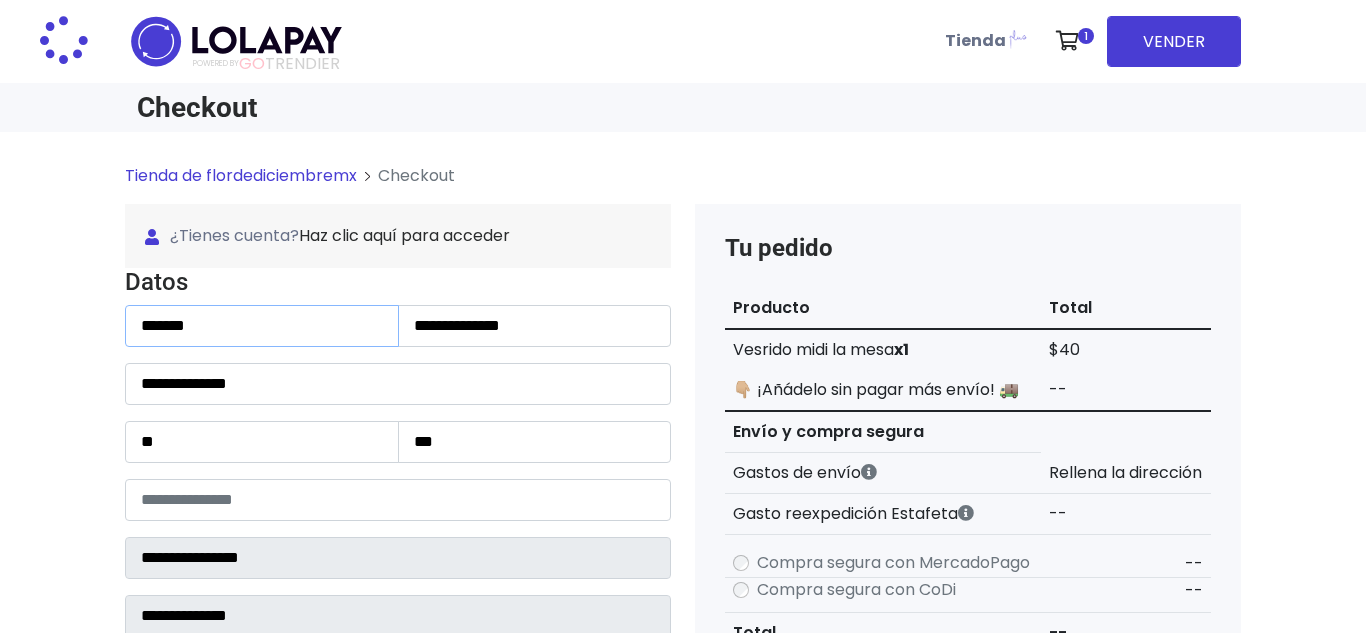 select 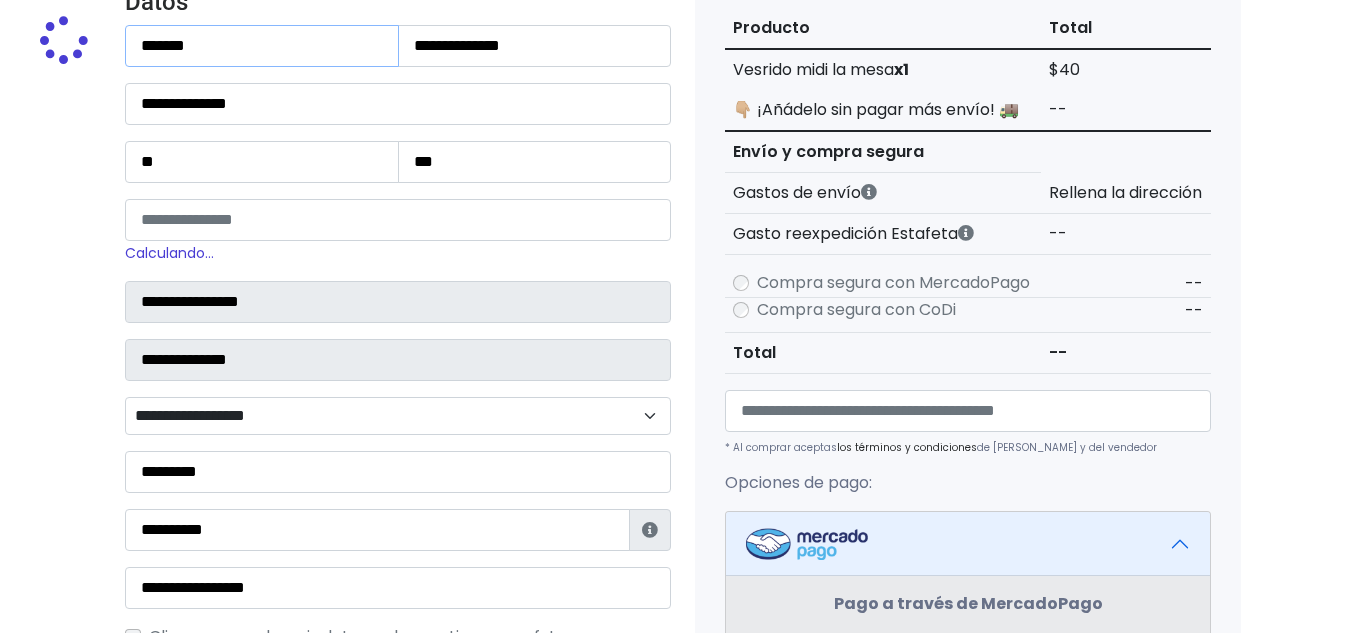 scroll, scrollTop: 379, scrollLeft: 0, axis: vertical 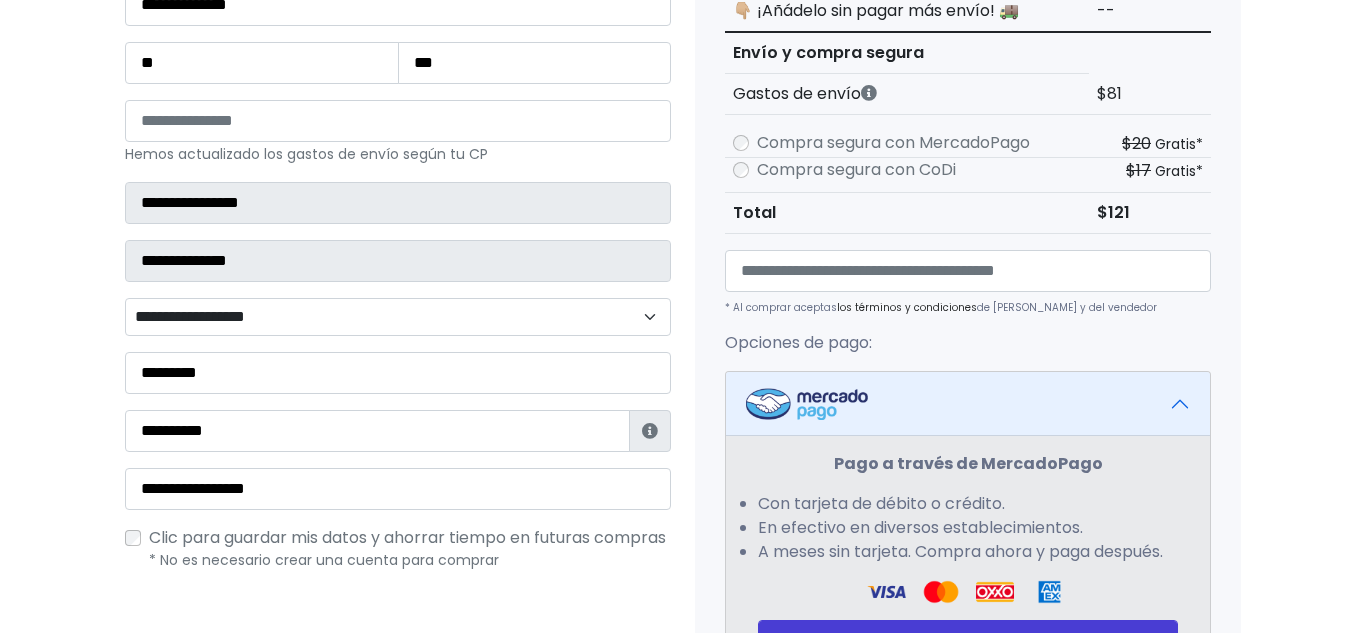type on "*******" 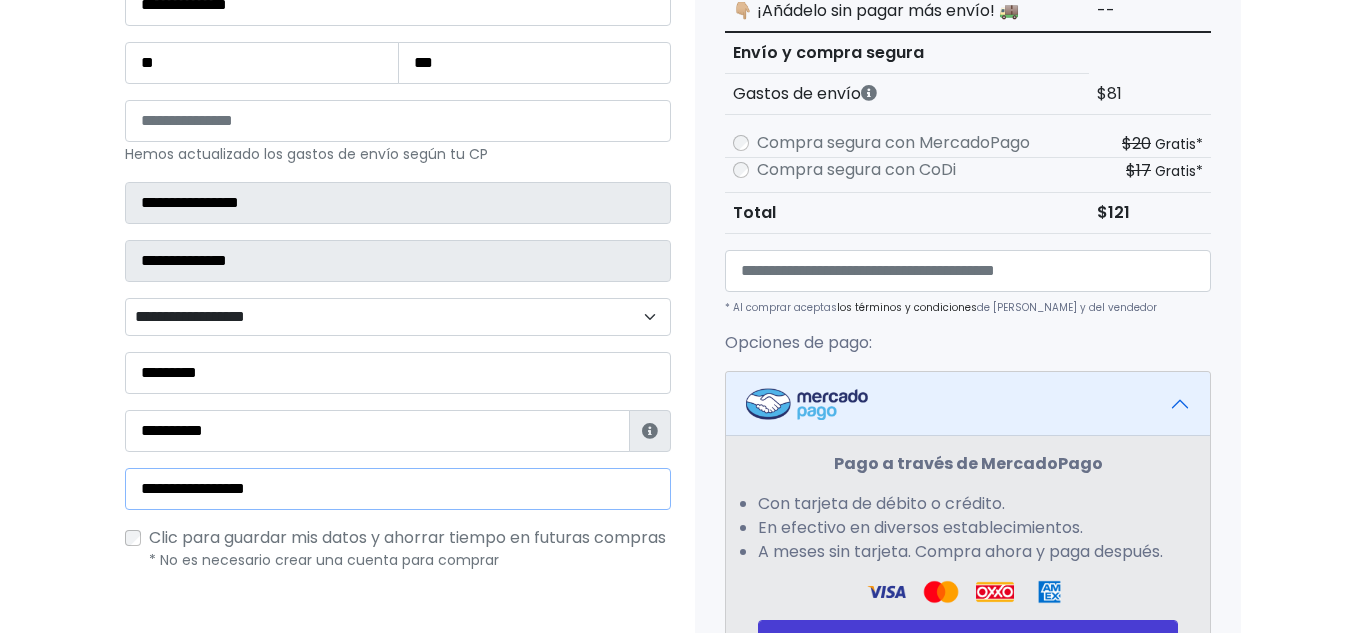 click on "**********" at bounding box center [398, 489] 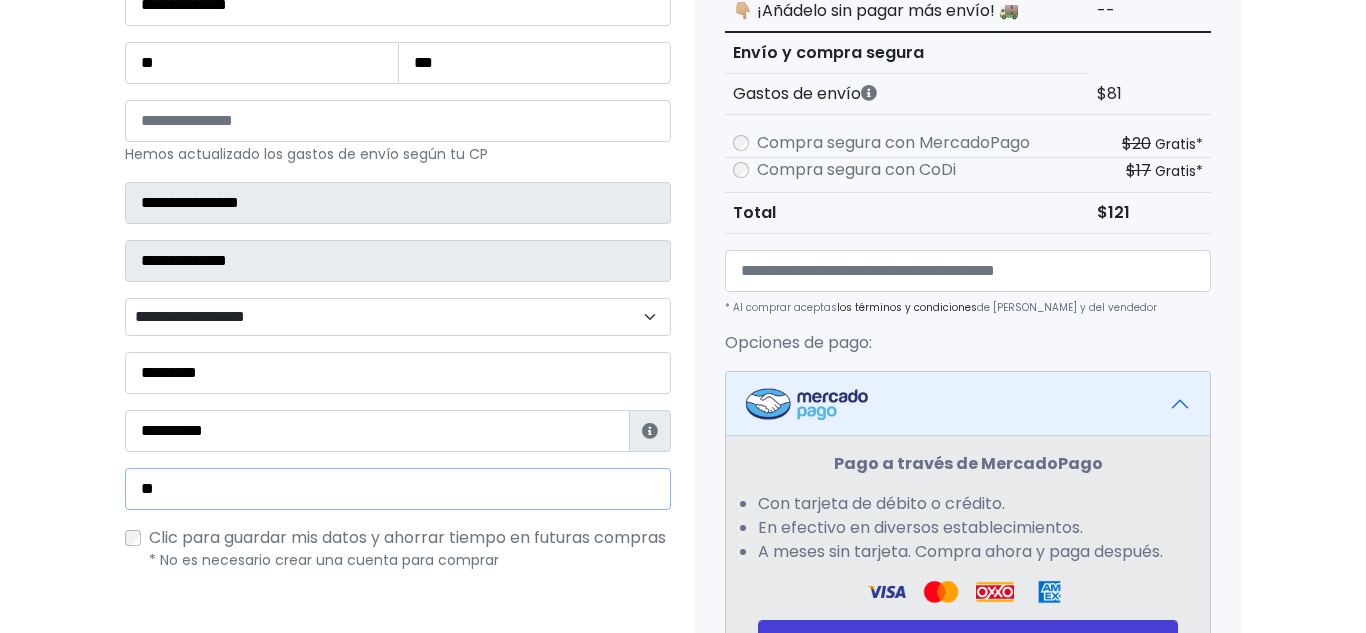type on "*" 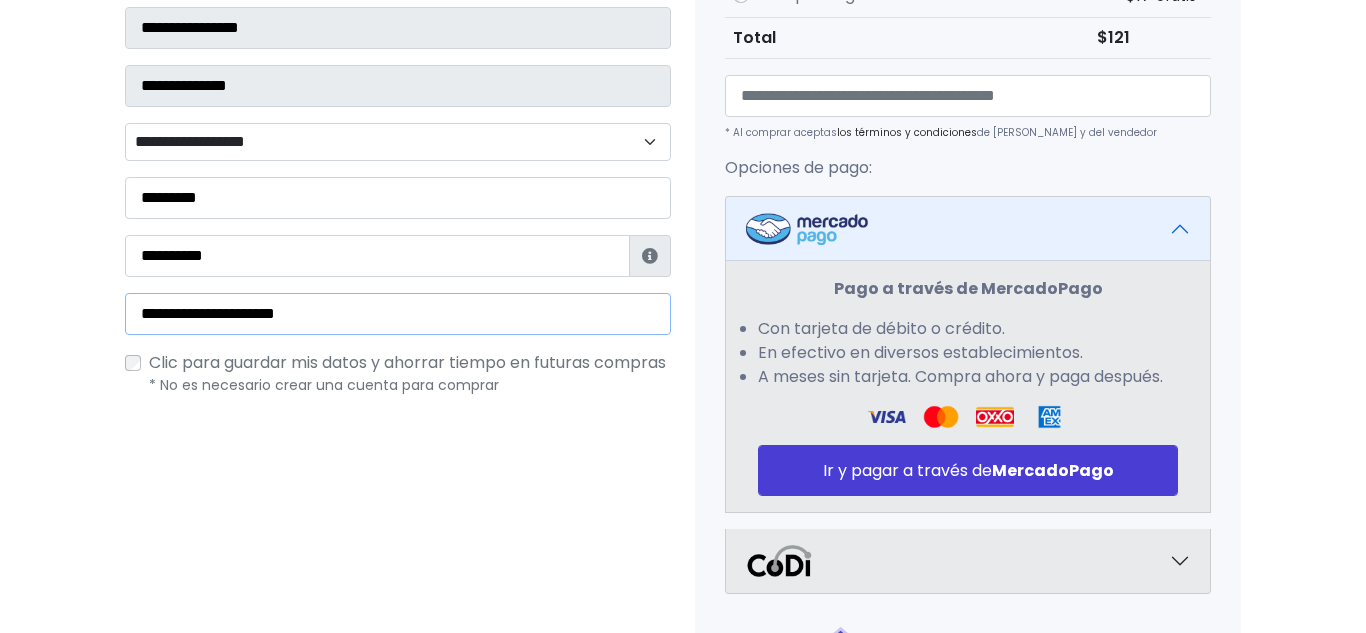 scroll, scrollTop: 593, scrollLeft: 0, axis: vertical 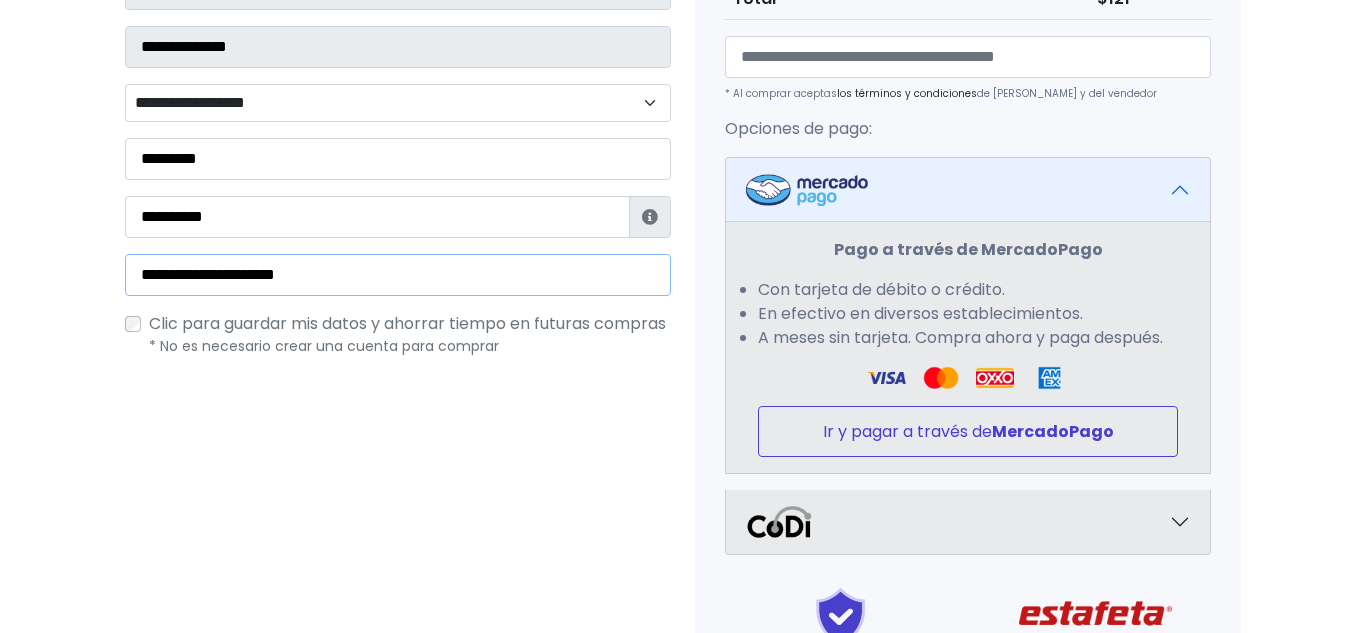 type on "**********" 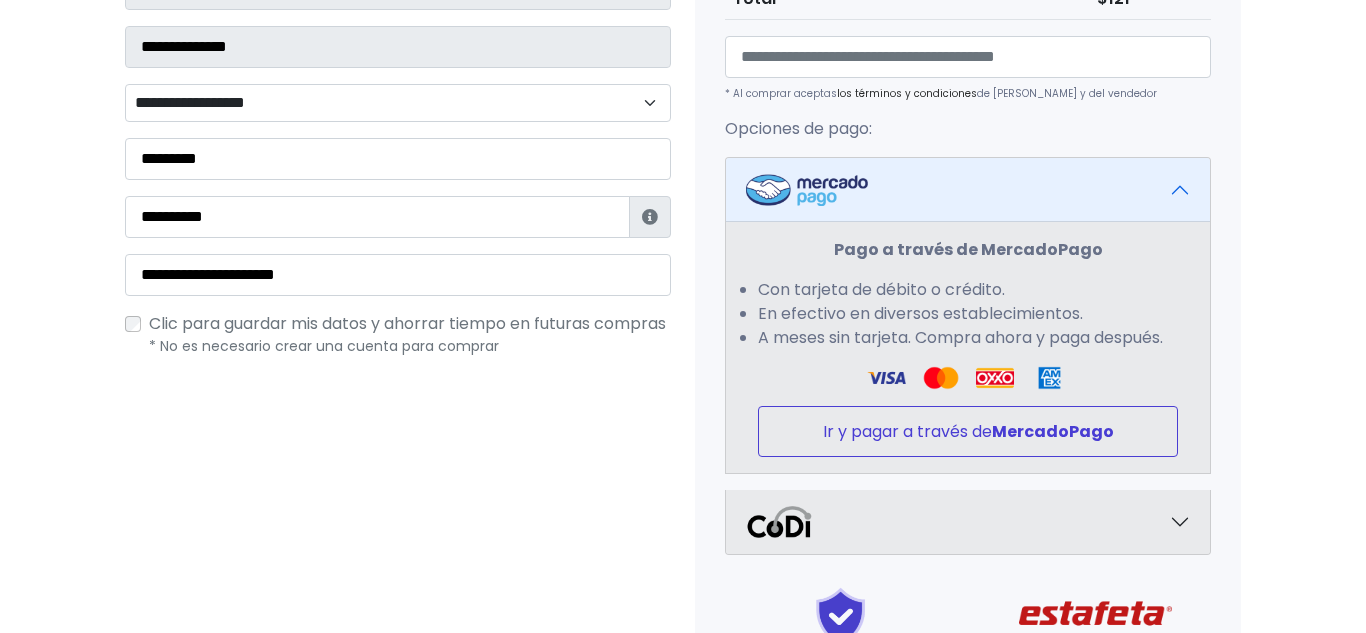 click on "Ir y pagar a través de  MercadoPago" at bounding box center [968, 431] 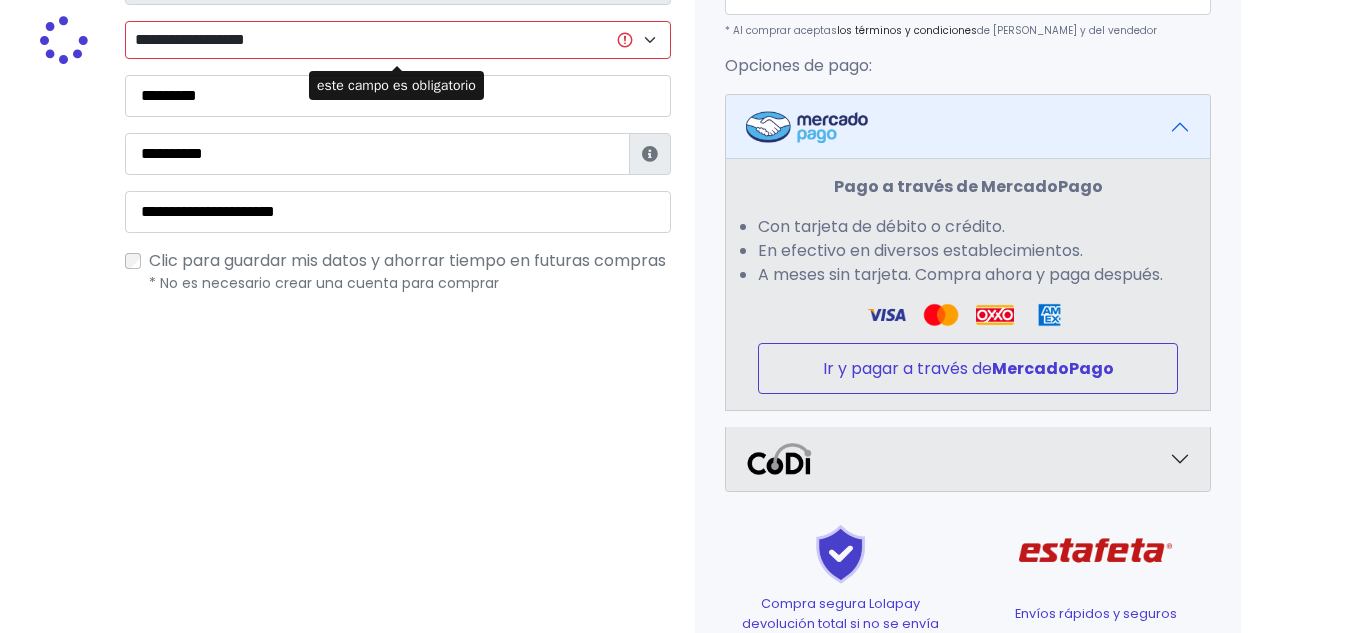 scroll, scrollTop: 677, scrollLeft: 0, axis: vertical 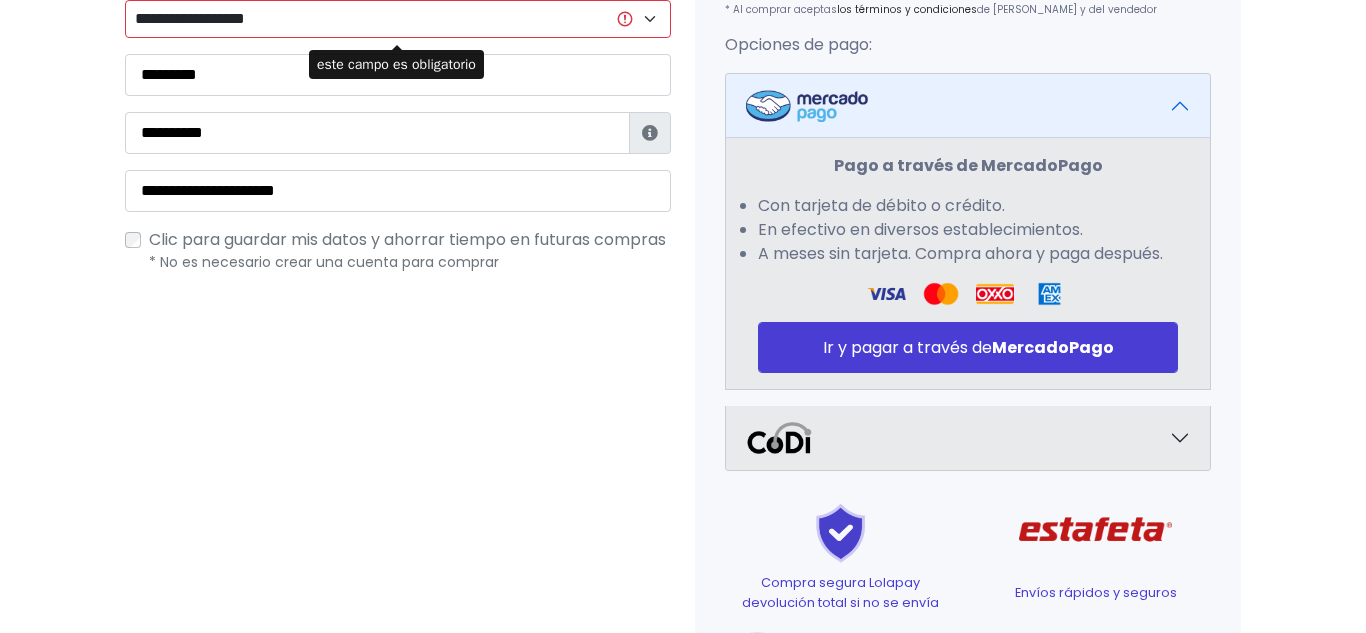 click on "**********" at bounding box center [398, 19] 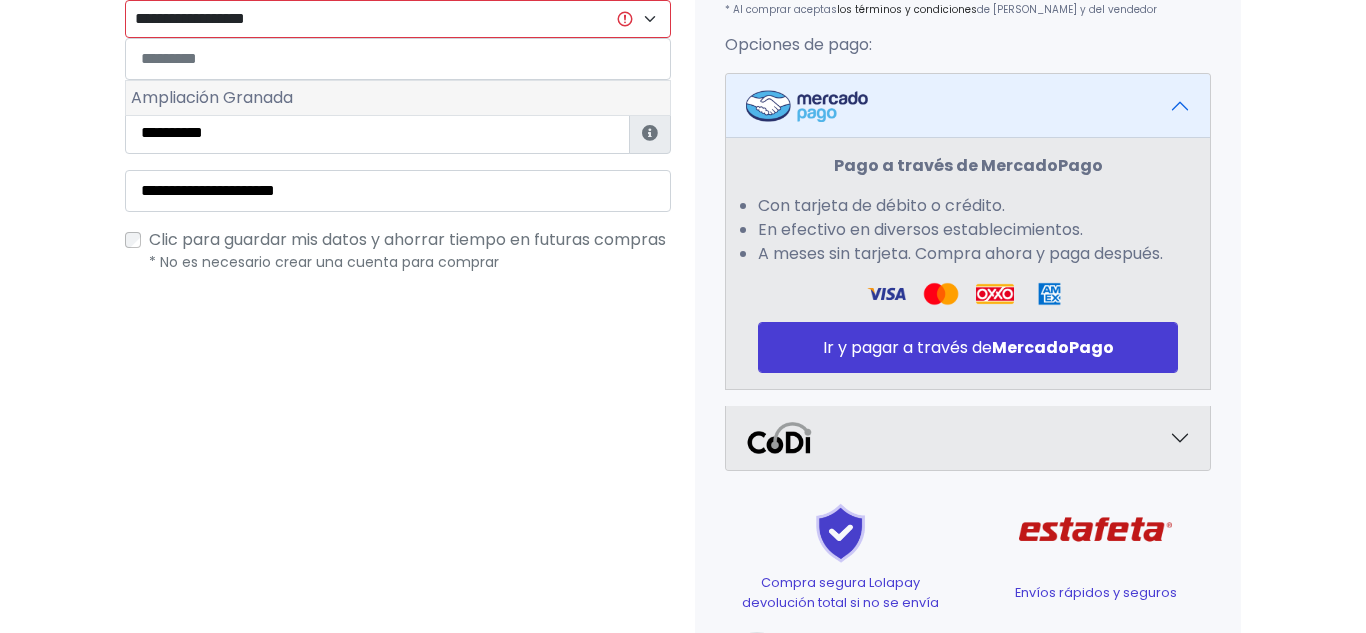 click on "Ampliación Granada" at bounding box center [398, 98] 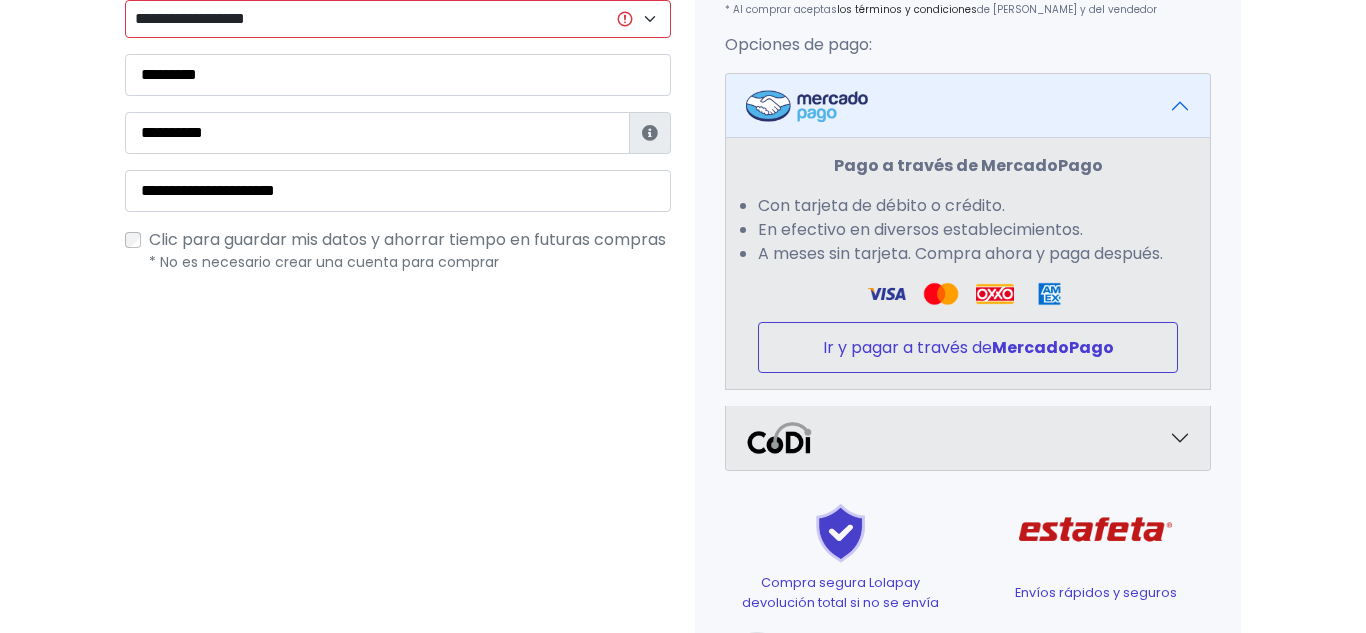 click on "Ir y pagar a través de  MercadoPago" at bounding box center [968, 347] 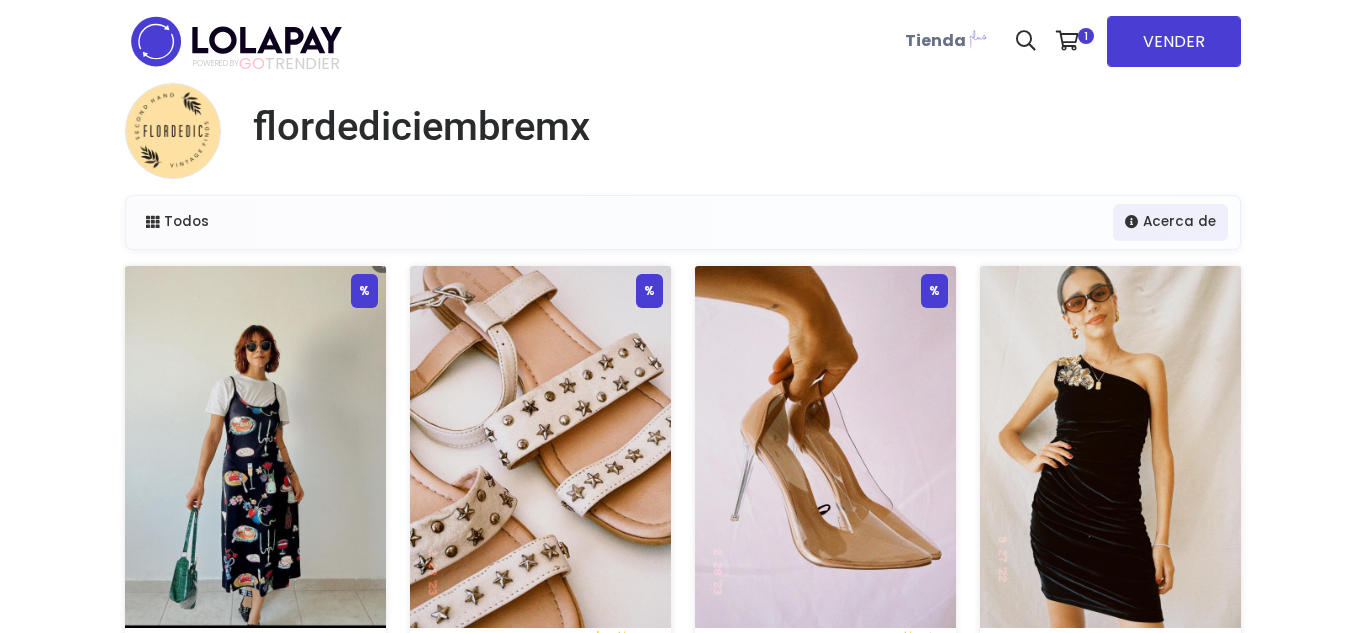 scroll, scrollTop: 0, scrollLeft: 0, axis: both 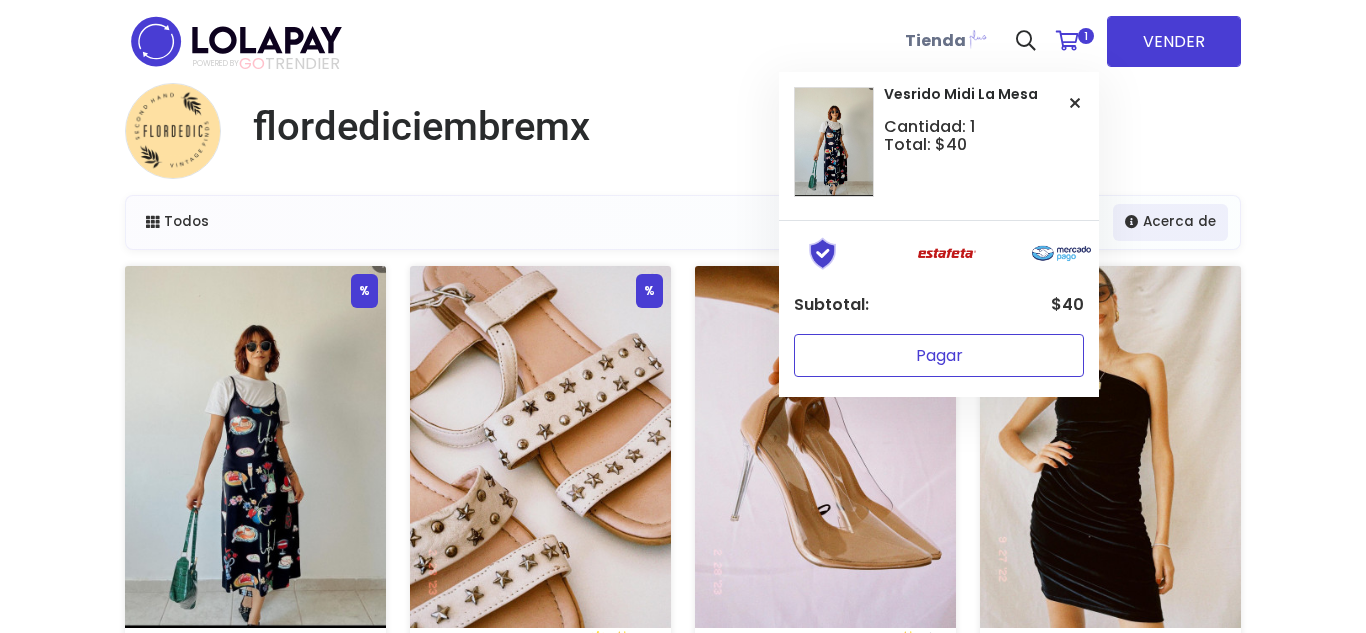 click on "Pagar" at bounding box center (939, 355) 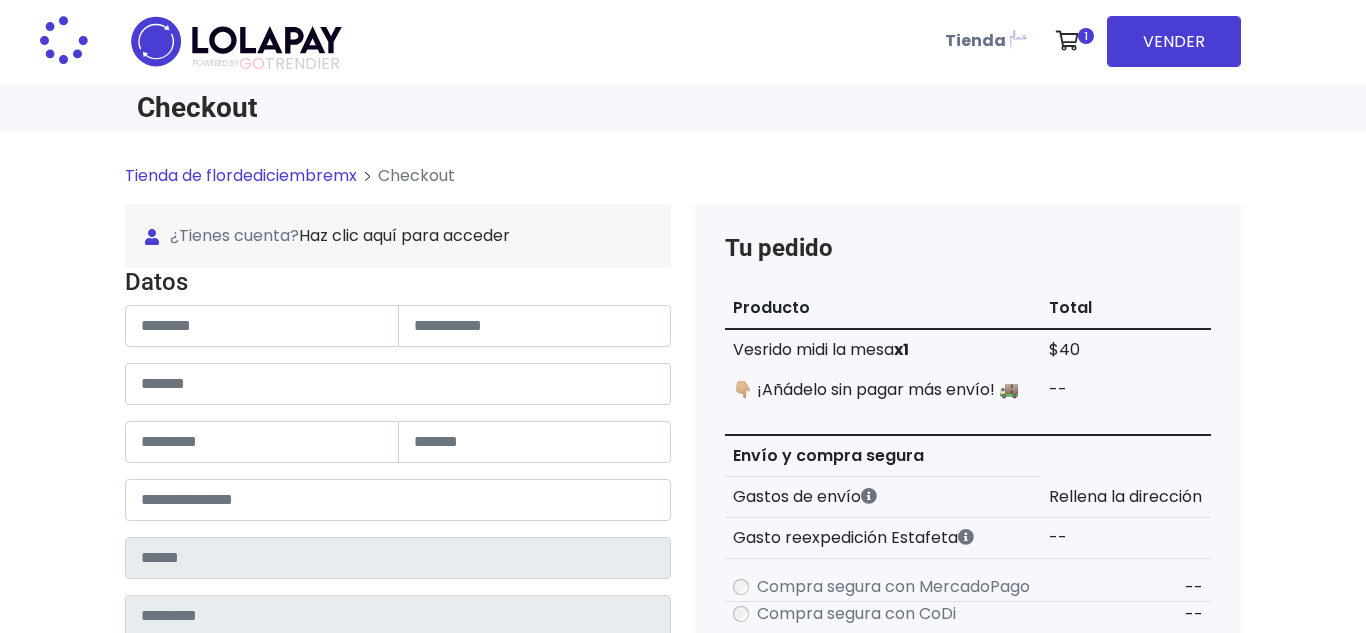 scroll, scrollTop: 0, scrollLeft: 0, axis: both 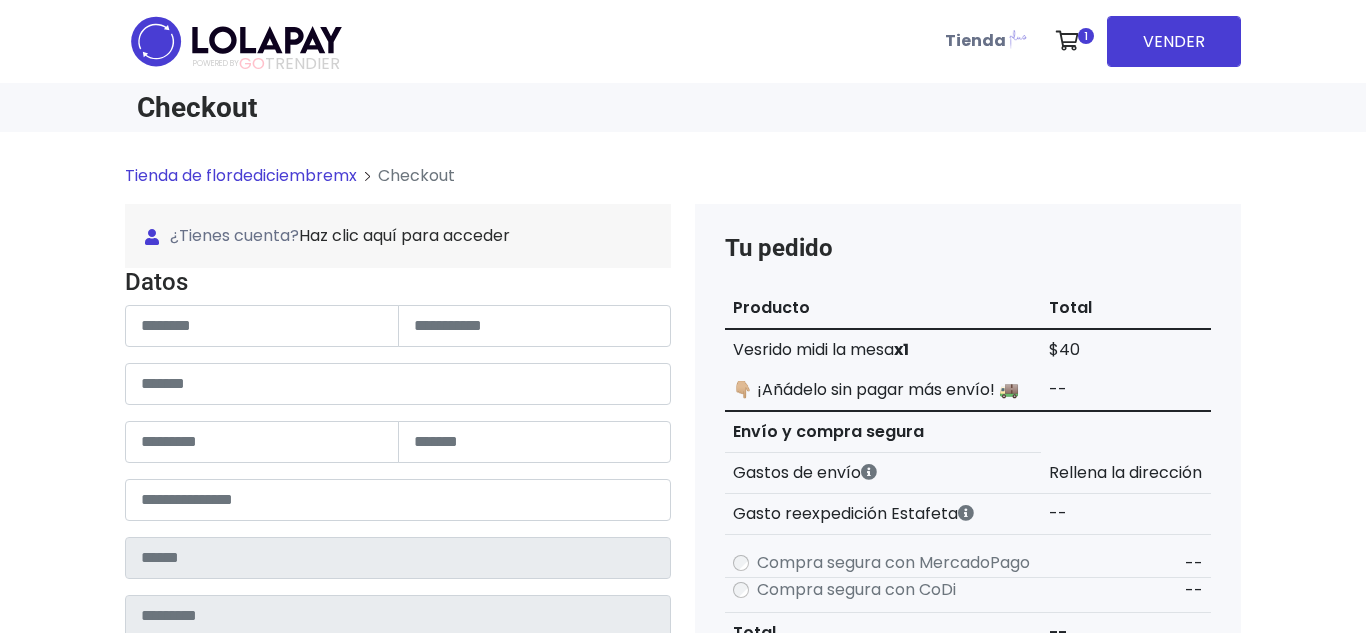 type on "**********" 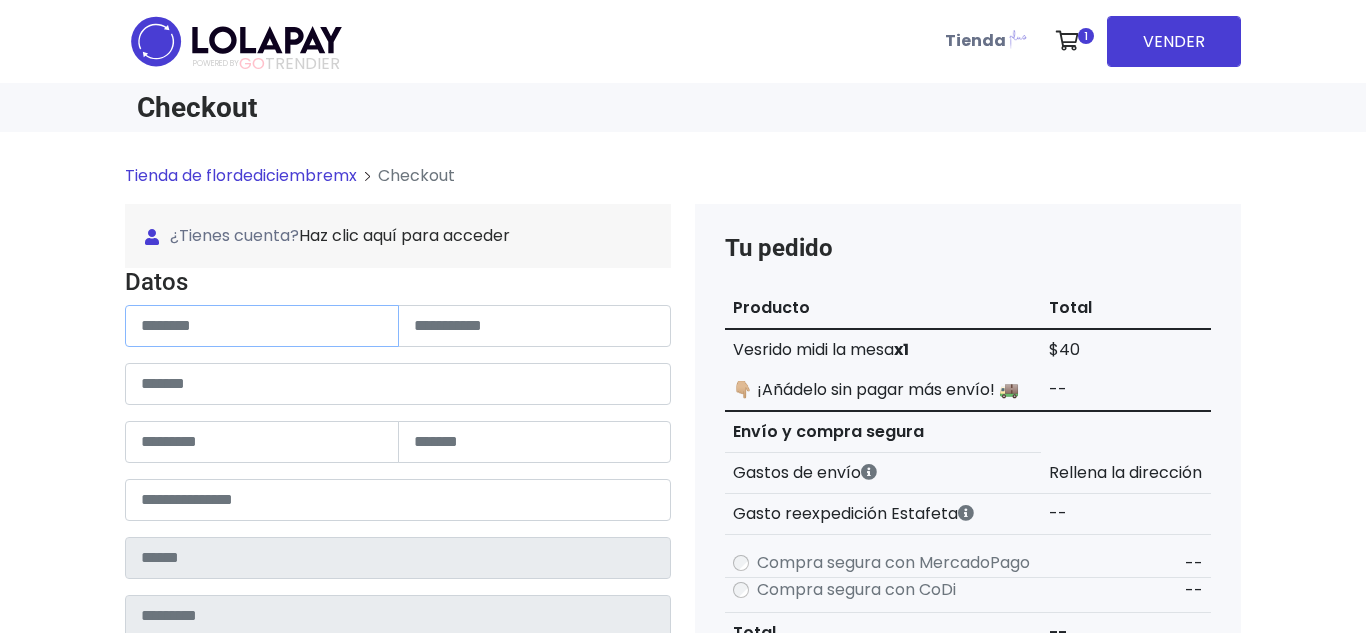 click at bounding box center [262, 326] 